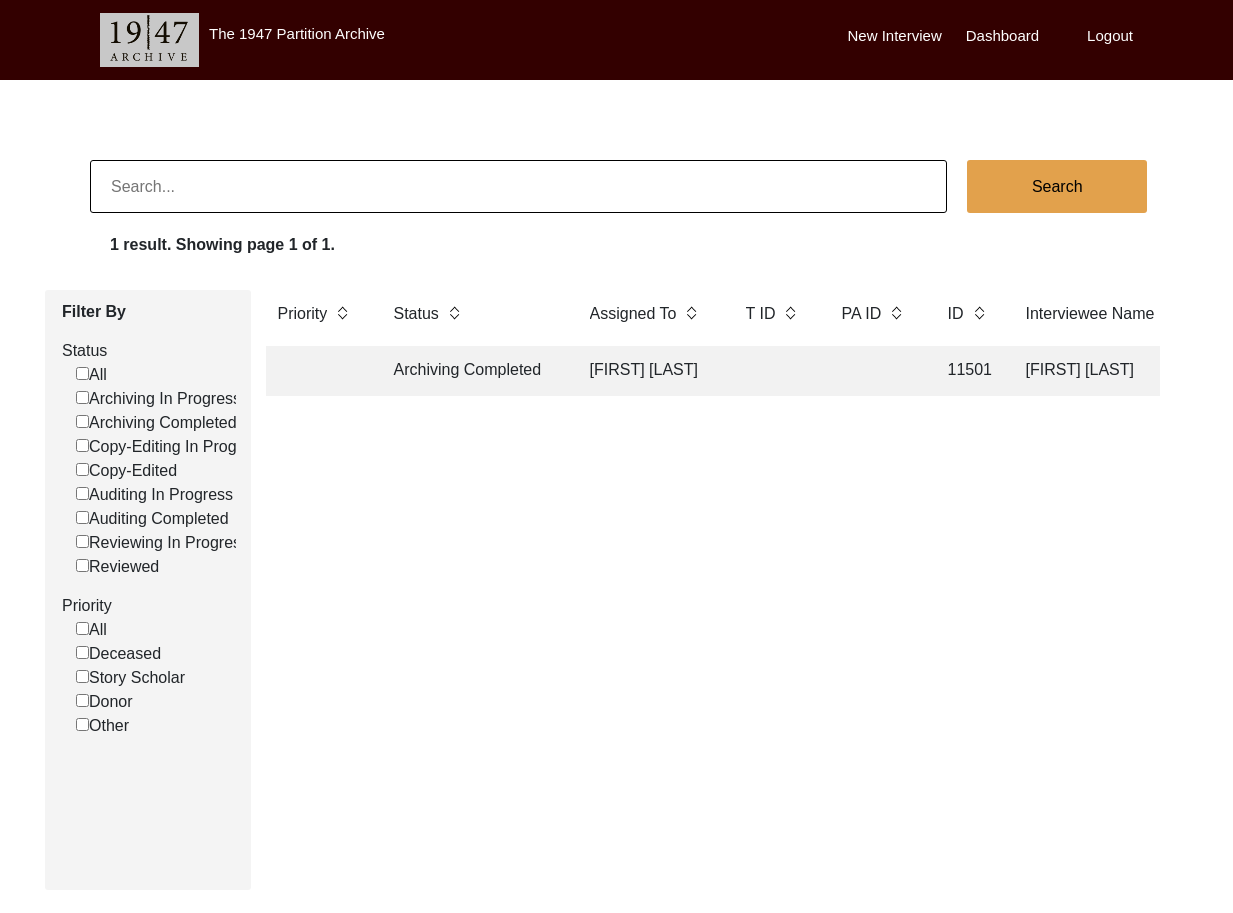 scroll, scrollTop: 2, scrollLeft: 0, axis: vertical 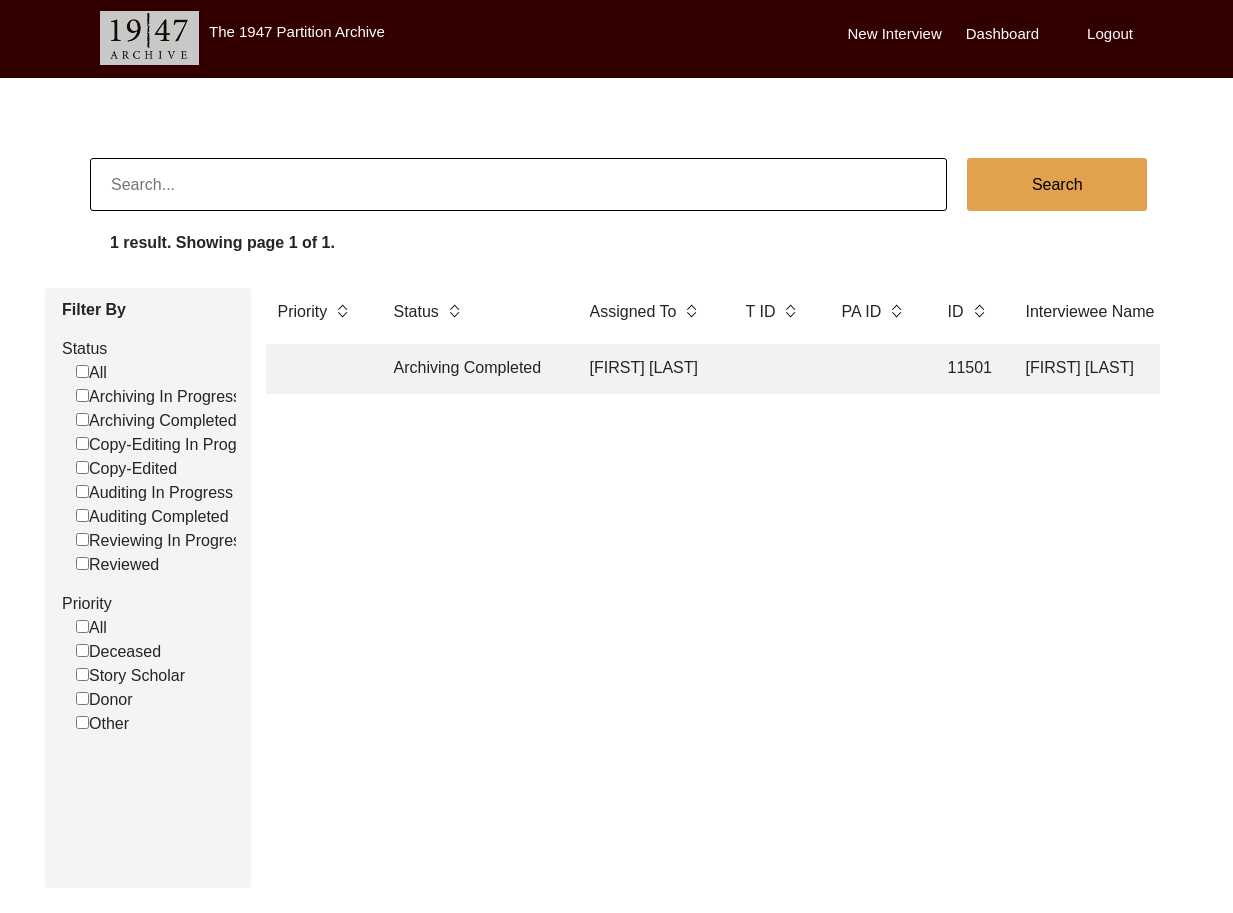 click on "Archiving Completed [FIRST] [LAST] 11501 [FIRST] [LAST] [FIRST] [LAST] [CITY], [CITY] District, [PROVINCE], [COUNTRY] [M]/[D]/[YYYY] Male 1943 Islam Punjabi [CITY], [CITY] District, [PROVINCE], [COUNTRY] [CITY] [JB], [CITY] District, [PROVINCE], [COUNTRY] yes" 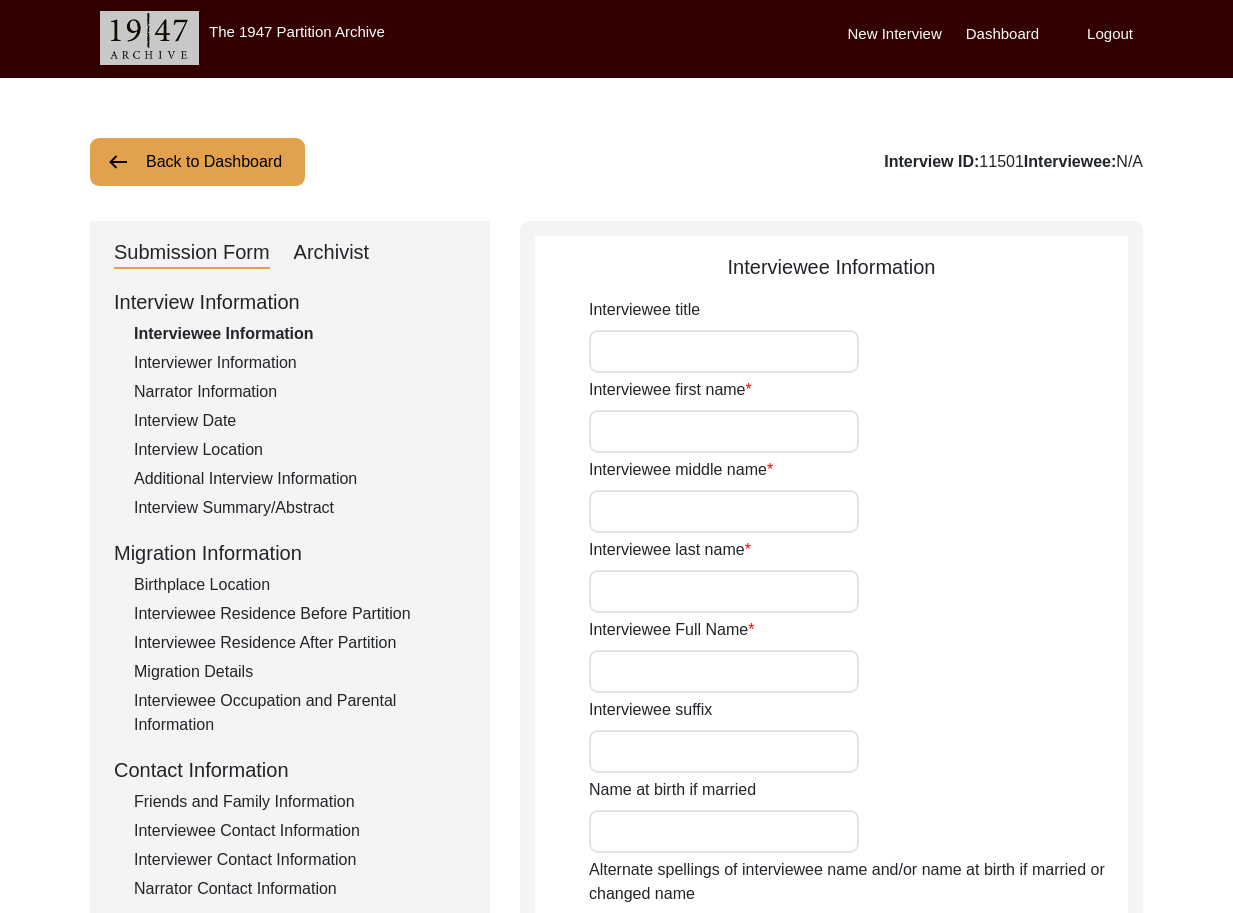 type on "Mr." 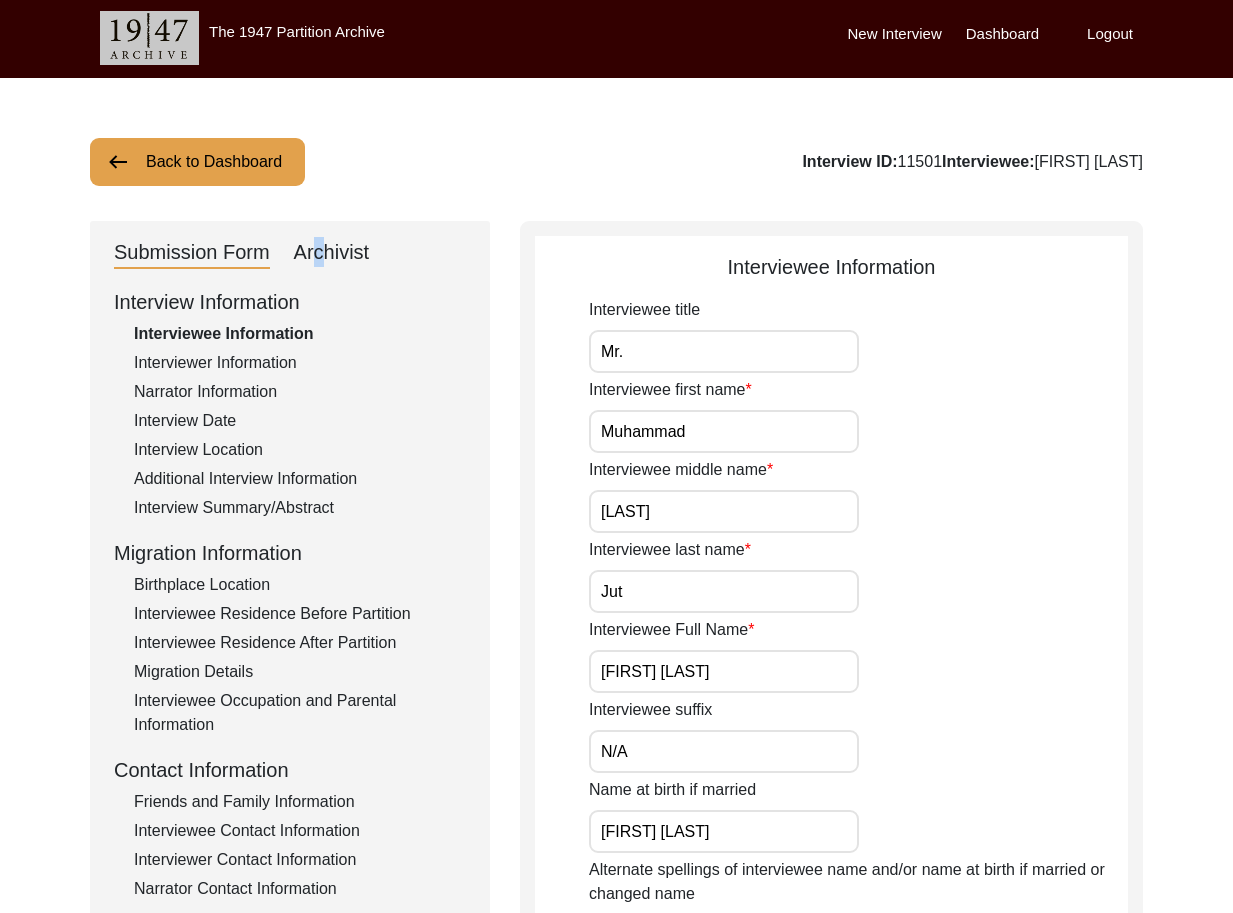 click on "Archivist" 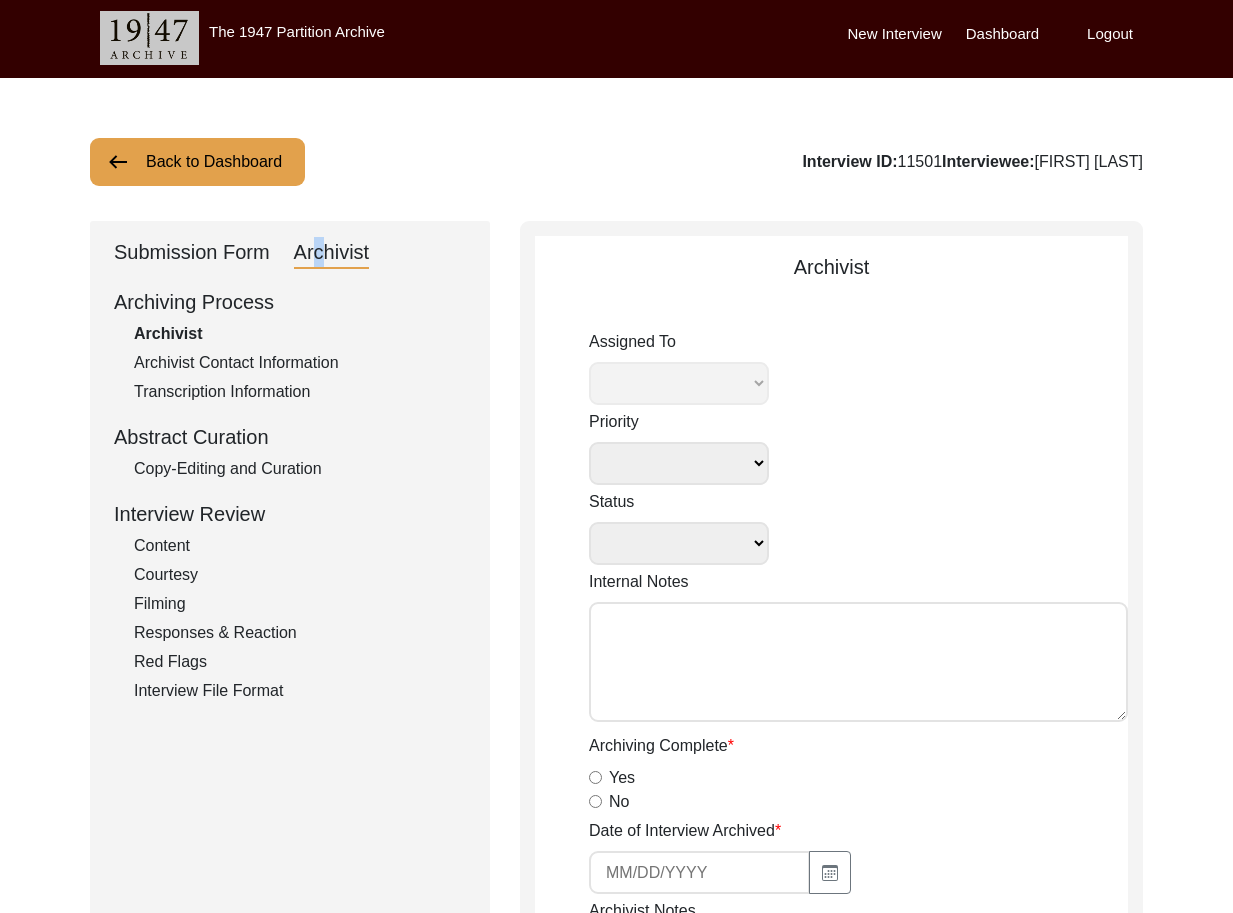 select 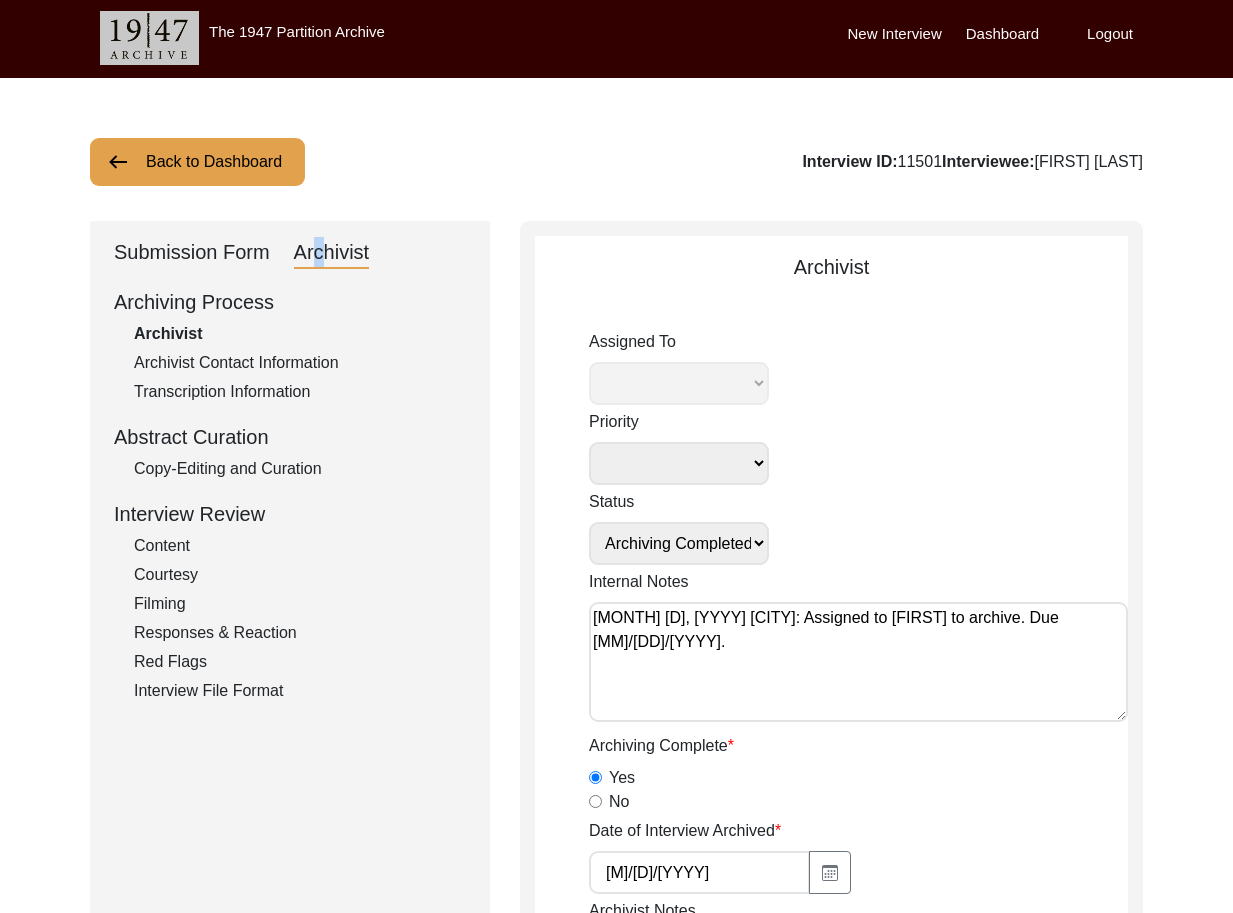select on "508" 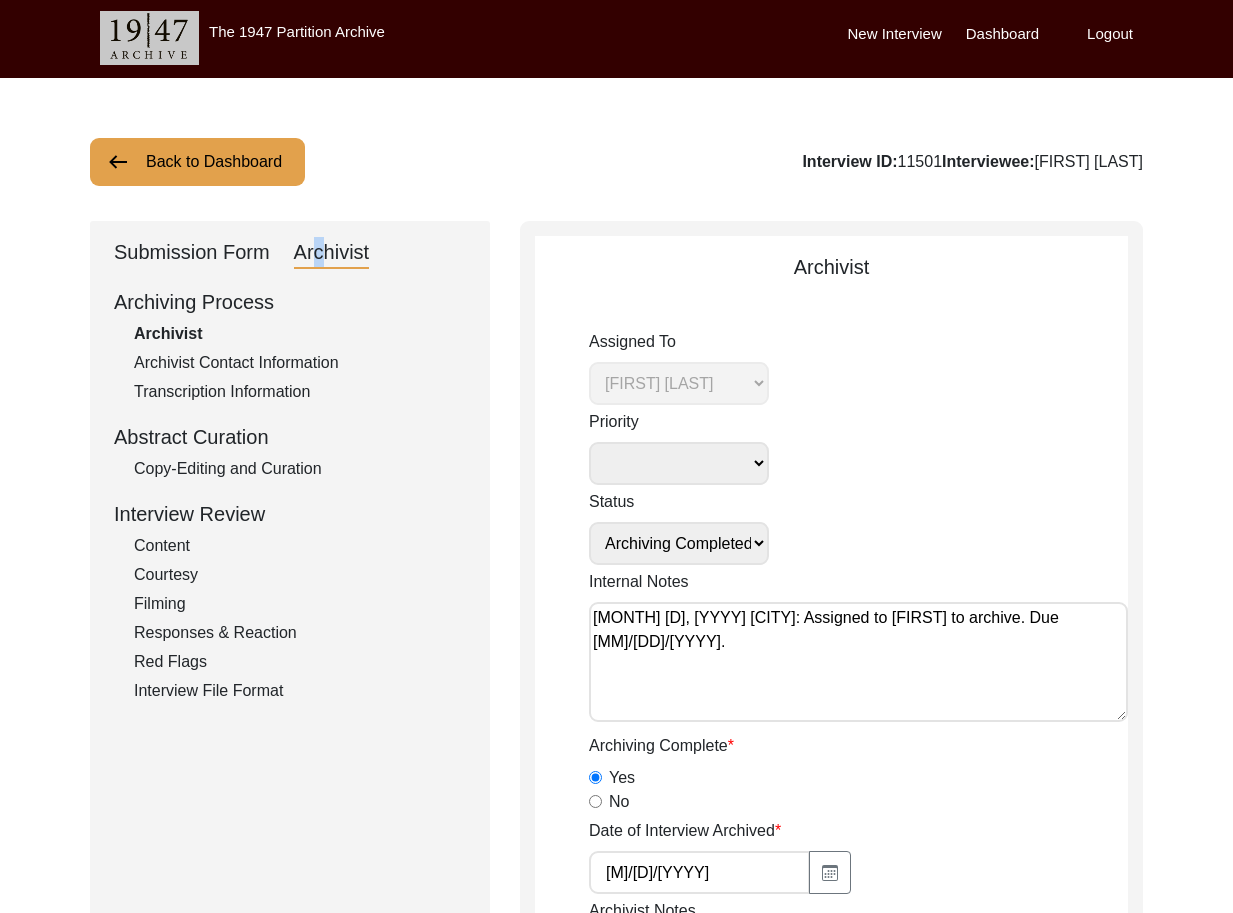 scroll, scrollTop: 0, scrollLeft: 0, axis: both 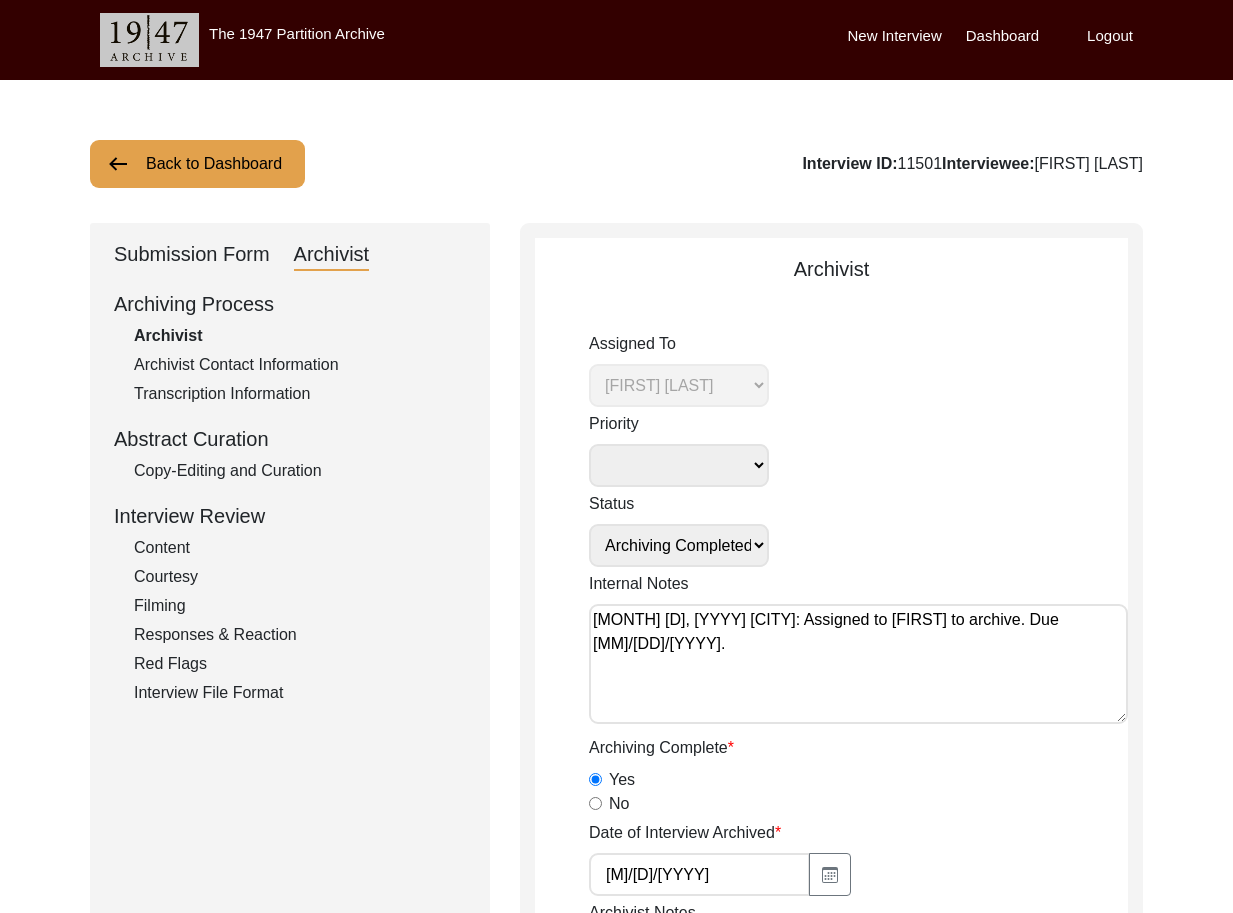 click on "Submission Form" 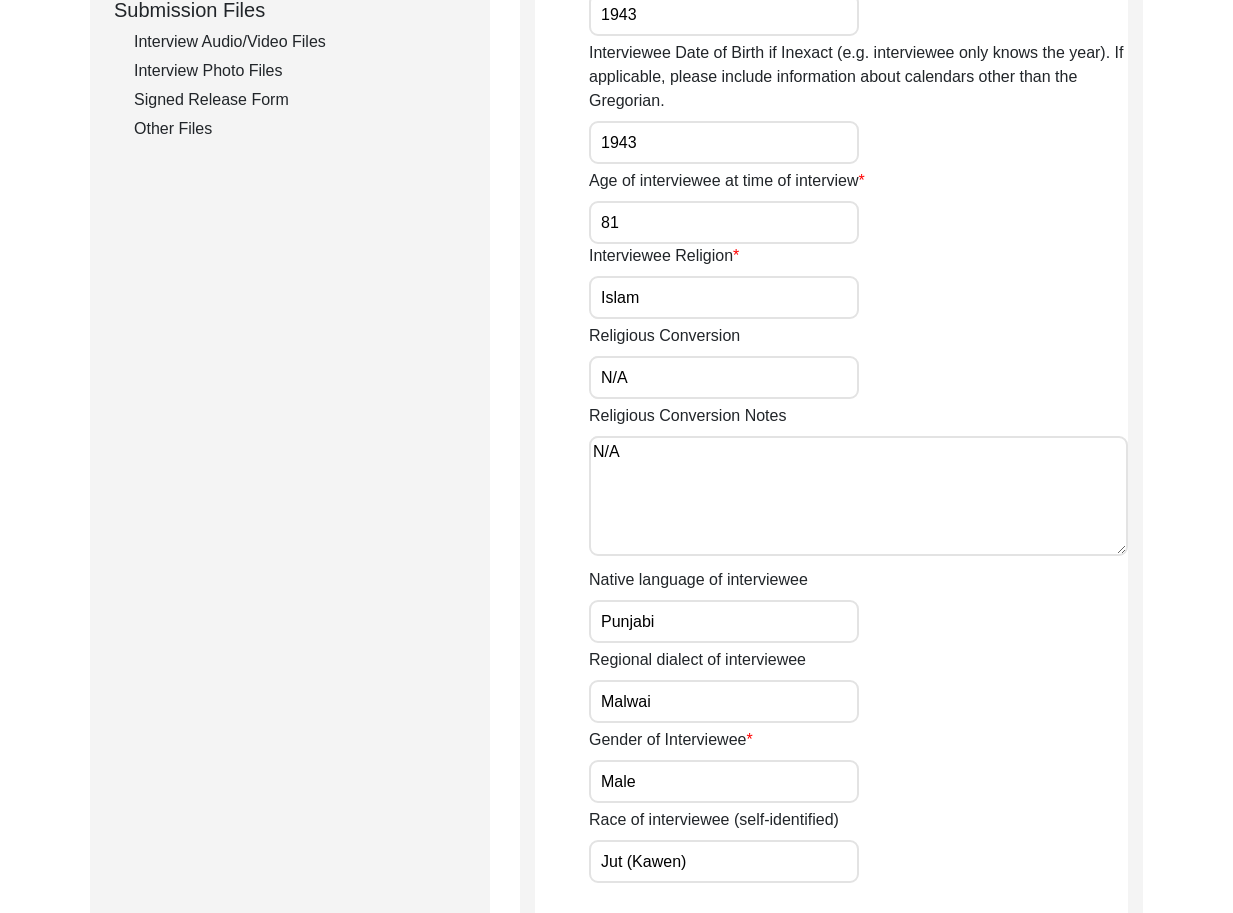 click on "Signed Release Form" 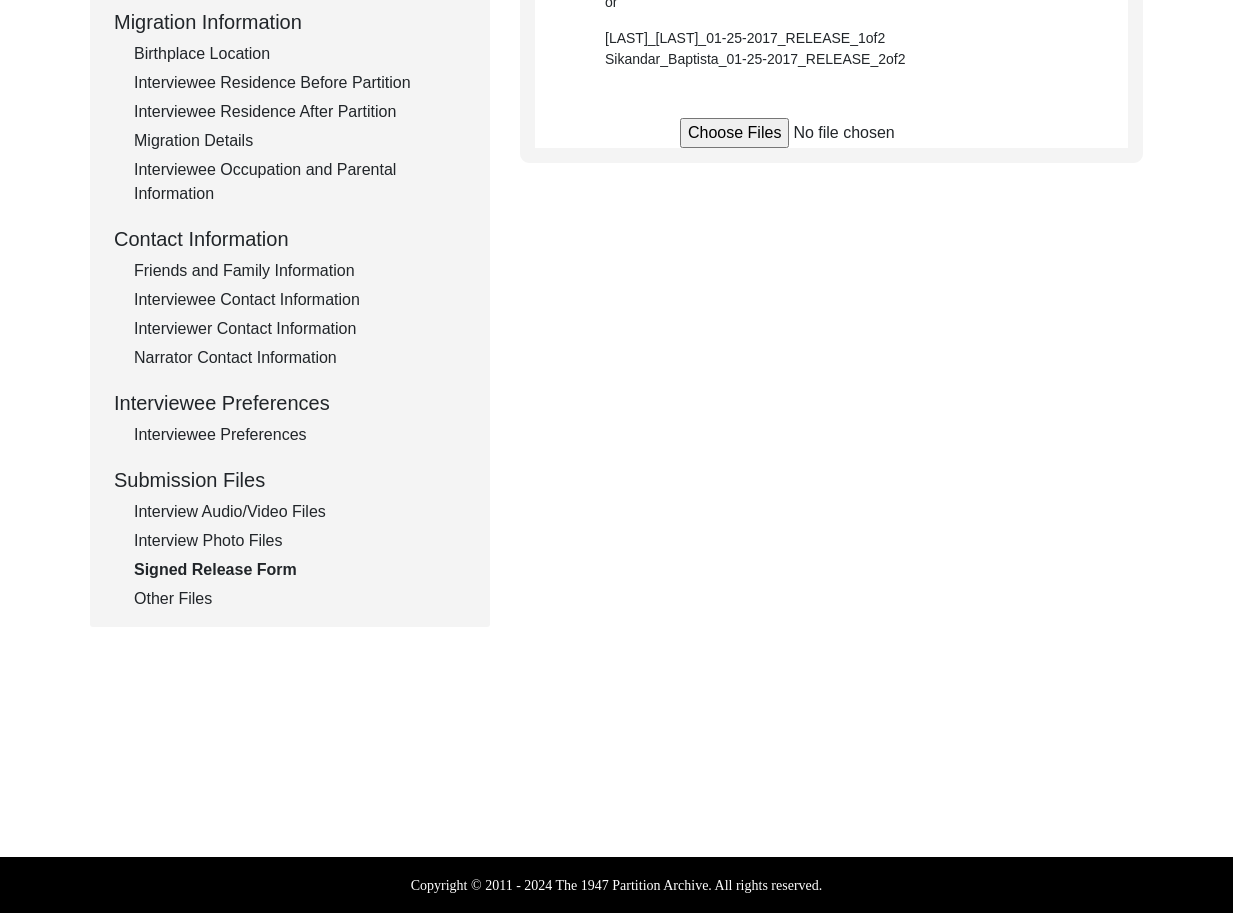 scroll, scrollTop: 606, scrollLeft: 0, axis: vertical 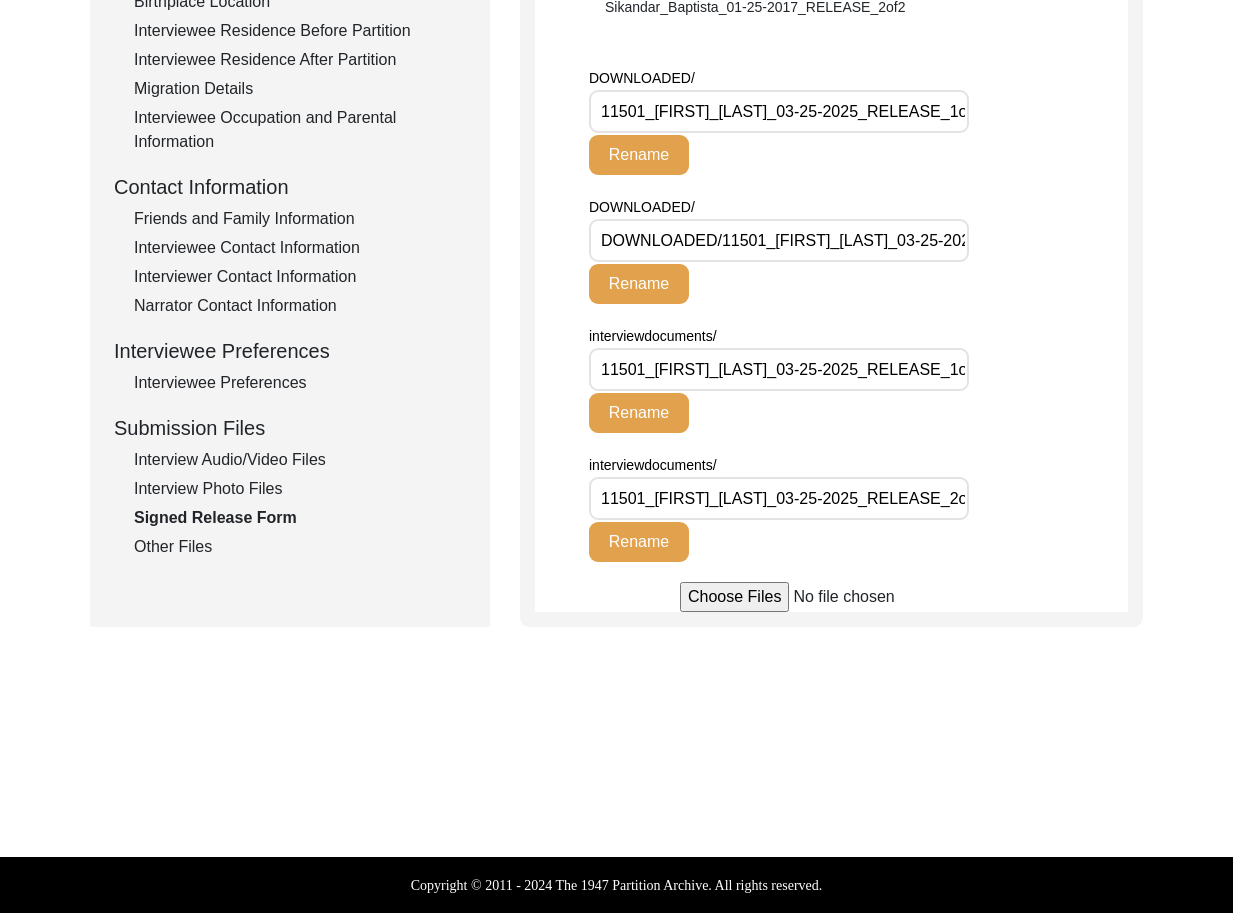 click on "Interview Audio/Video Files" 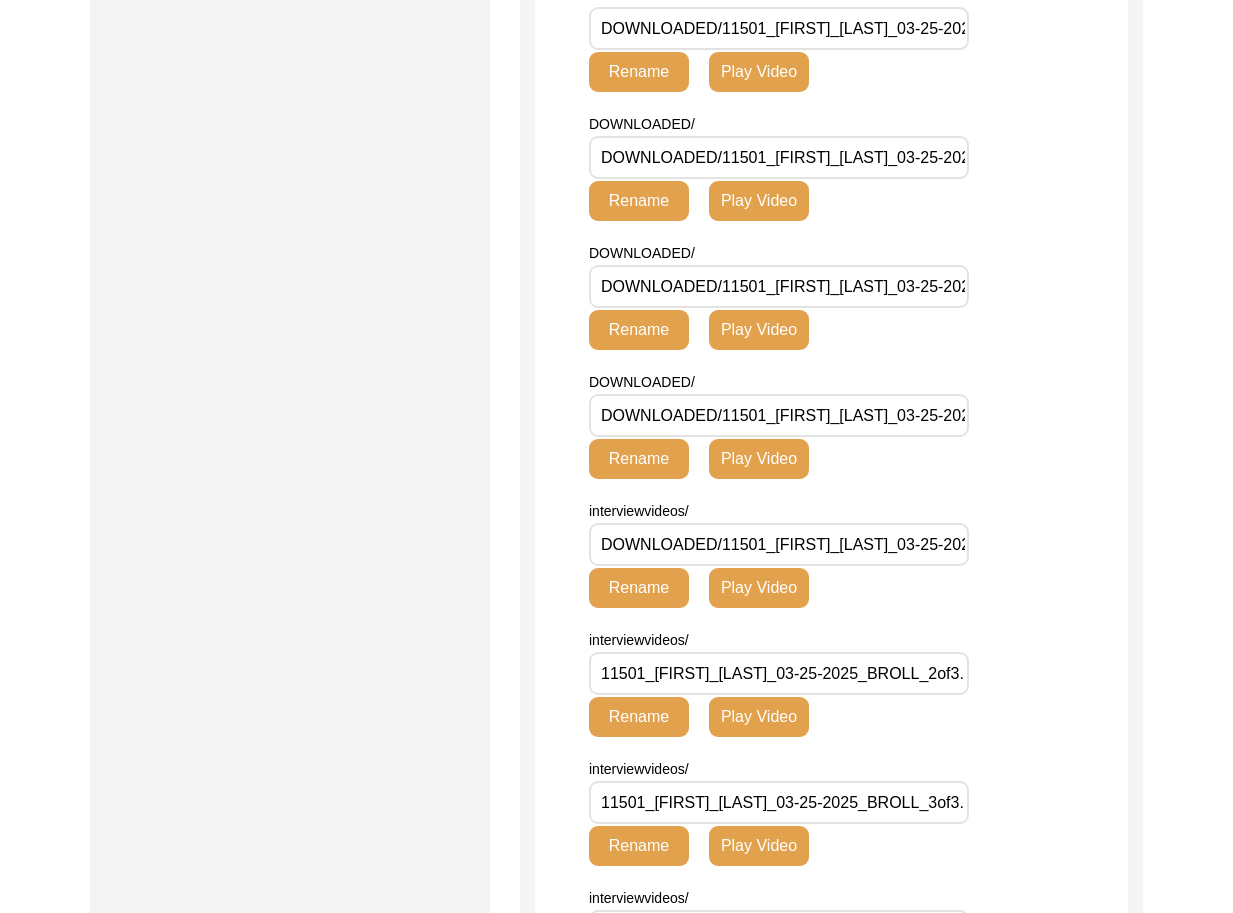 scroll, scrollTop: 1346, scrollLeft: 0, axis: vertical 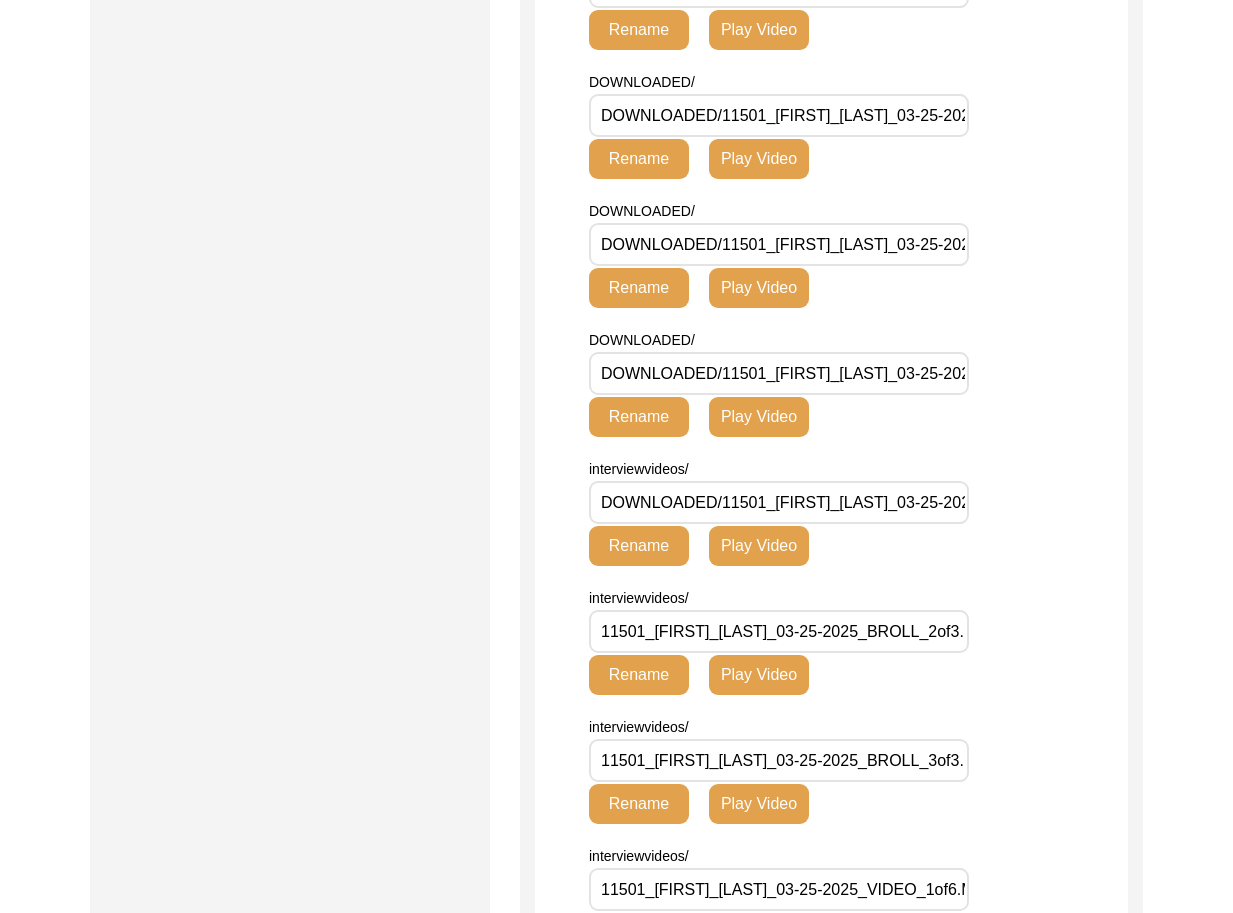 click on "DOWNLOADED/11501_[FIRST]_[LAST]_03-25-2025_BROLL_1of3.MTS" at bounding box center [779, 502] 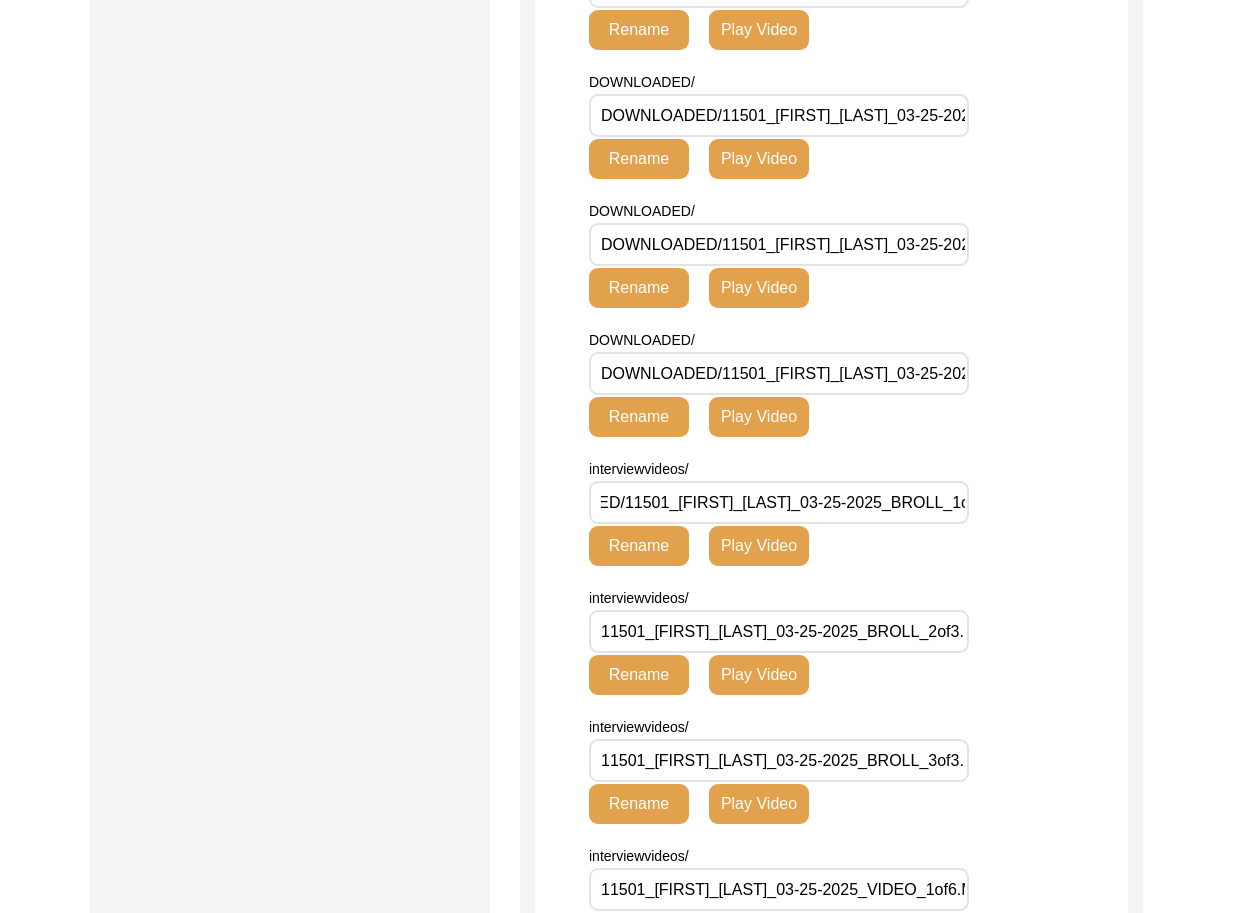 click on "DOWNLOADED/11501_[FIRST]_[LAST]_03-25-2025_VIDEO_6of6.MTS" at bounding box center [779, 373] 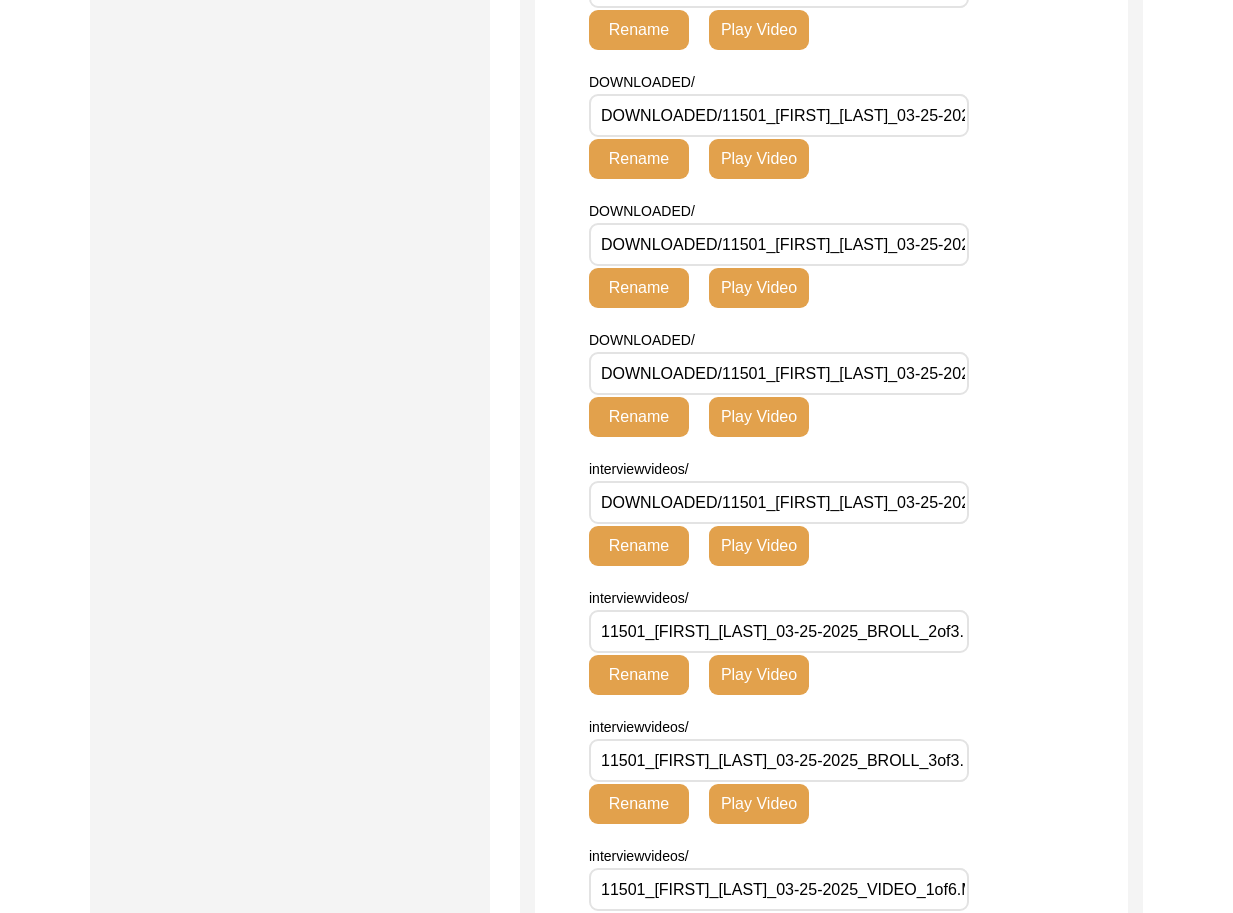 click on "DOWNLOADED/11501_[FIRST]_[LAST]_03-25-2025_VIDEO_6of6.MTS" at bounding box center [779, 373] 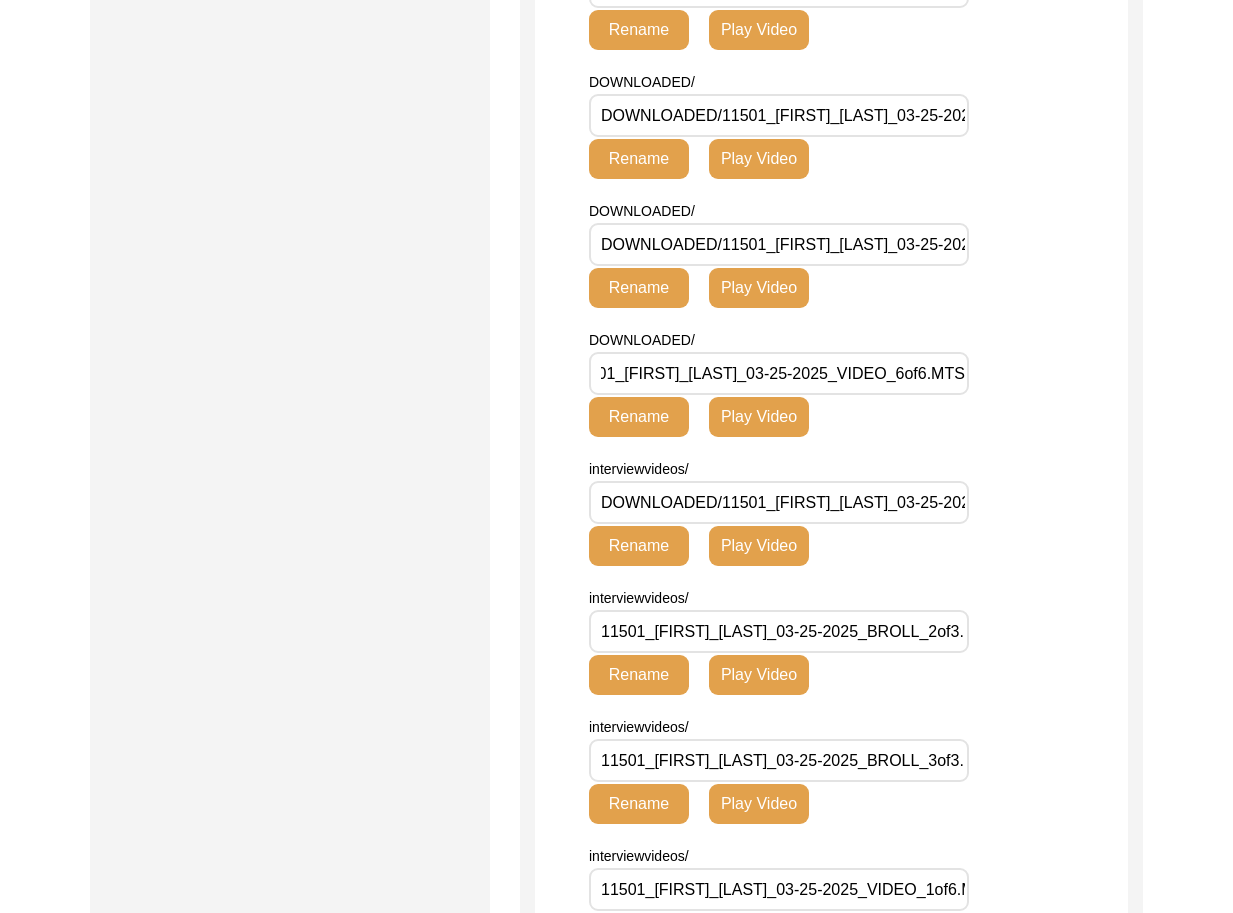 scroll, scrollTop: 0, scrollLeft: 0, axis: both 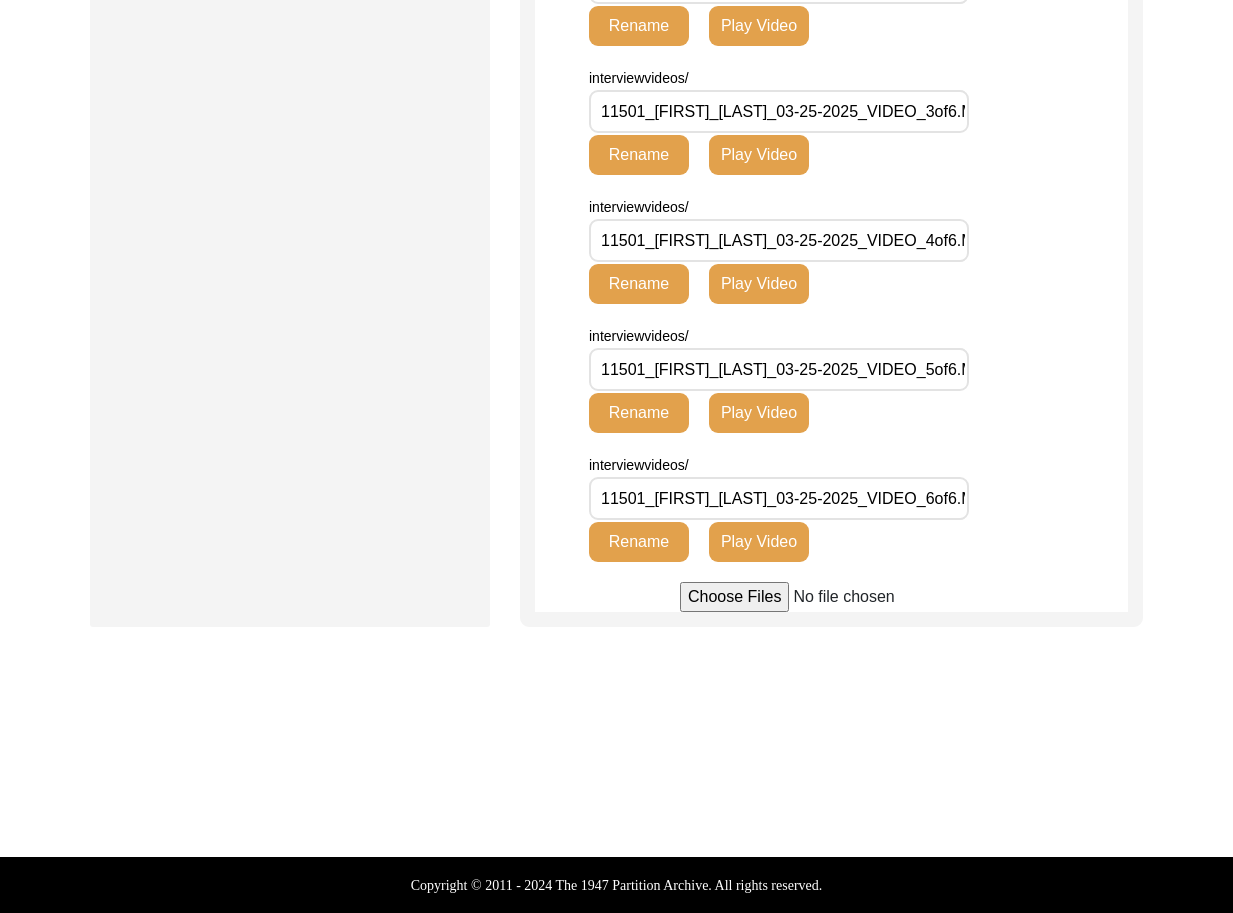 click on "11501_[FIRST]_[LAST]_03-25-2025_VIDEO_6of6.MTS" at bounding box center (779, 498) 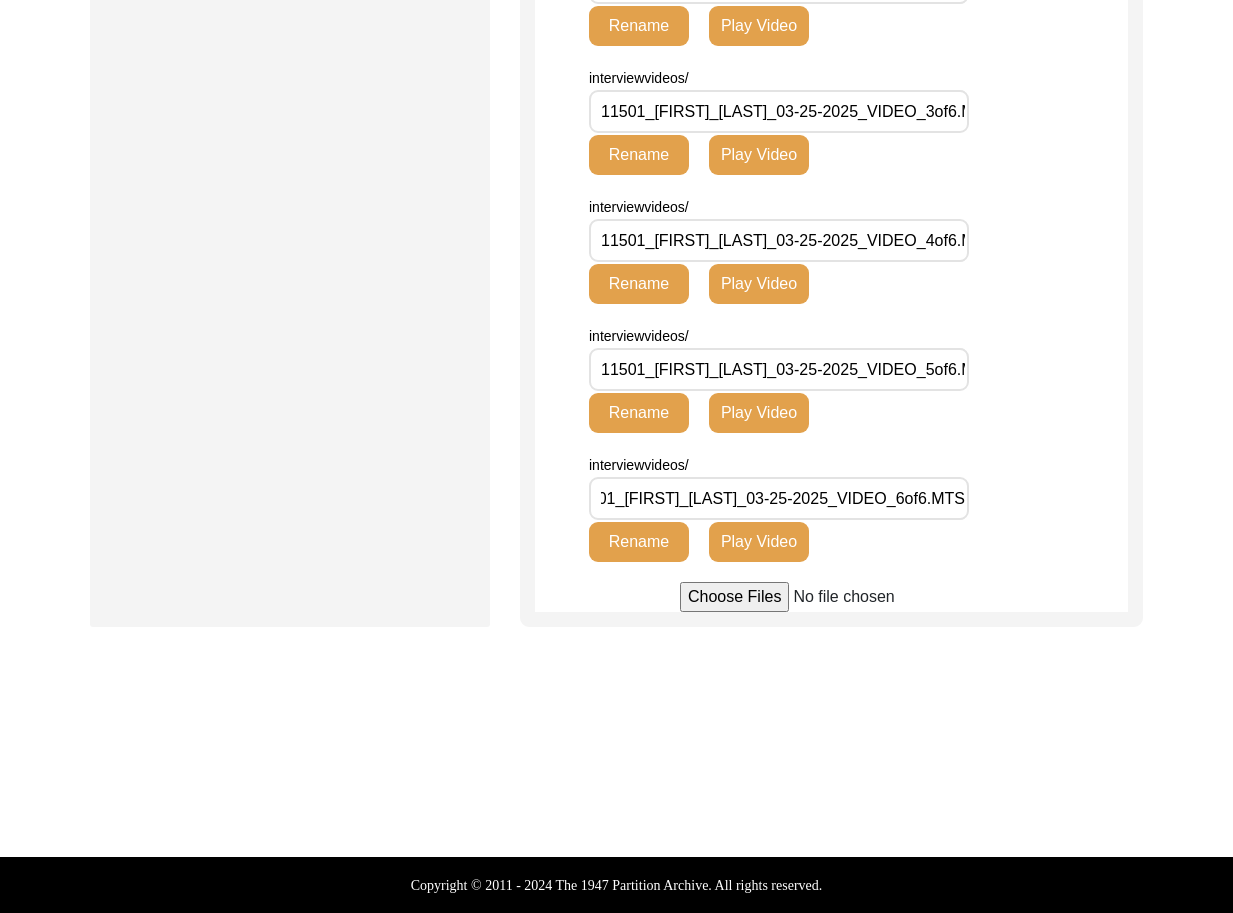 scroll, scrollTop: 0, scrollLeft: 0, axis: both 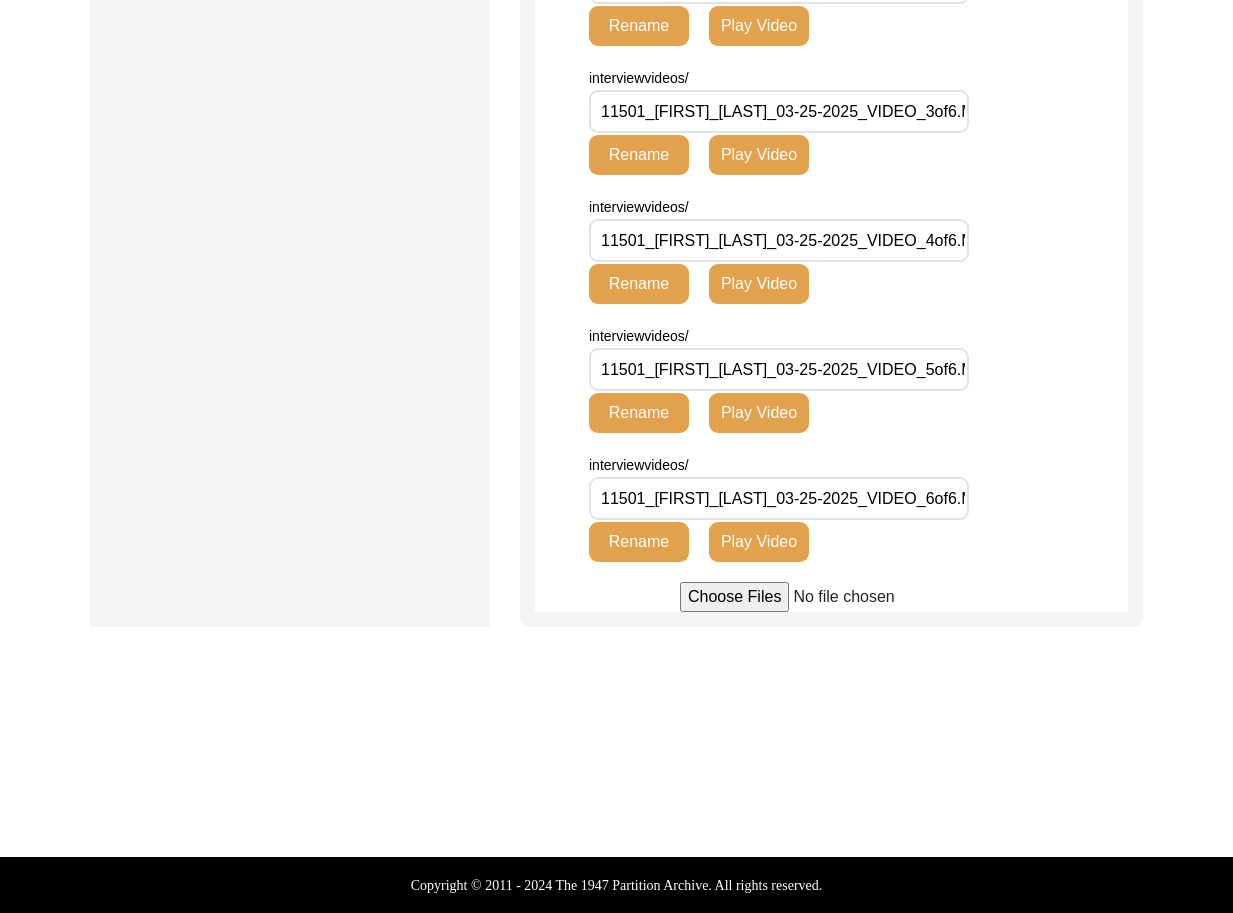click on "11501_[FIRST]_[LAST]_03-25-2025_VIDEO_5of6.MTS" at bounding box center (779, 369) 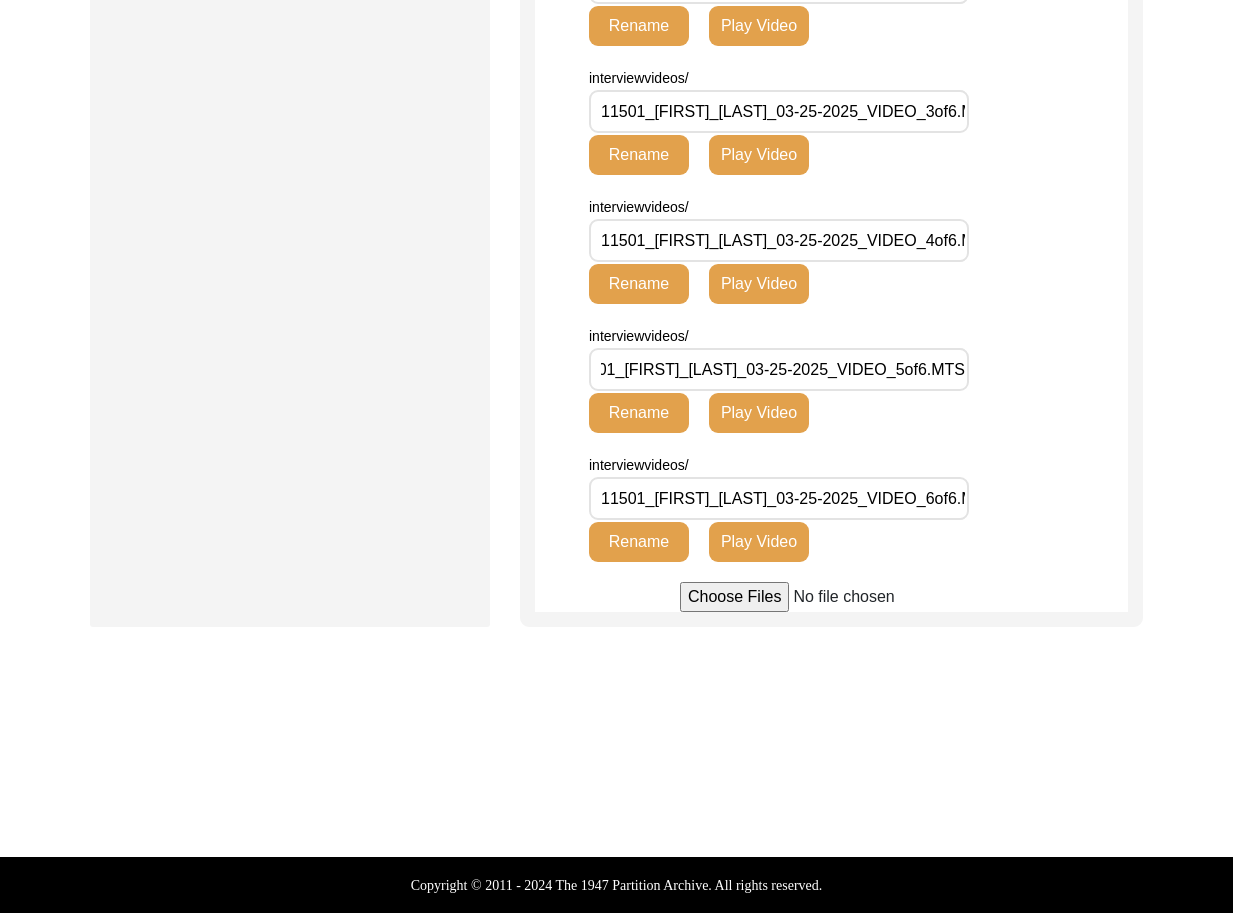 scroll, scrollTop: 0, scrollLeft: 0, axis: both 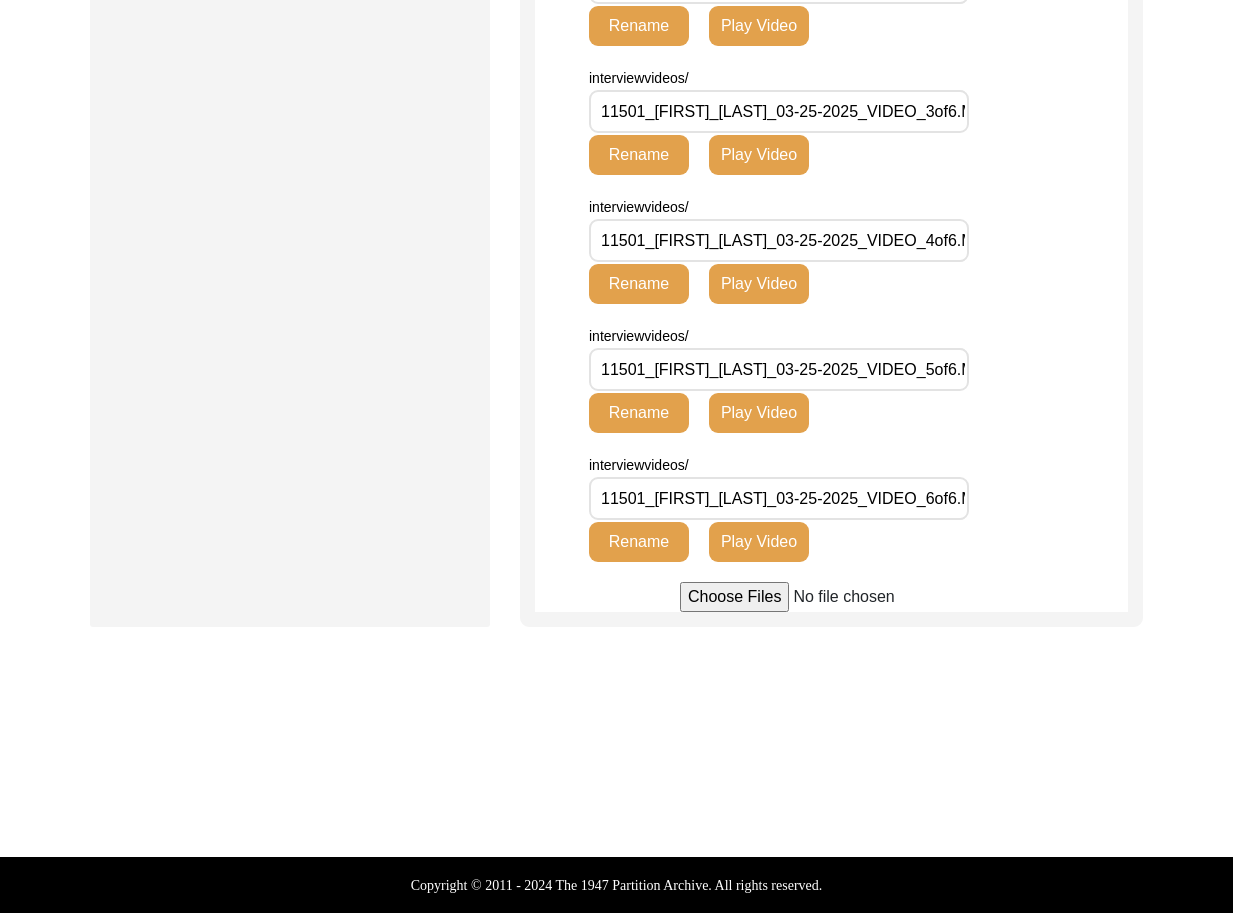 click on "11501_[FIRST]_[LAST]_03-25-2025_VIDEO_4of6.MTS" at bounding box center [779, 240] 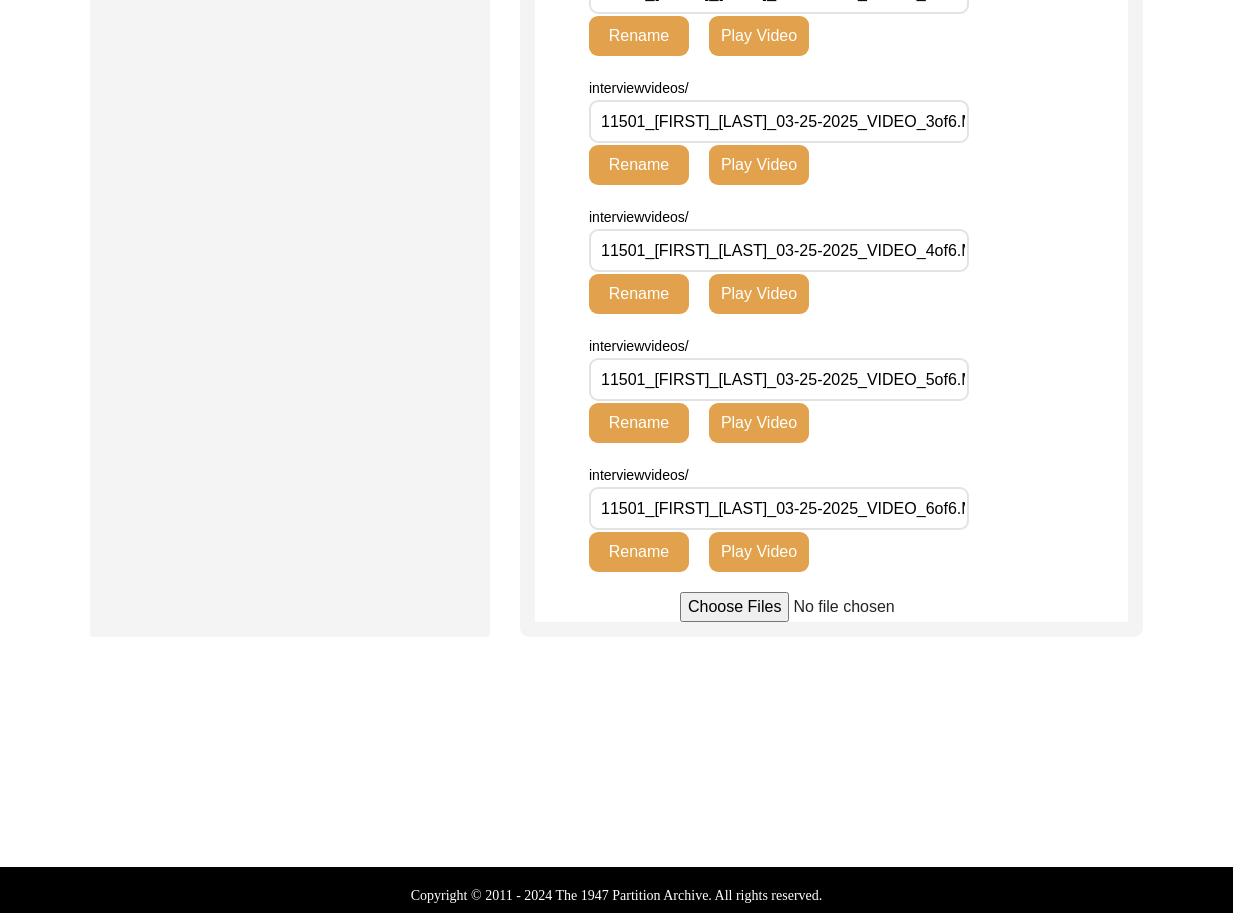 scroll, scrollTop: 2403, scrollLeft: 0, axis: vertical 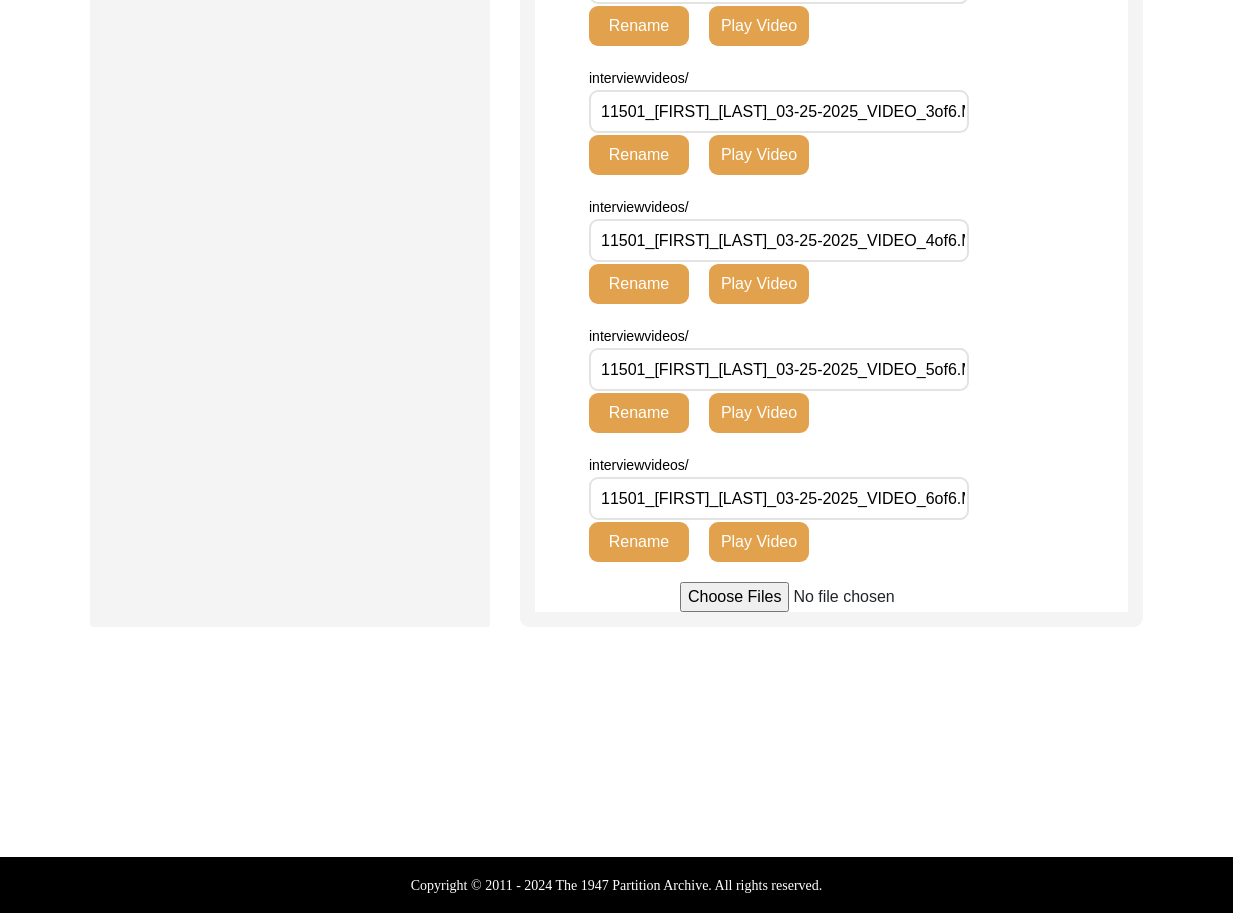 click on "11501_[FIRST]_[LAST]_03-25-2025_VIDEO_6of6.MTS" at bounding box center (779, 498) 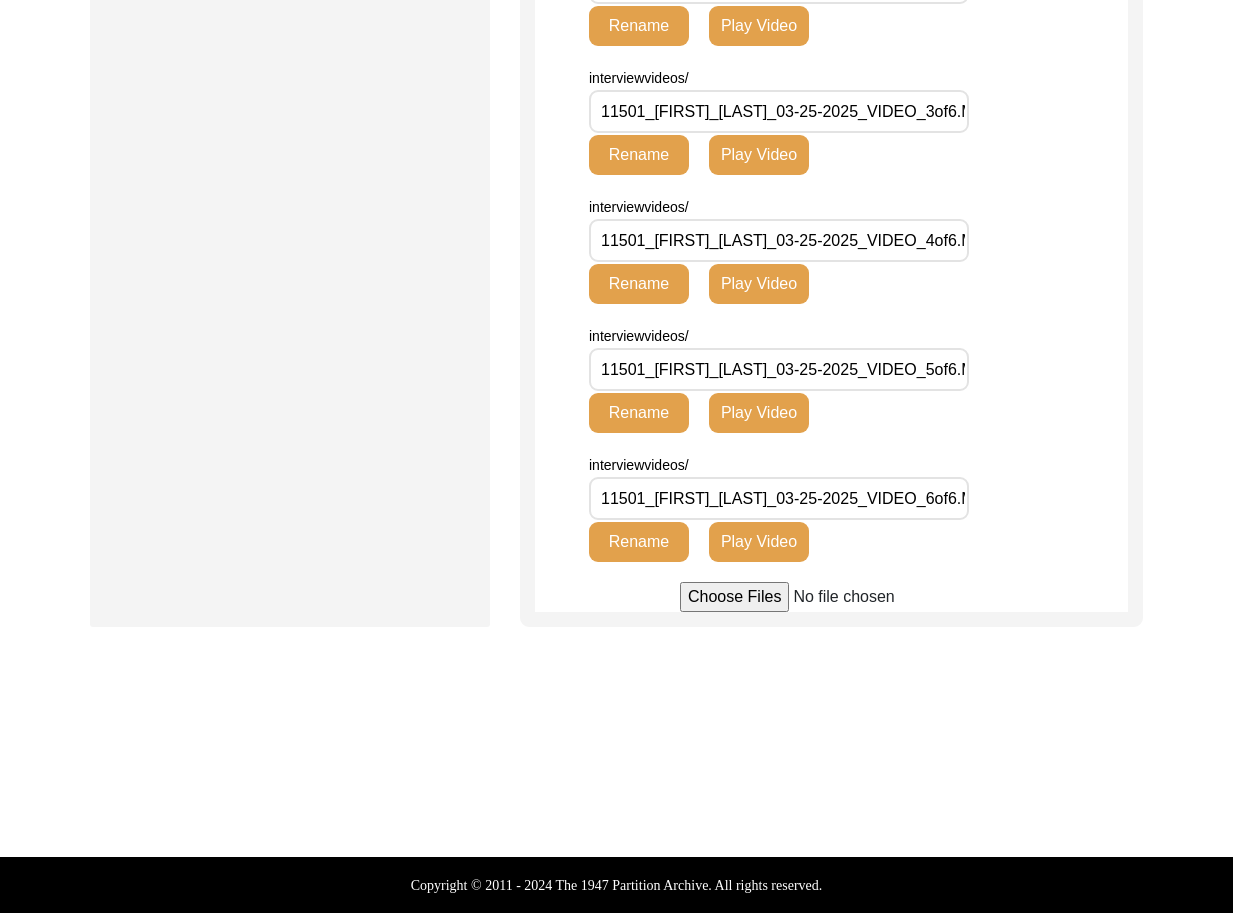 drag, startPoint x: 800, startPoint y: 499, endPoint x: 594, endPoint y: 500, distance: 206.00243 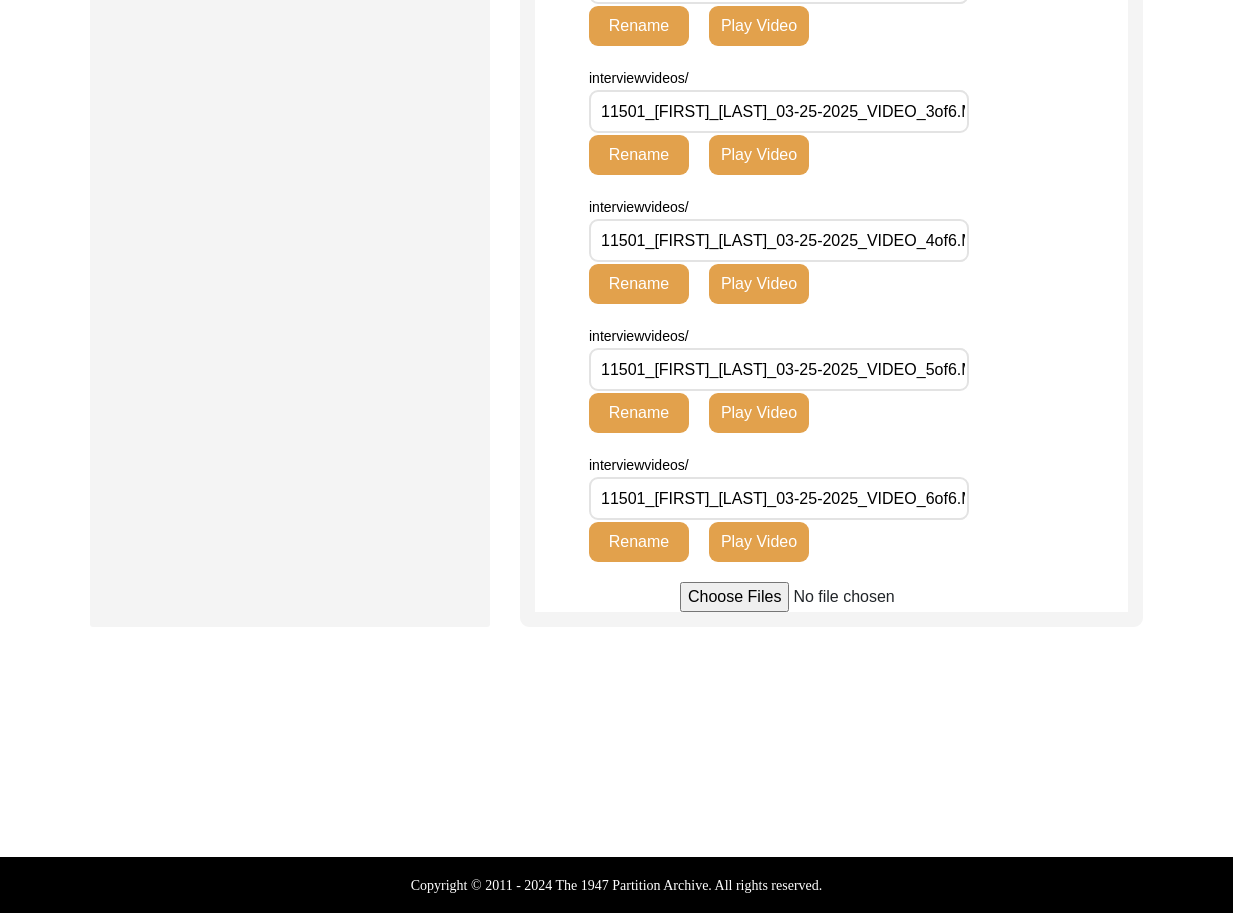 click on "11501_[FIRST]_[LAST]_03-25-2025_VIDEO_6of6.MTS" at bounding box center (779, 498) 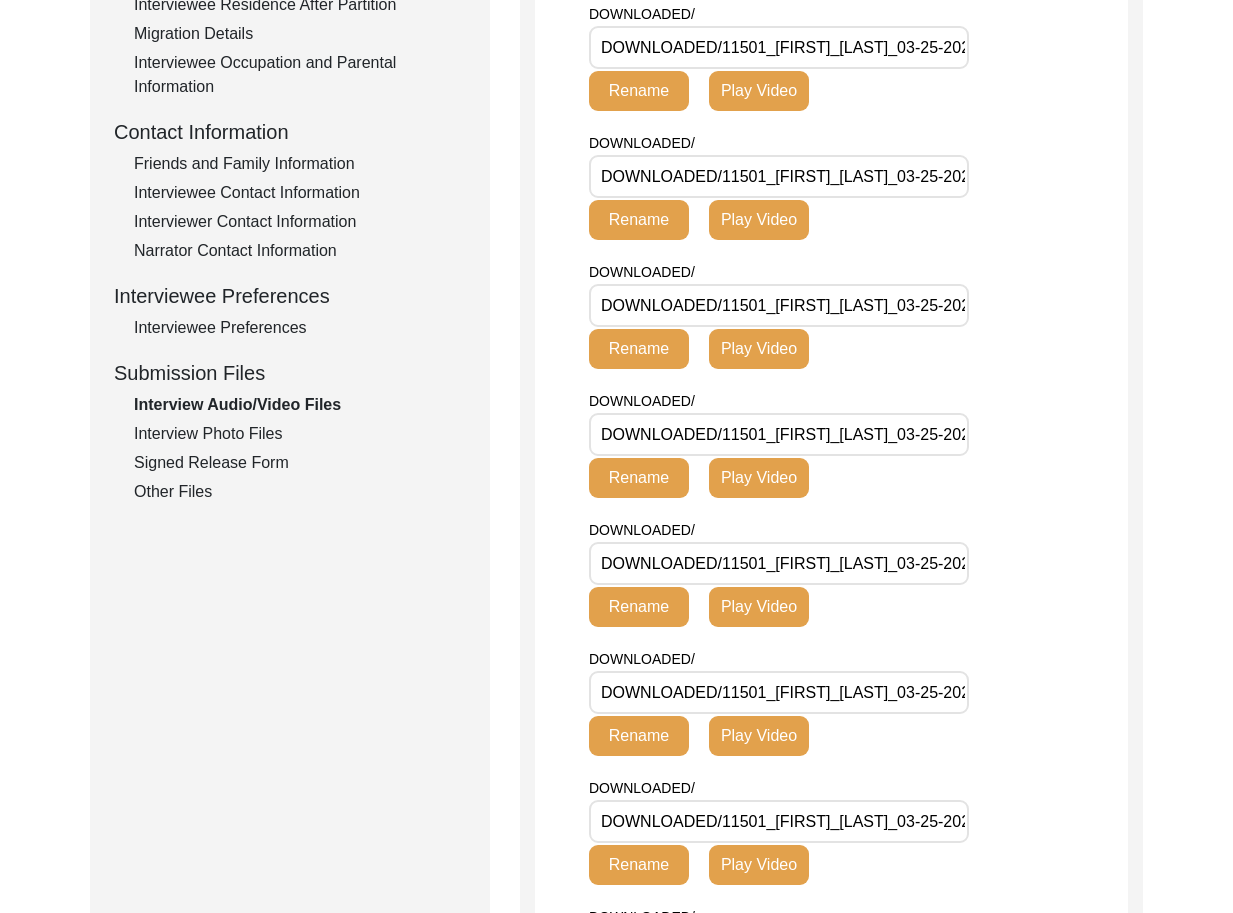 scroll, scrollTop: 0, scrollLeft: 0, axis: both 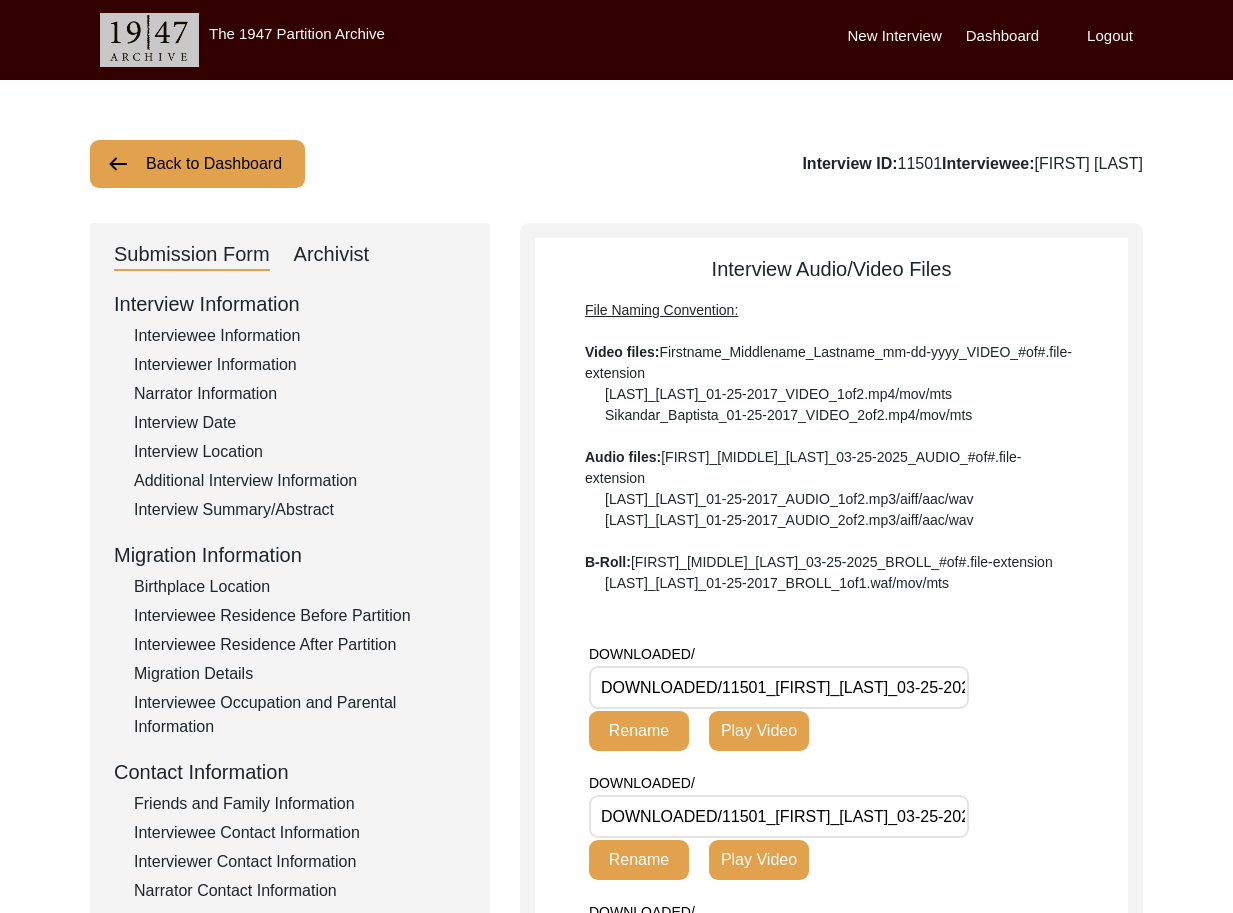 click on "Archivist" 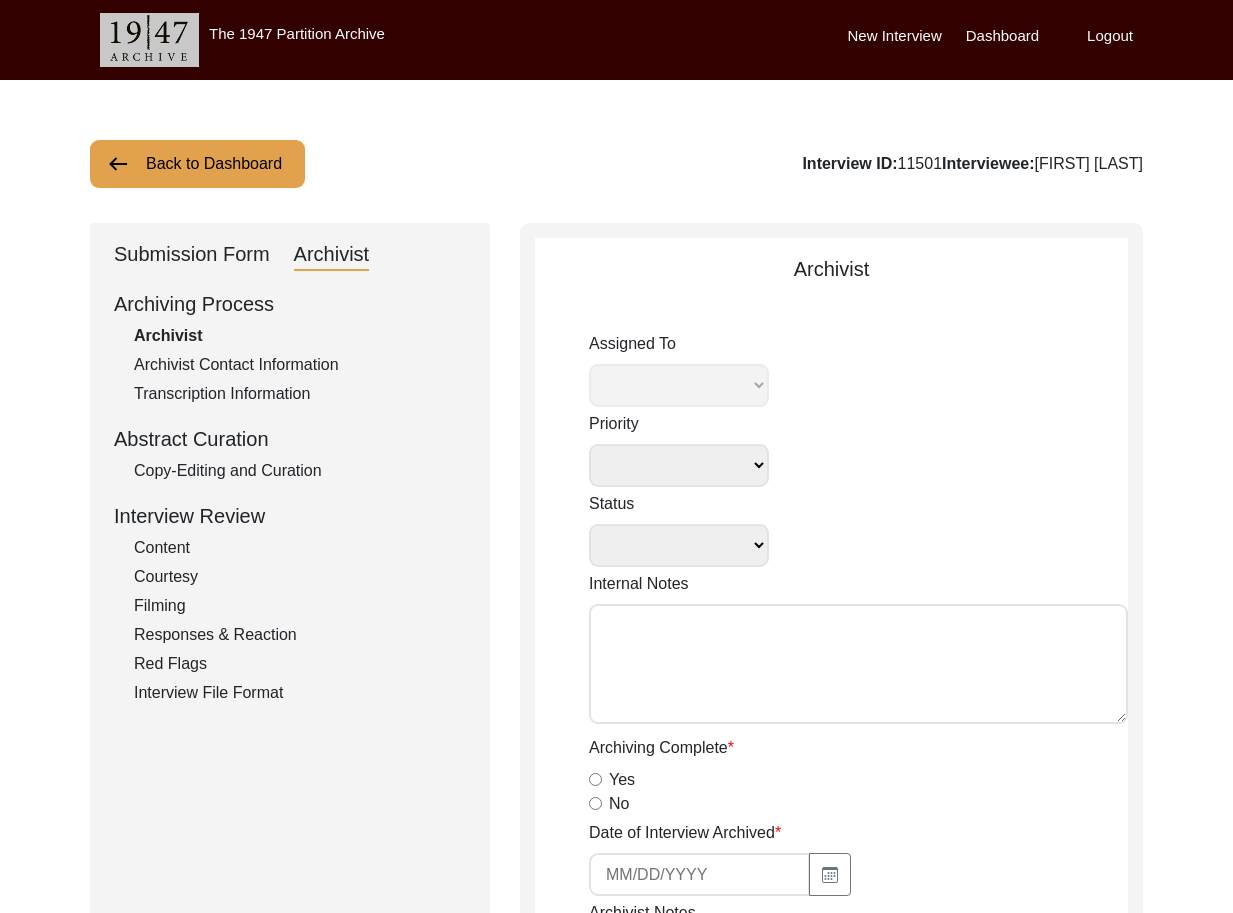 select 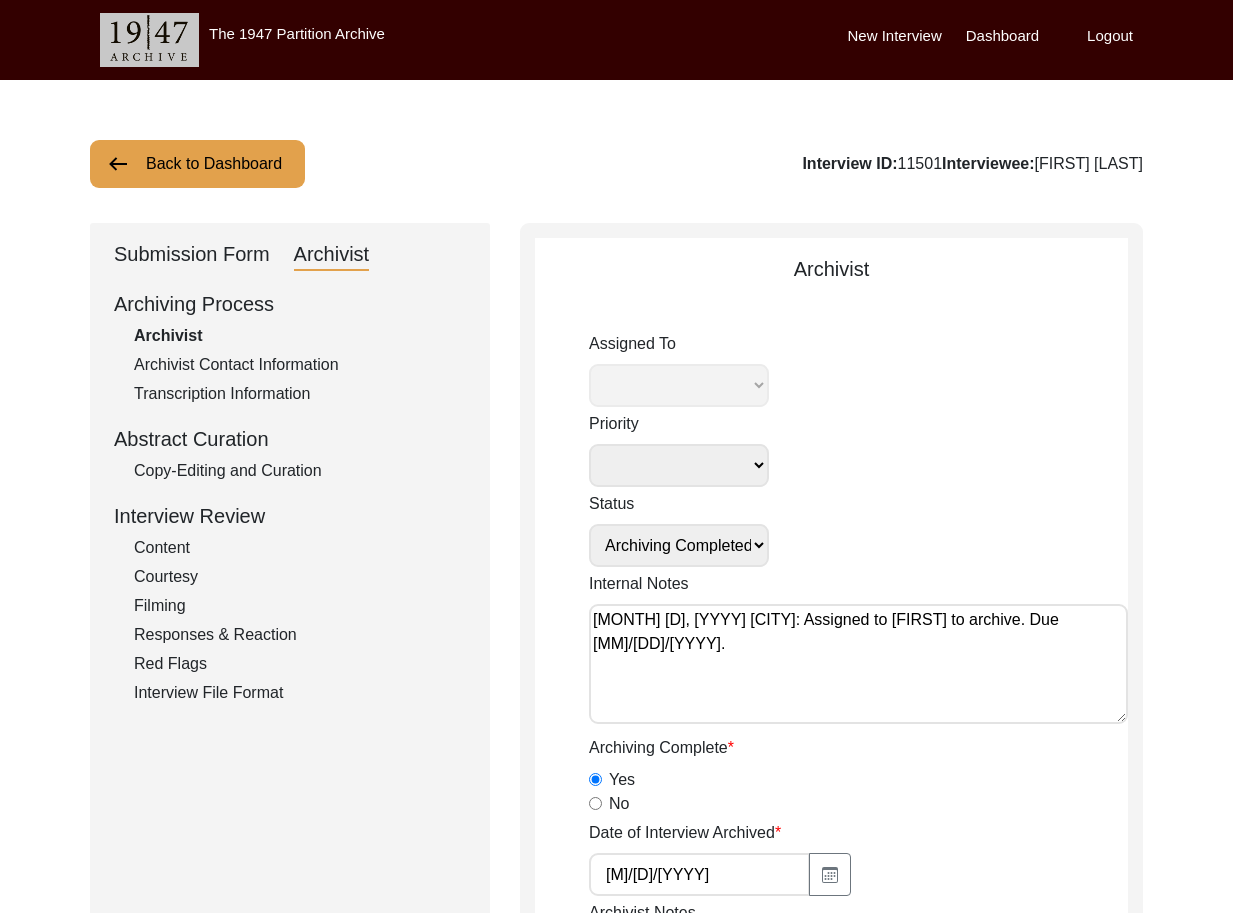 select on "508" 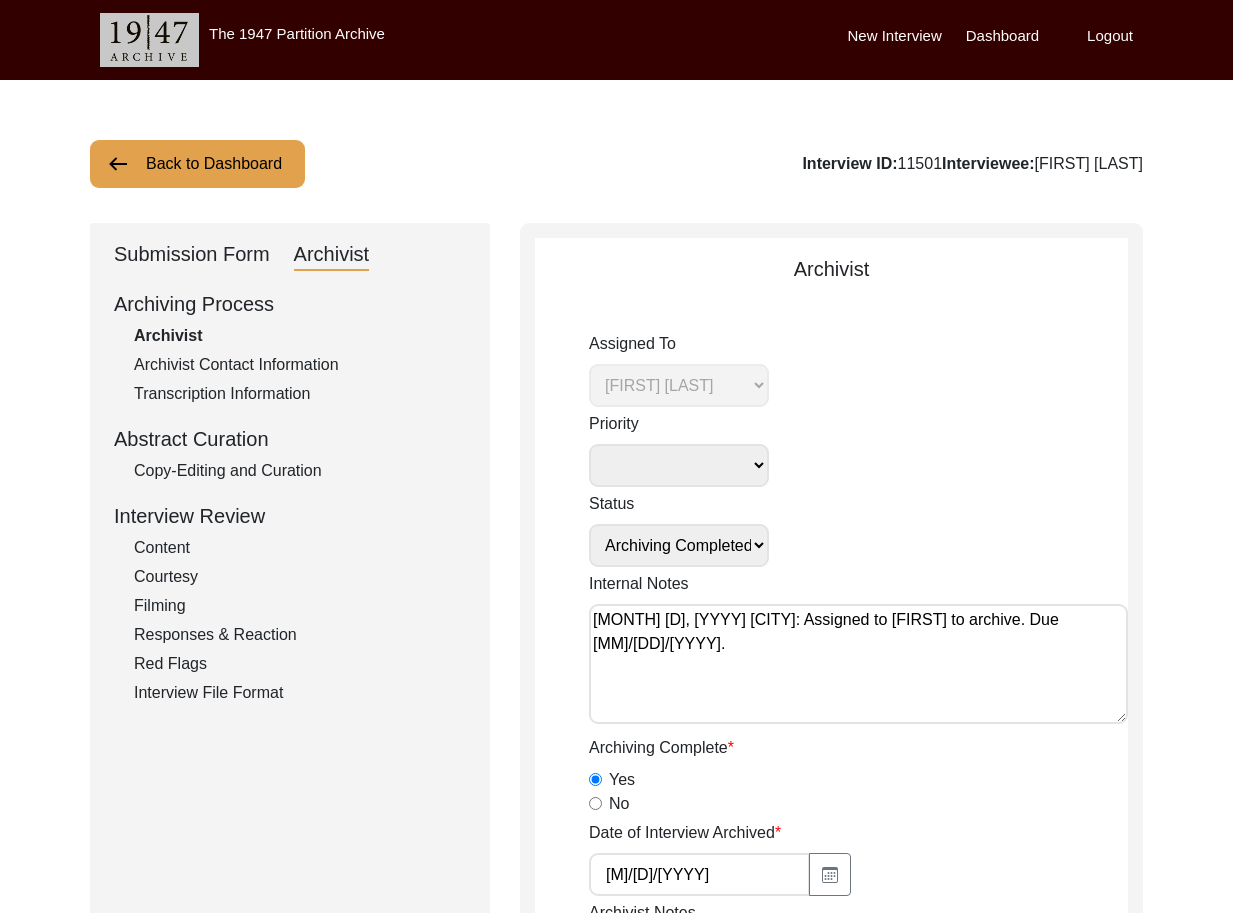 click on "Copy-Editing and Curation" 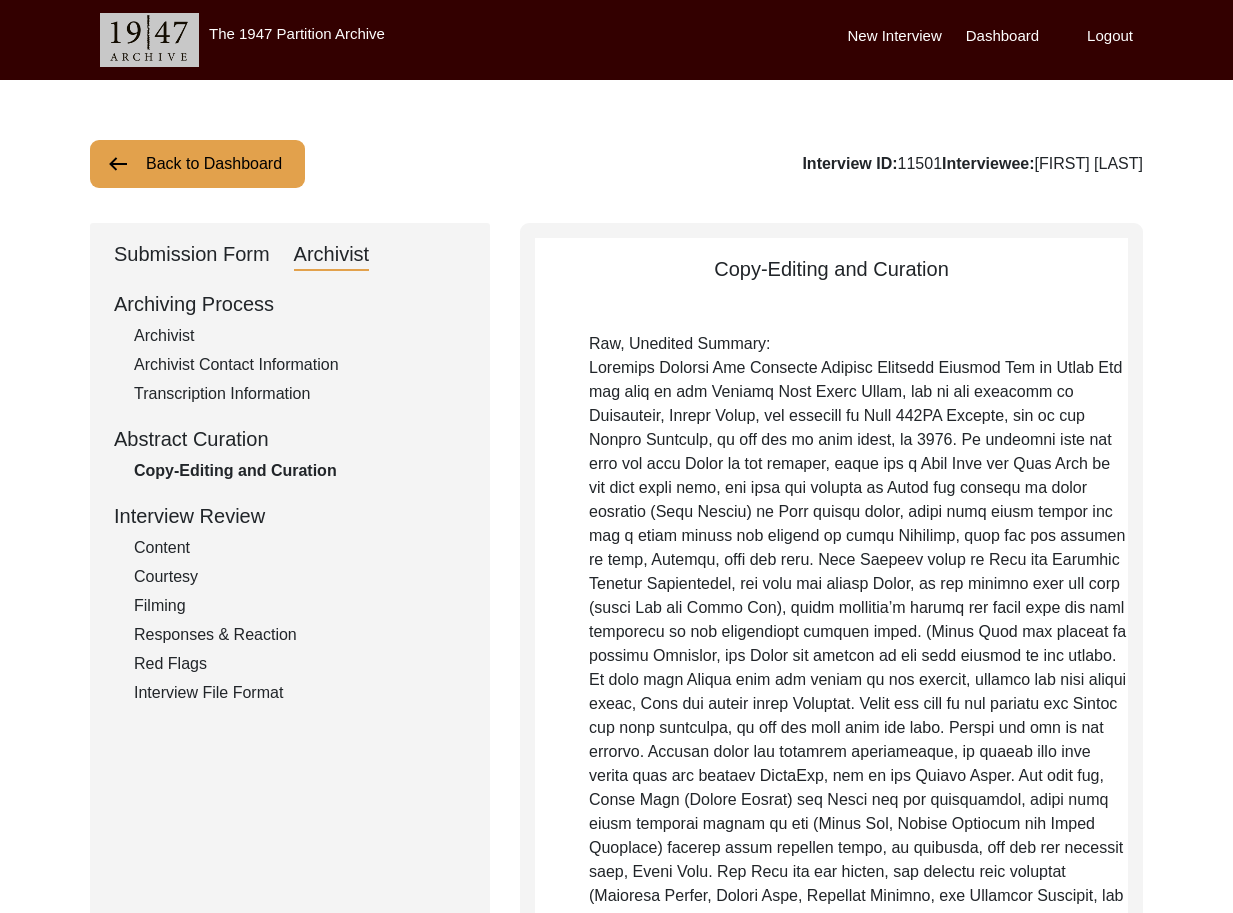 drag, startPoint x: 166, startPoint y: 327, endPoint x: 284, endPoint y: 431, distance: 157.28954 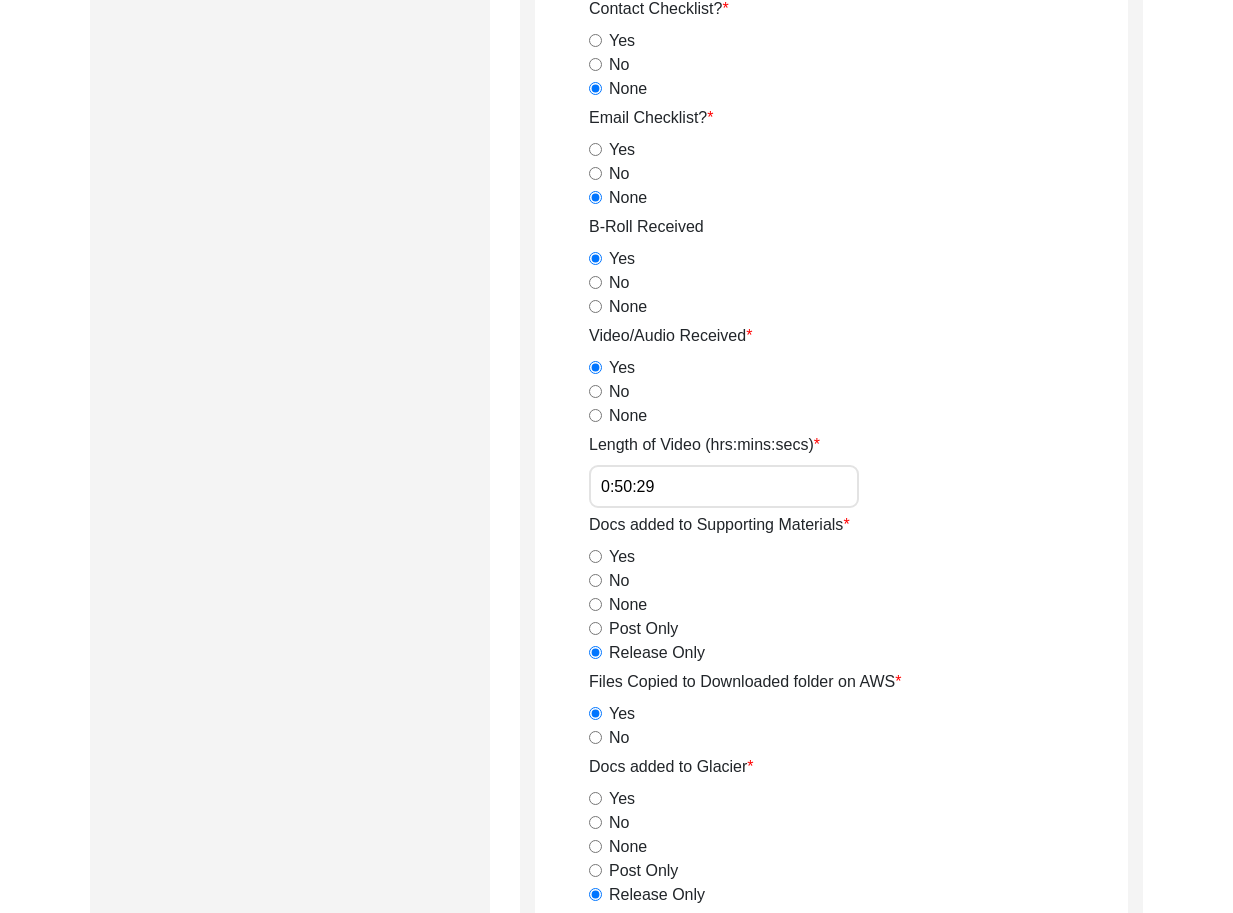 scroll, scrollTop: 1791, scrollLeft: 0, axis: vertical 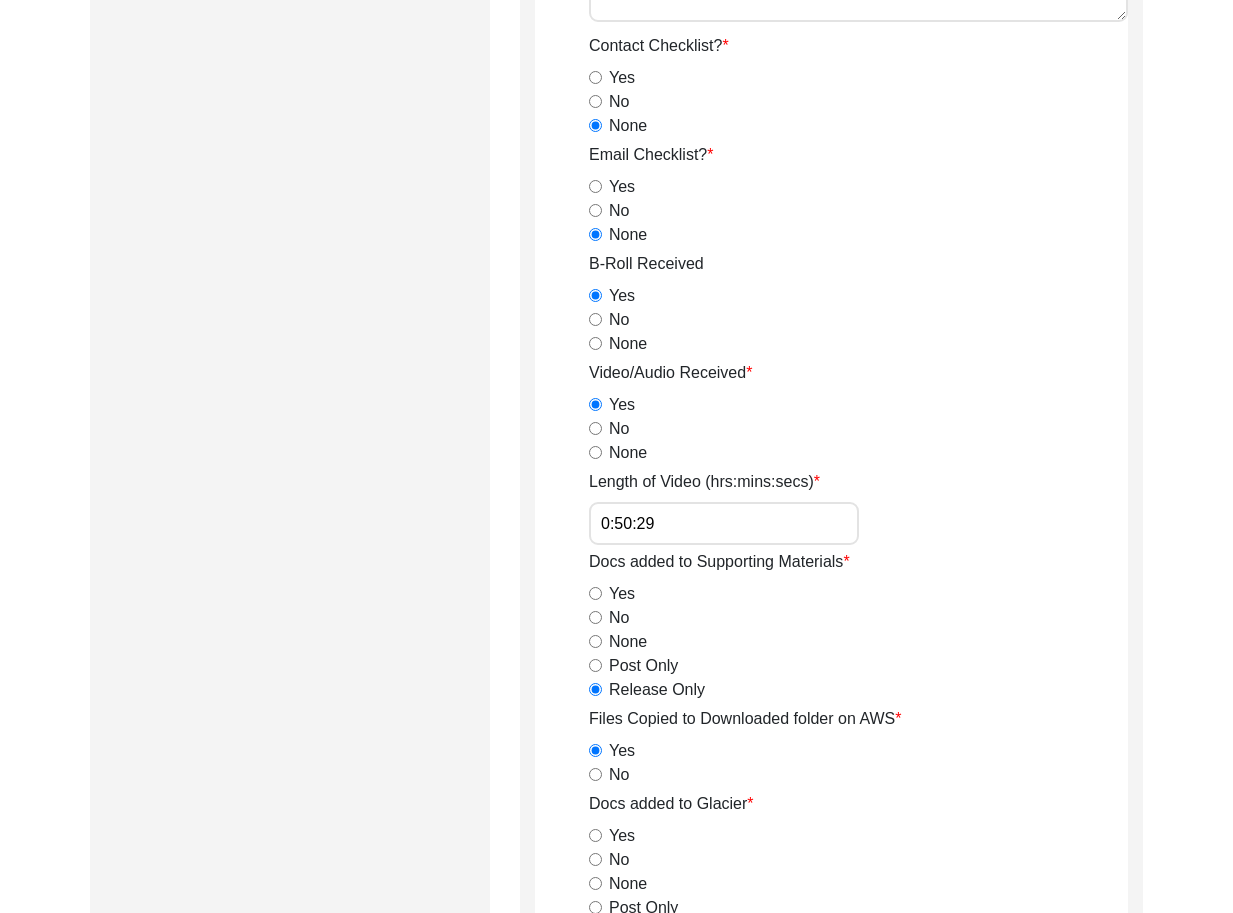 click on "0:50:29" at bounding box center (724, 523) 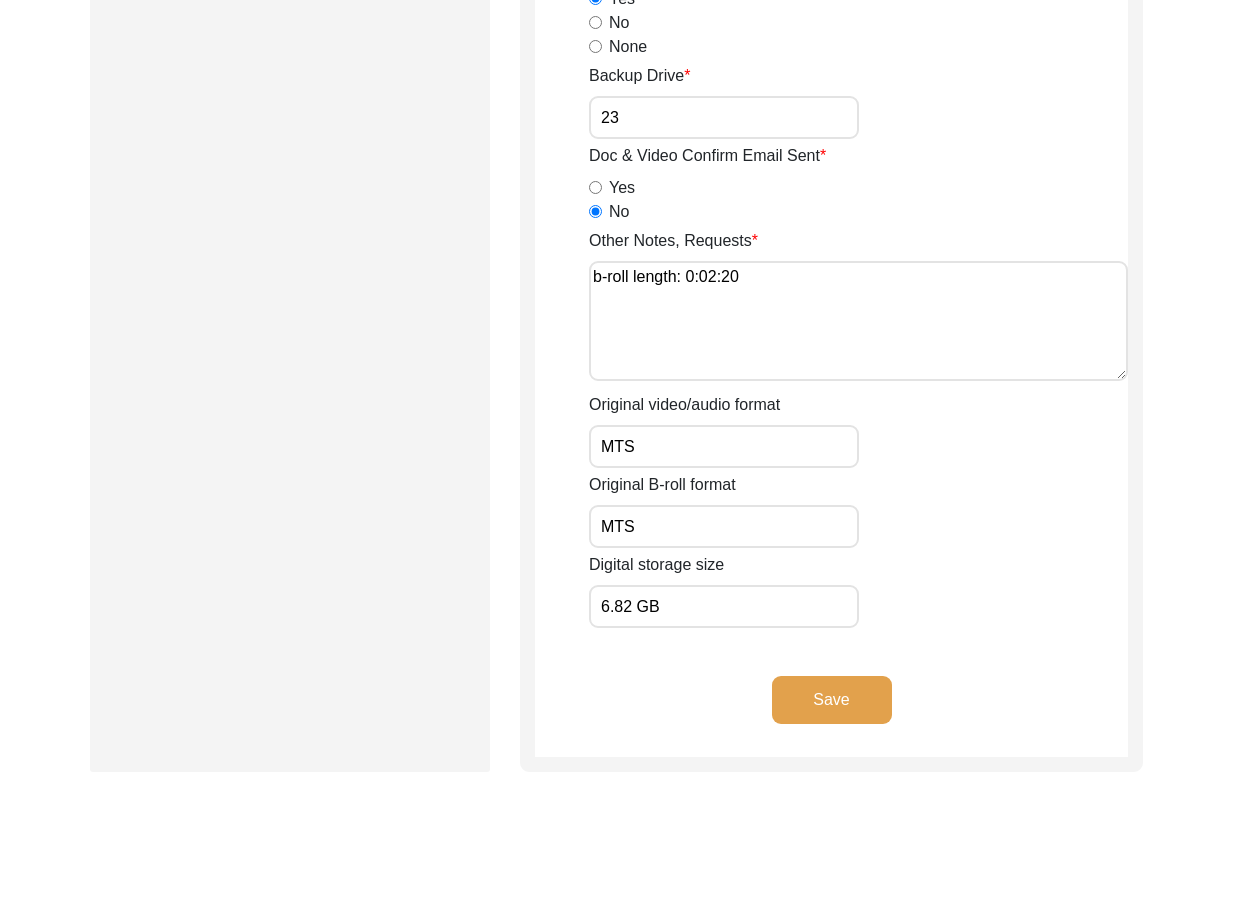 type on "0:58:58" 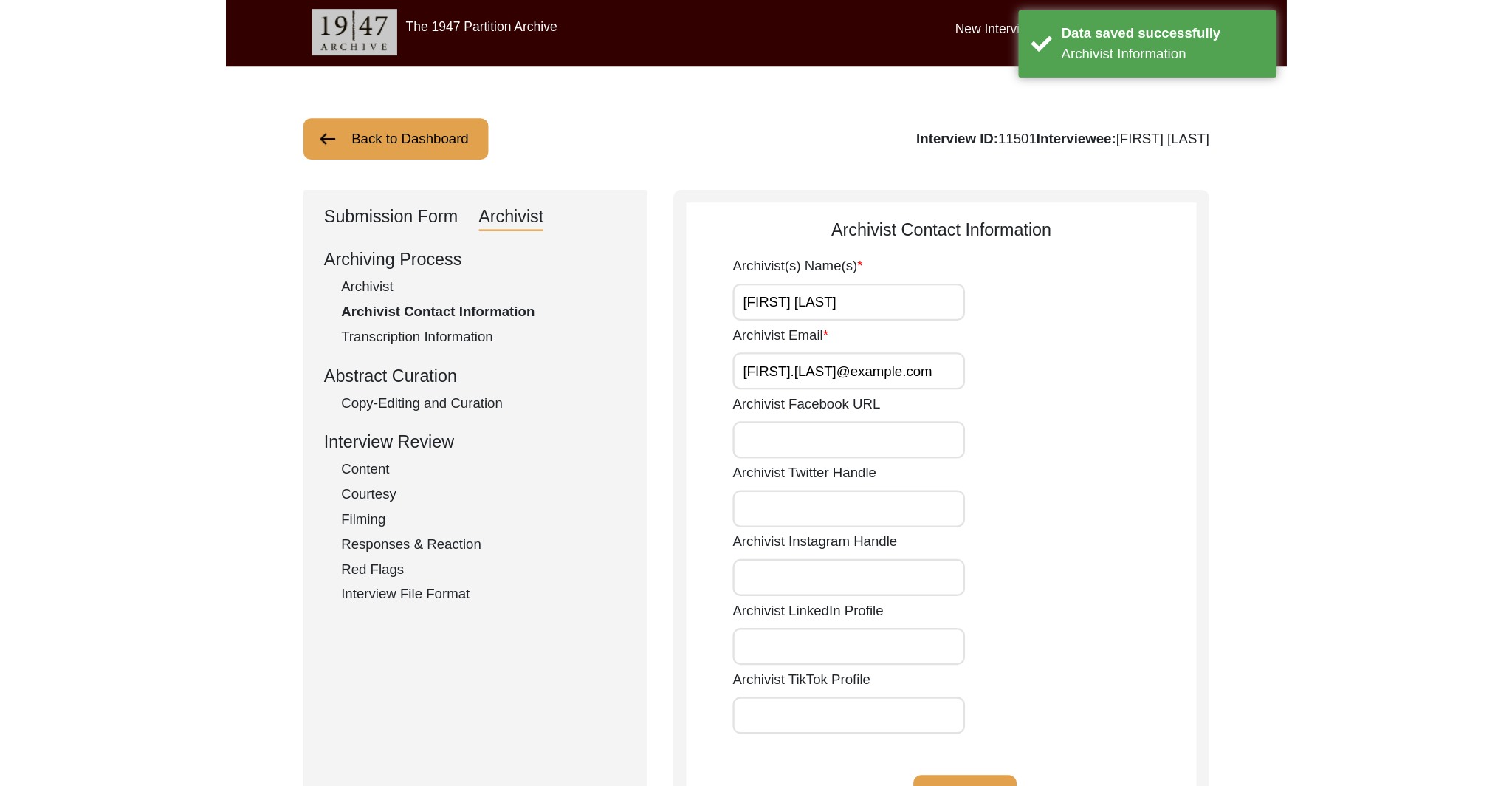 scroll, scrollTop: 0, scrollLeft: 0, axis: both 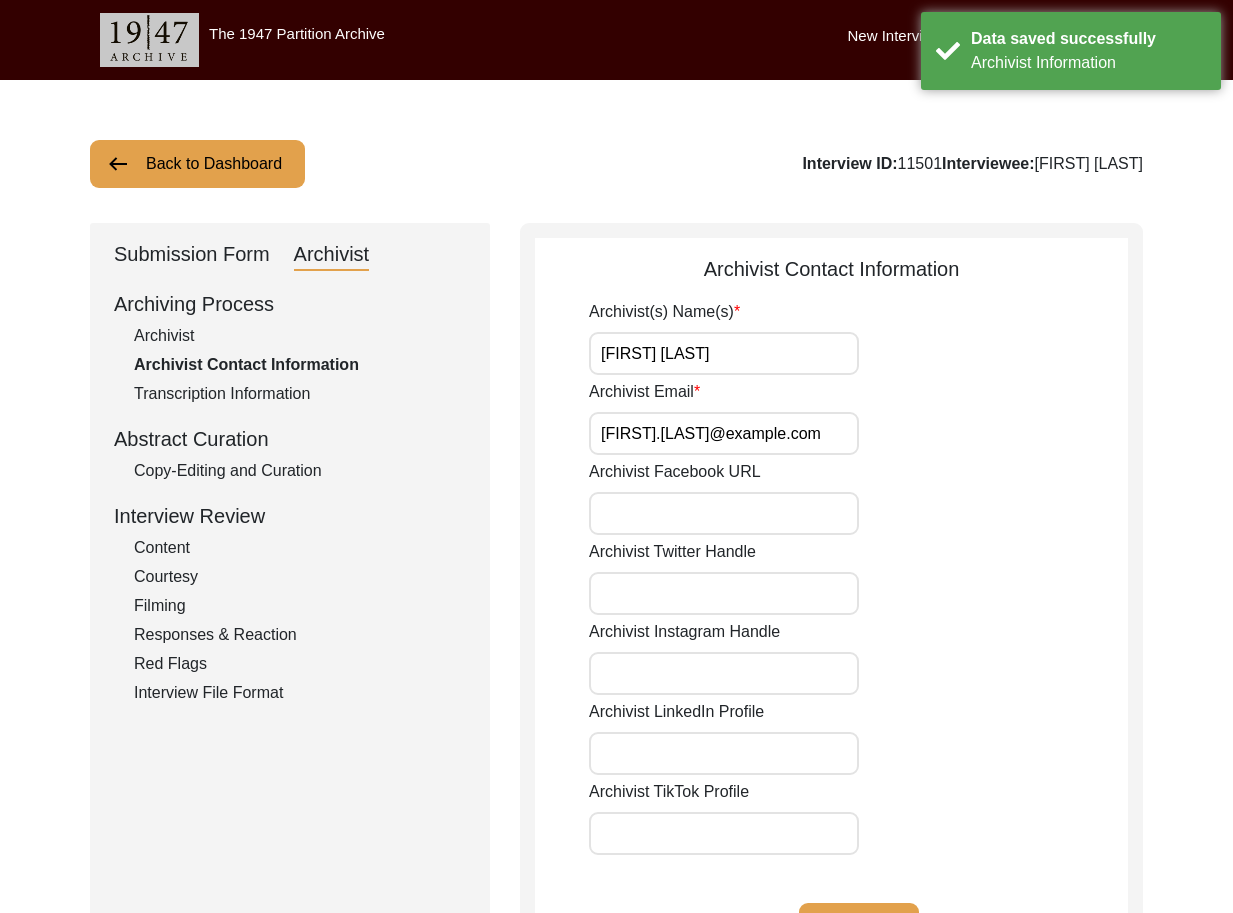 click on "Submission Form" 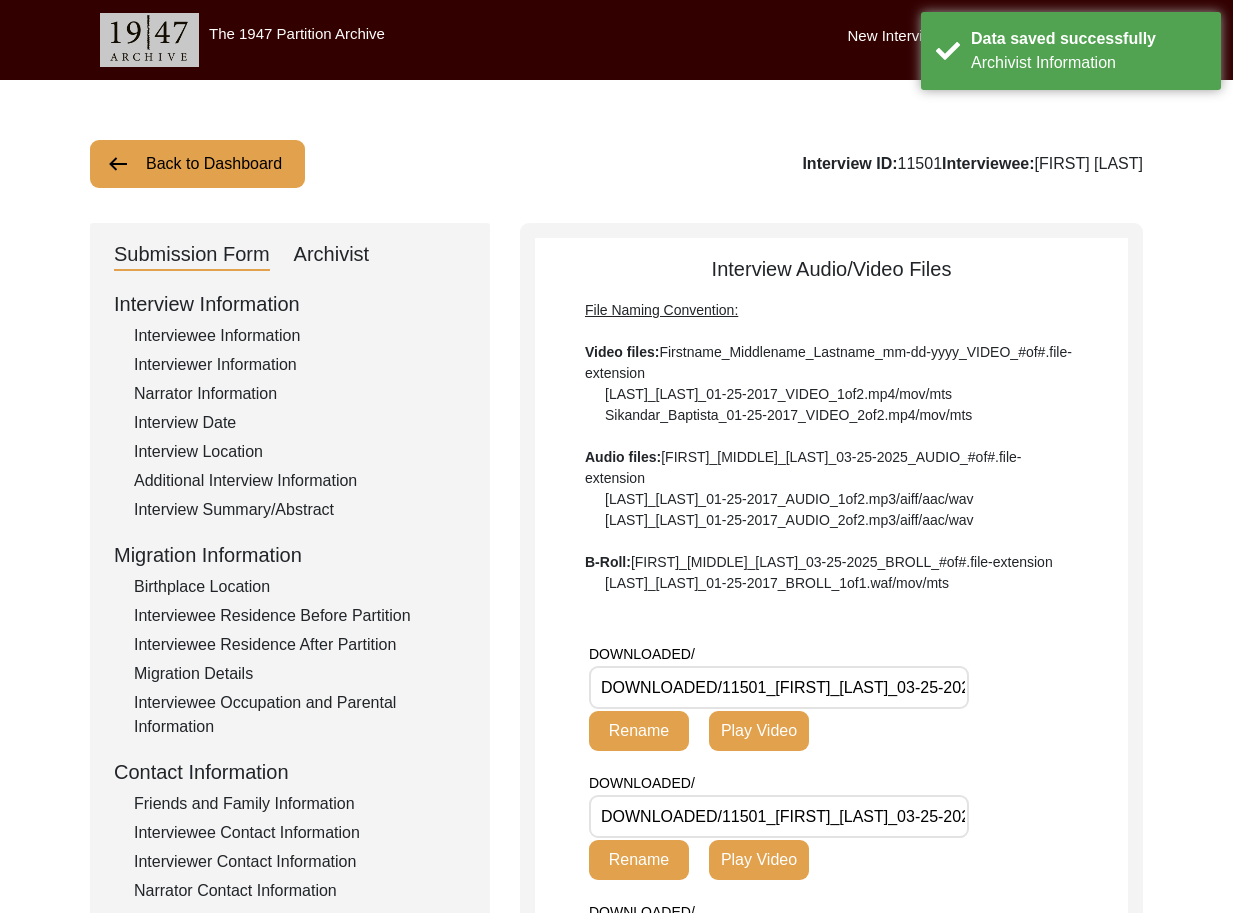 click on "Interviewee Information" 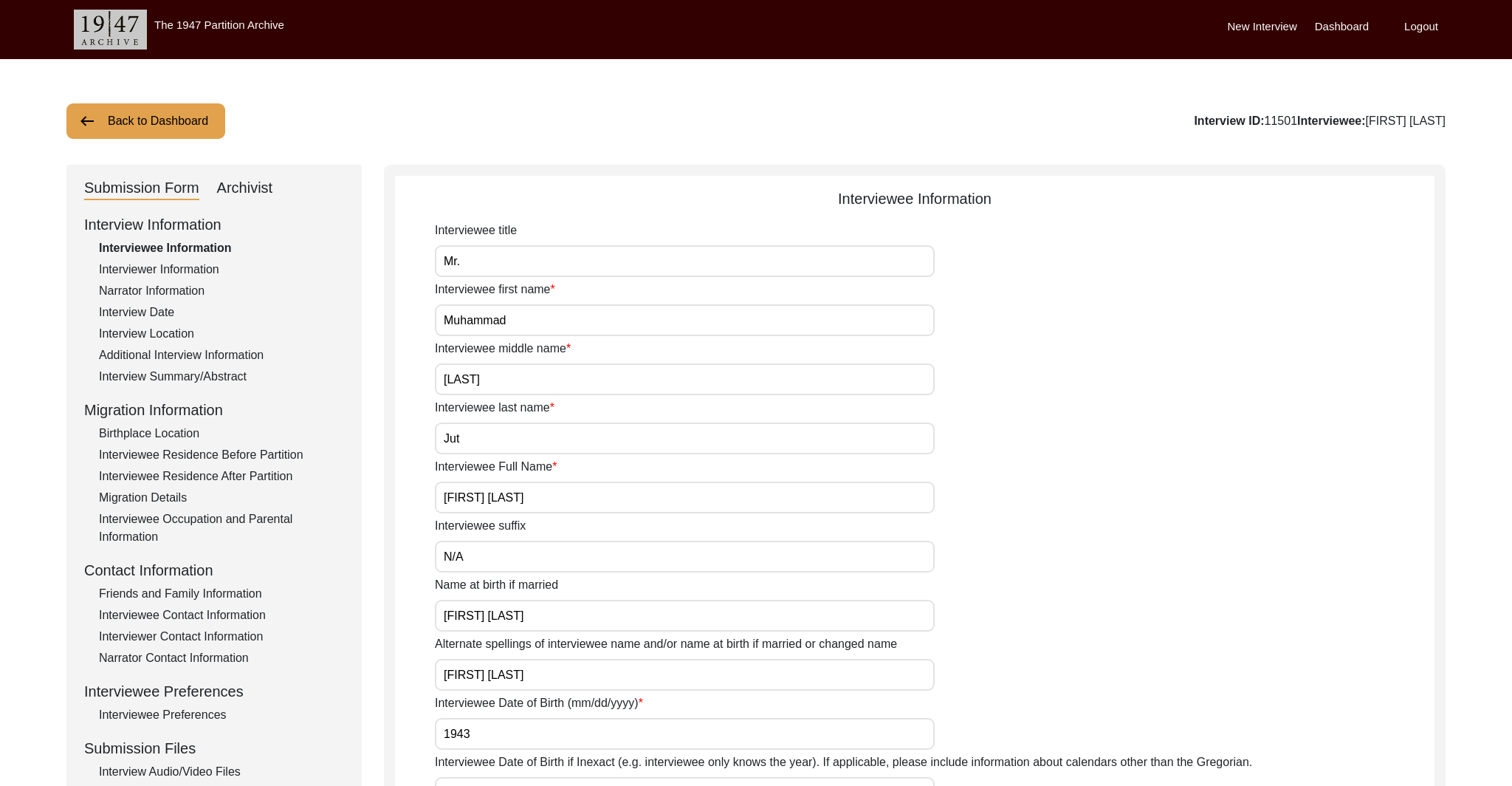 click on "Submission Form   Archivist" 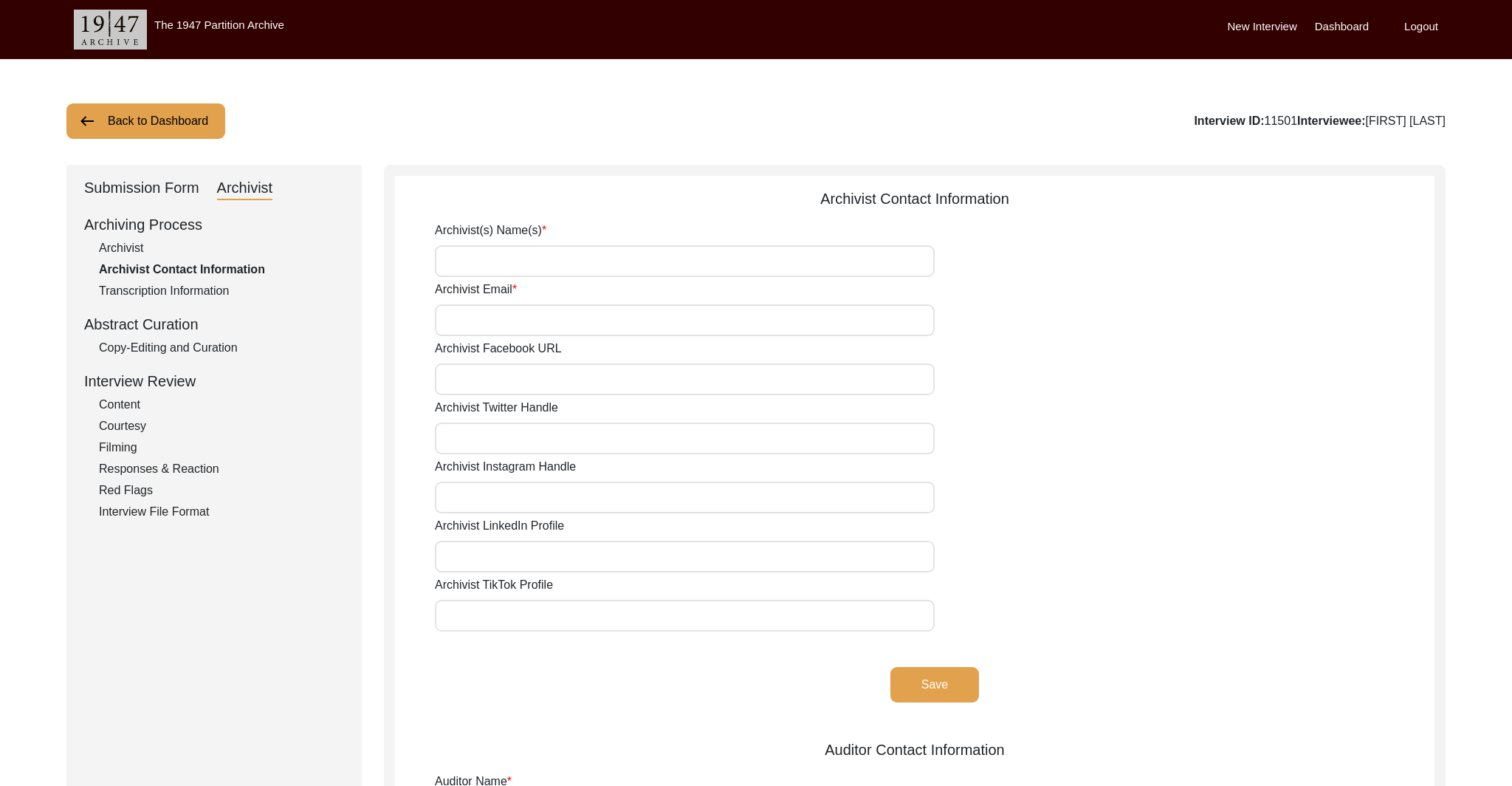 type on "[FIRST] [LAST]" 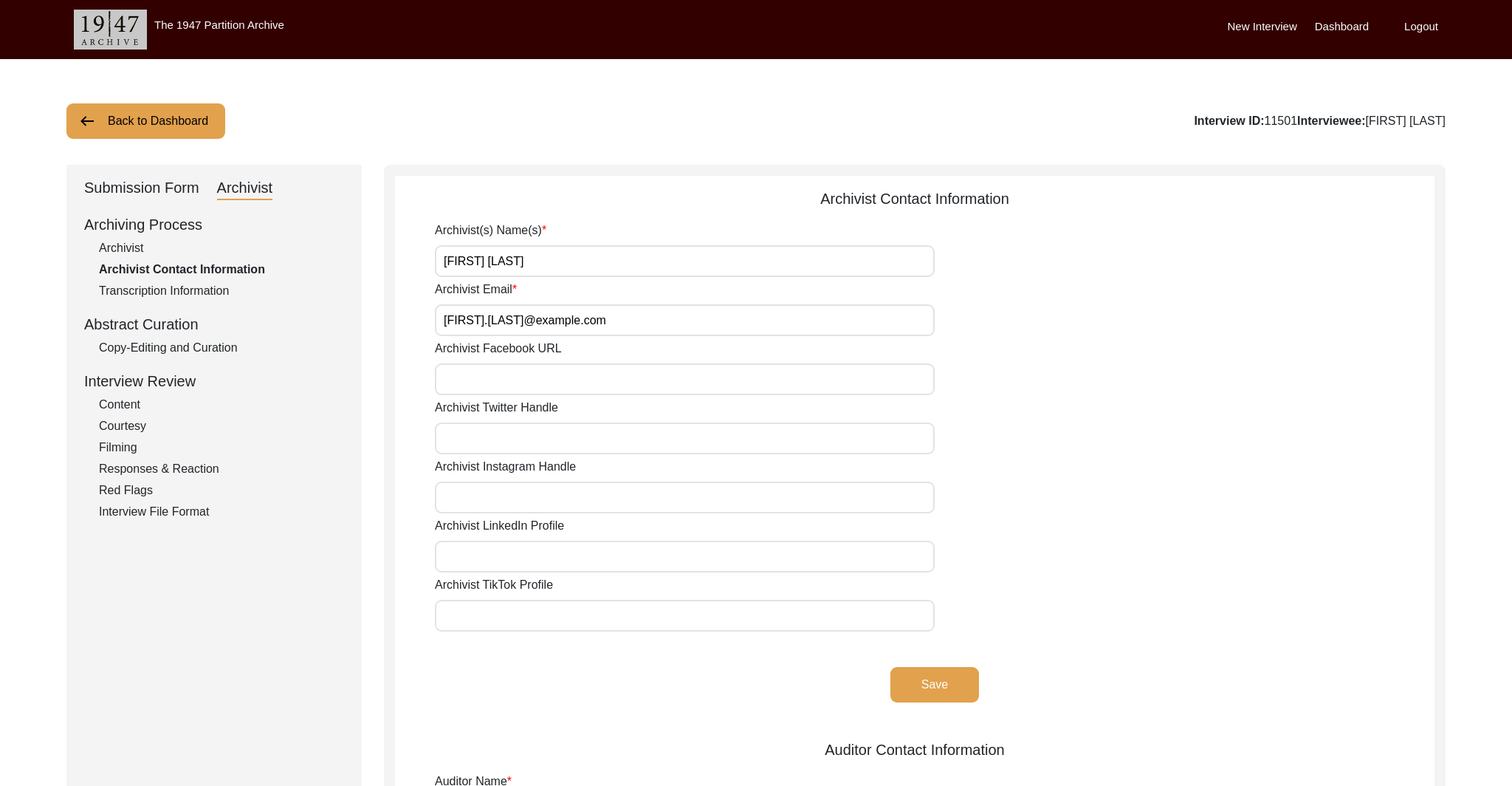 click on "Archivist" 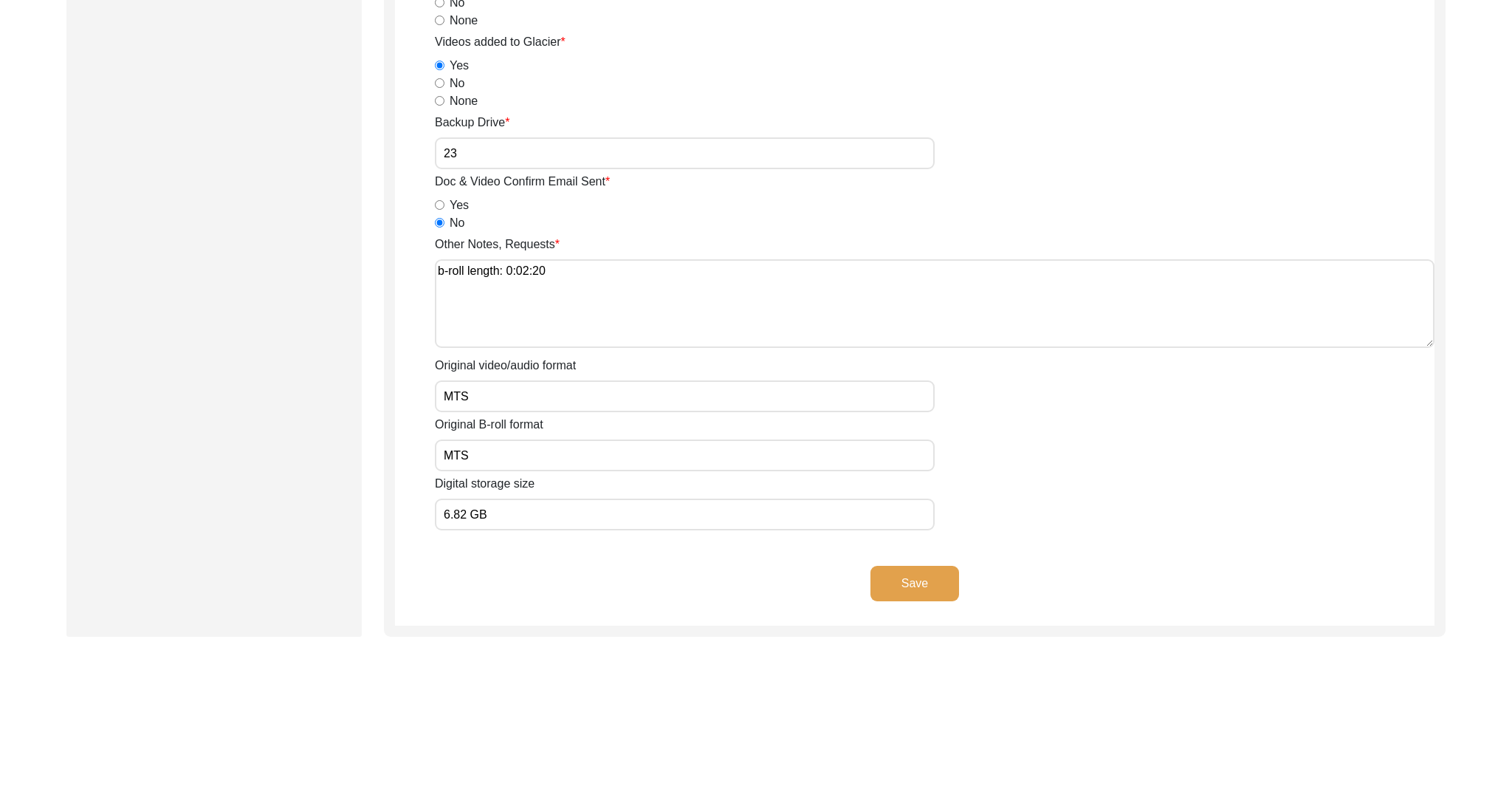 scroll, scrollTop: 2068, scrollLeft: 0, axis: vertical 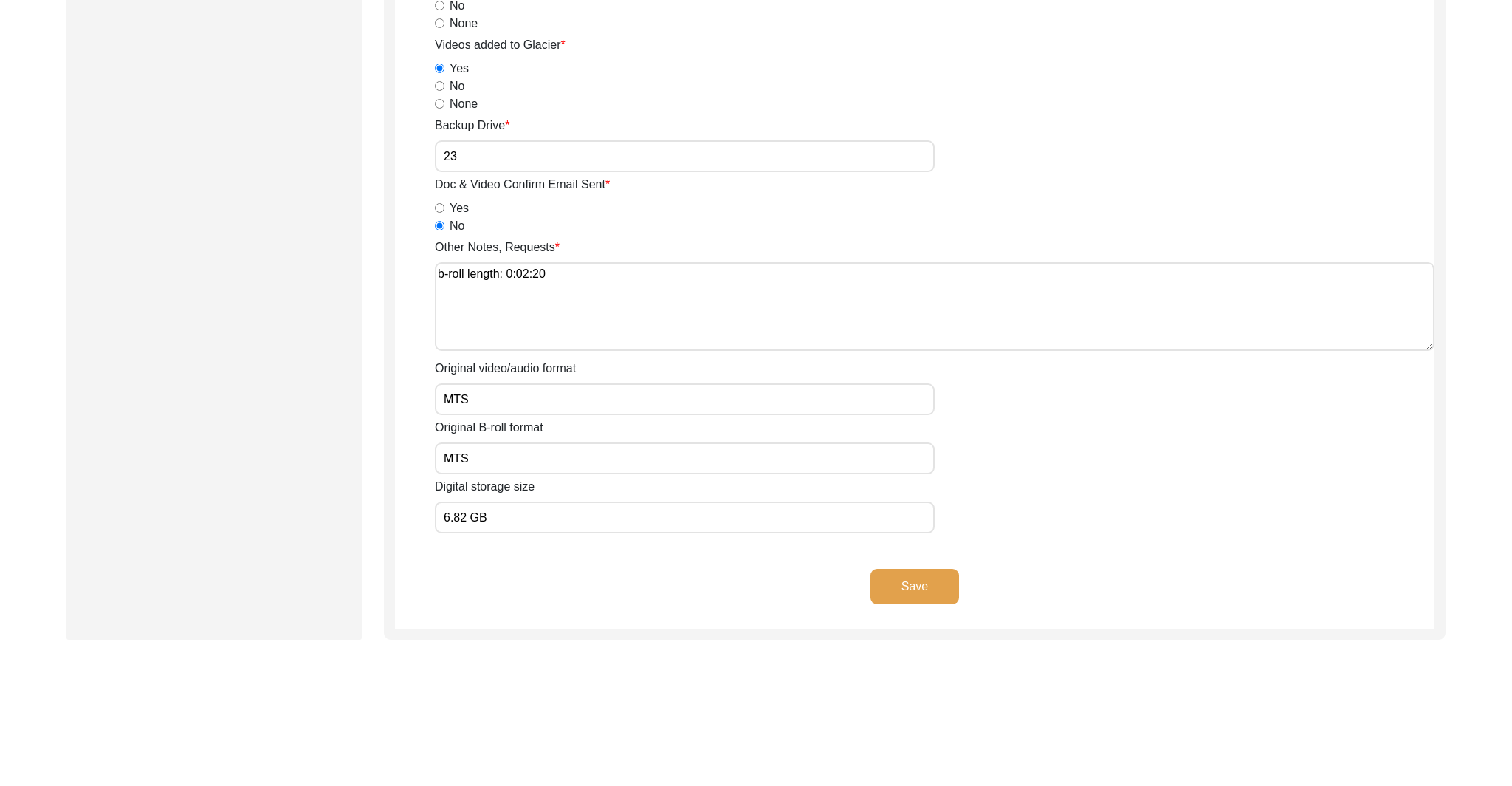 click on "6.82 GB" at bounding box center (684, 517) 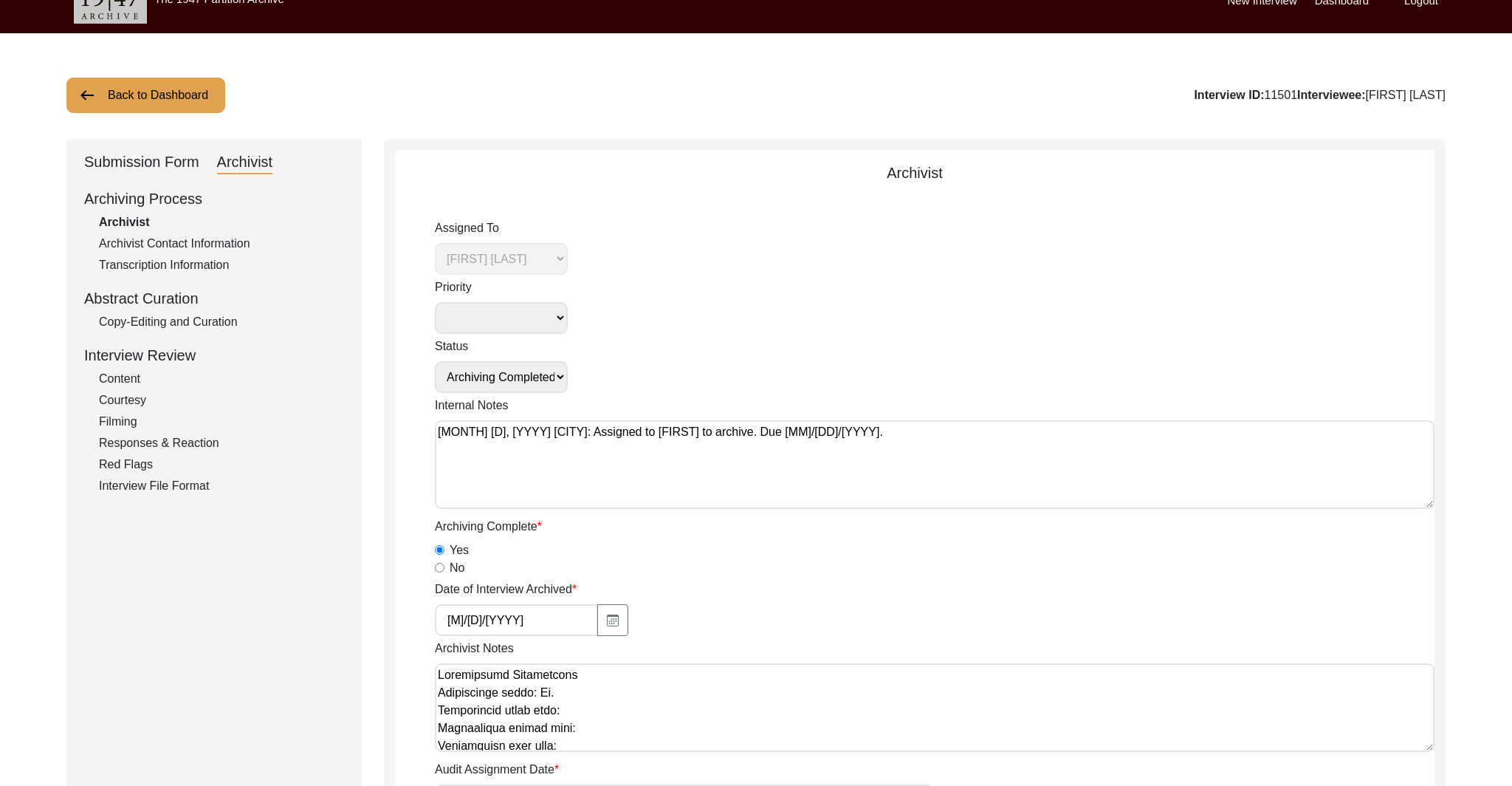 scroll, scrollTop: 0, scrollLeft: 0, axis: both 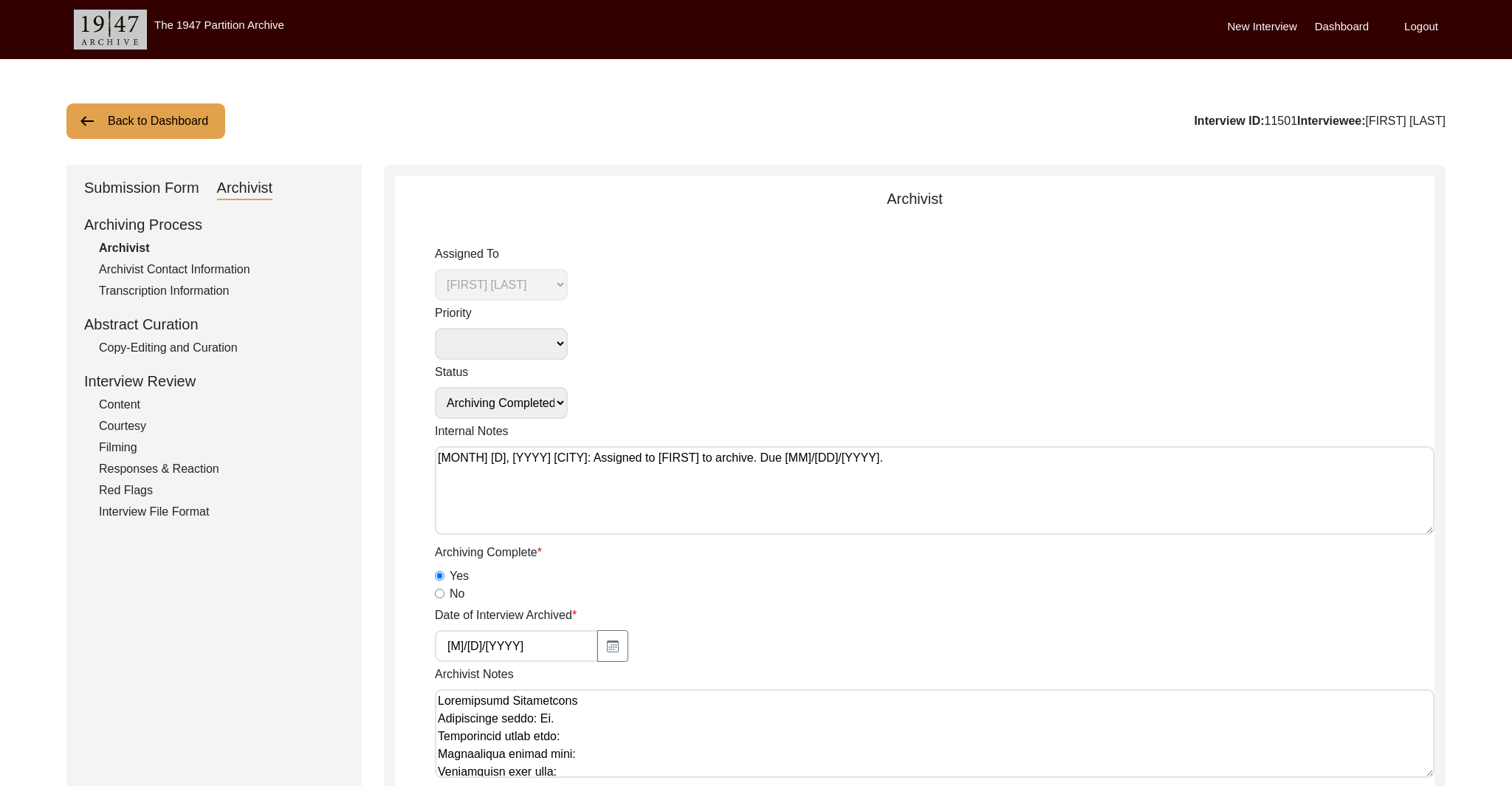 click on "Submission Form" 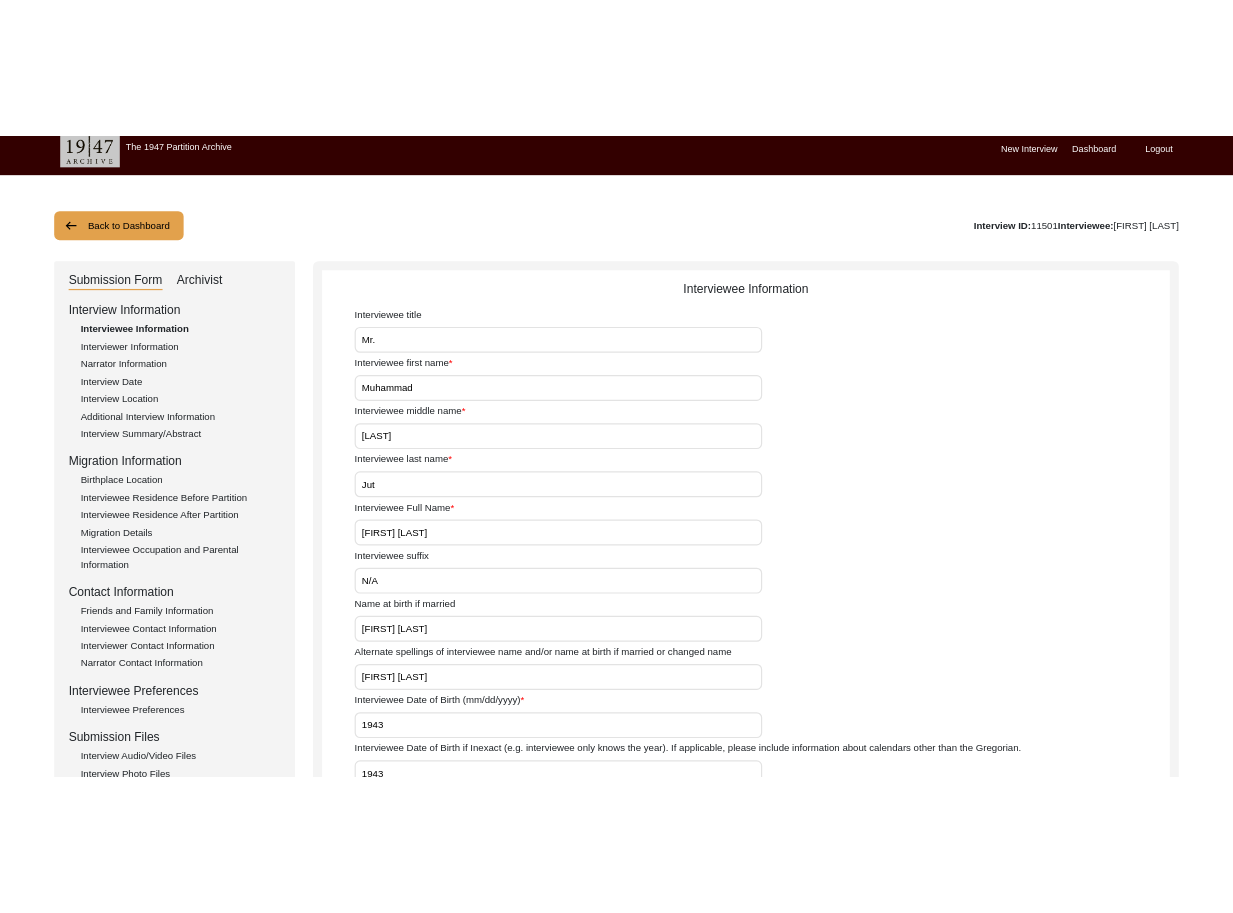 scroll, scrollTop: 0, scrollLeft: 0, axis: both 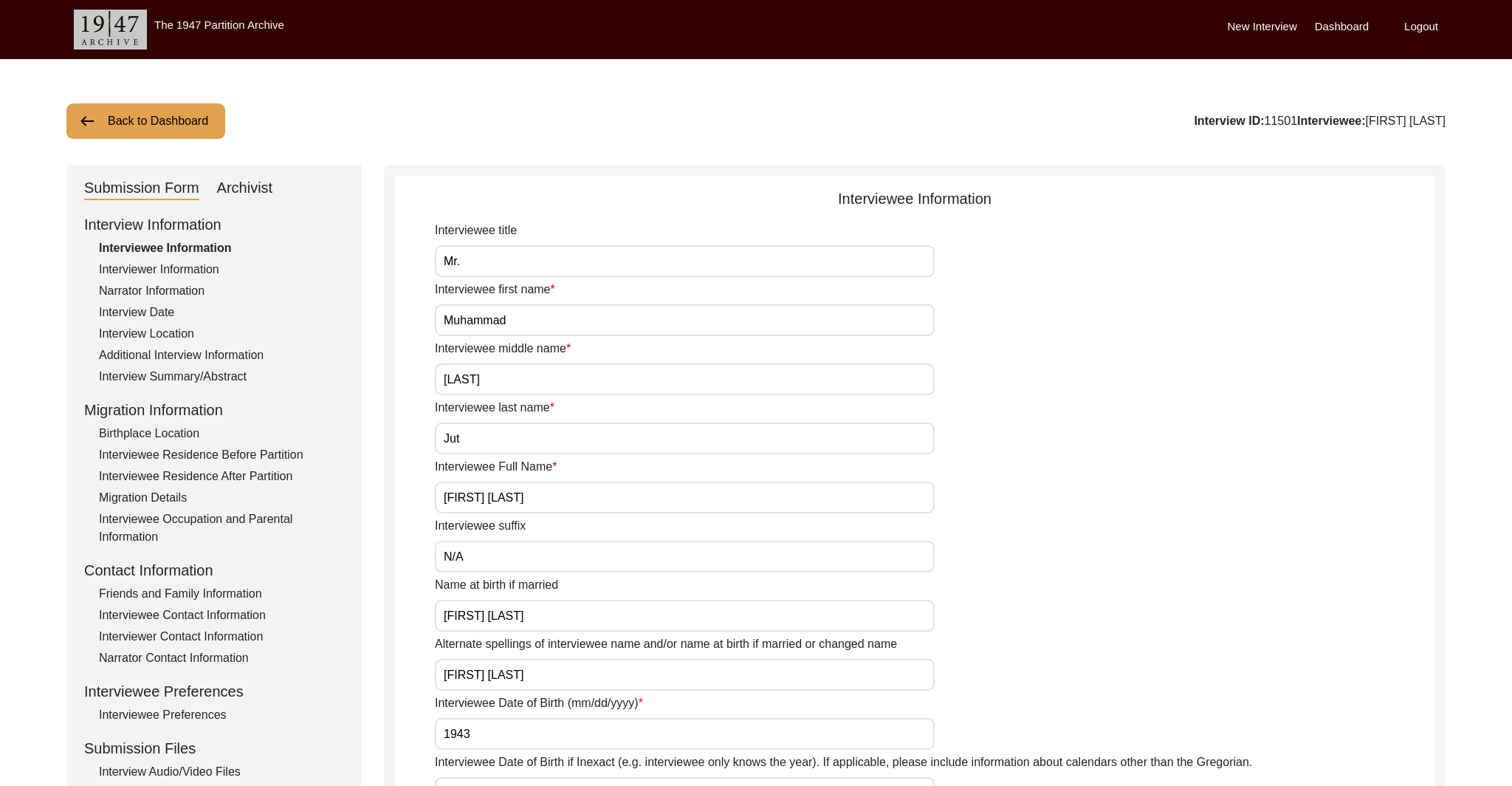 click on "Back to Dashboard" 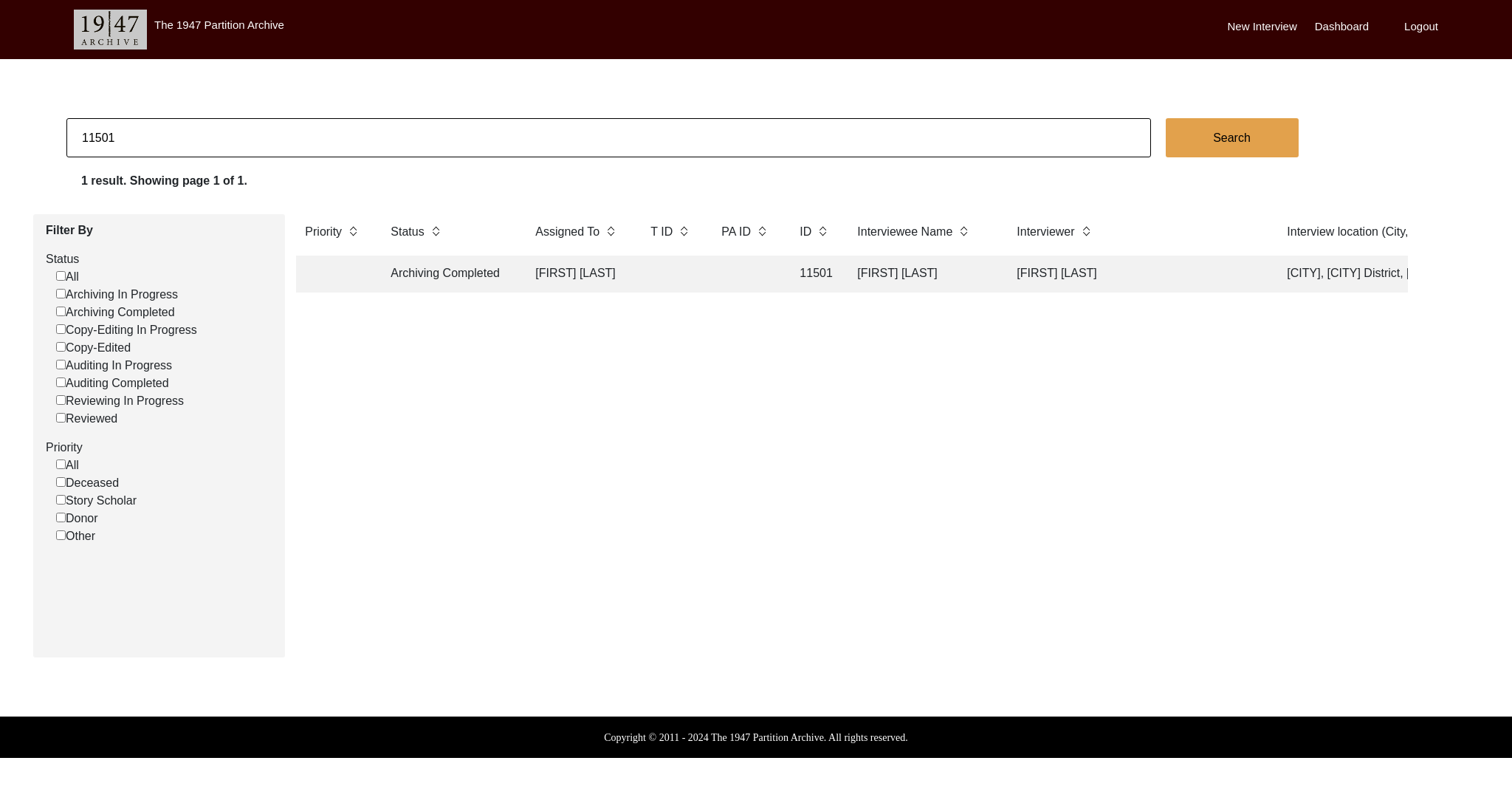 drag, startPoint x: 299, startPoint y: 148, endPoint x: 0, endPoint y: 170, distance: 299.80827 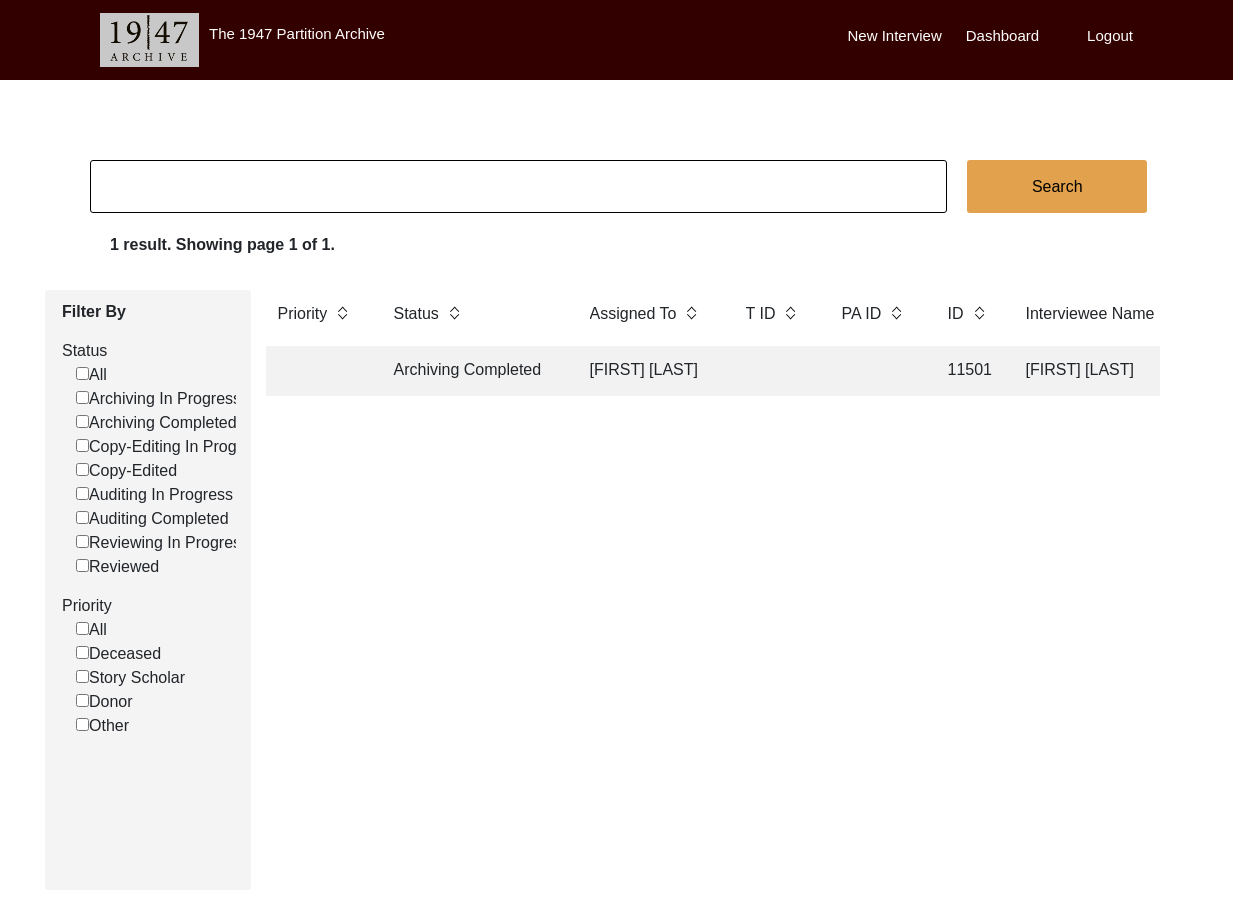 type 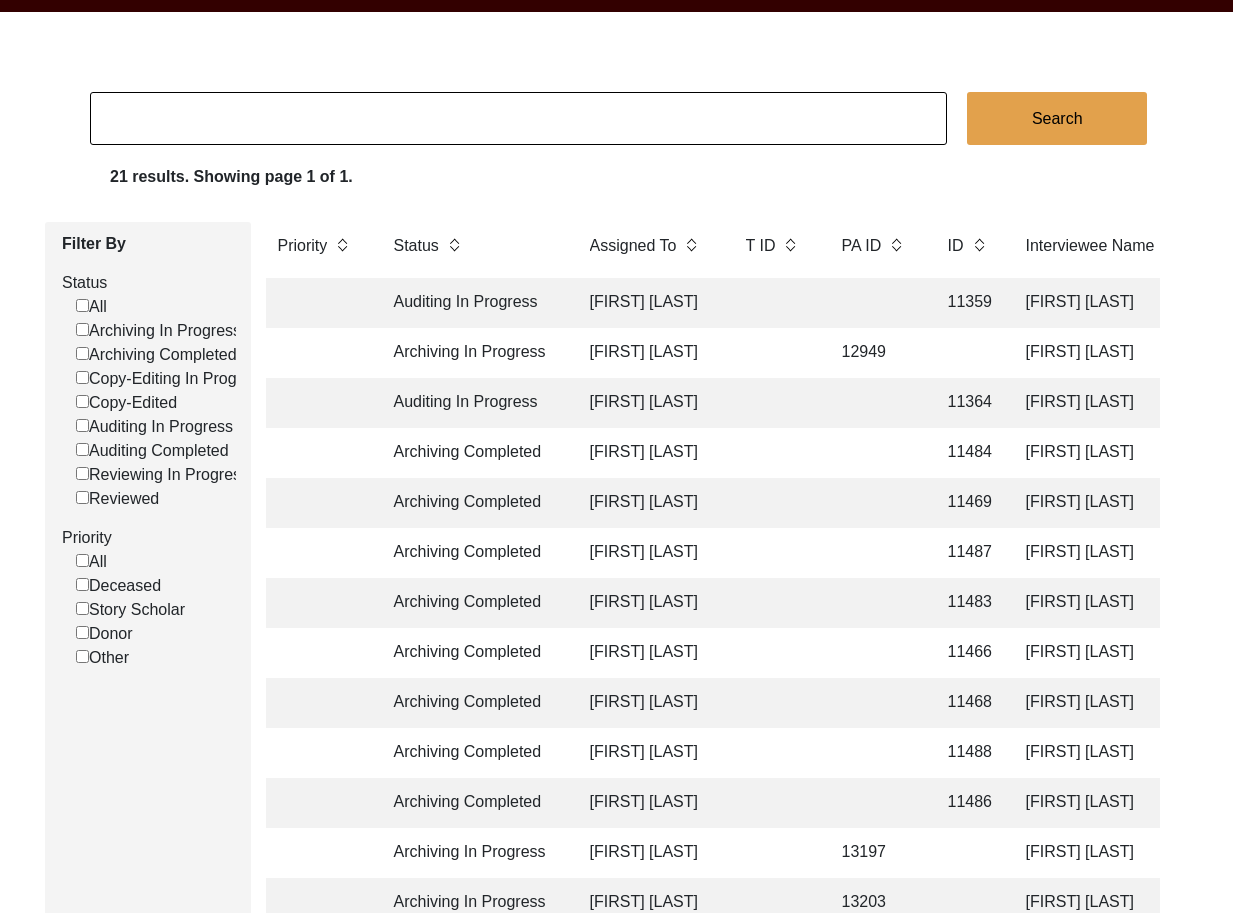 scroll, scrollTop: 87, scrollLeft: 0, axis: vertical 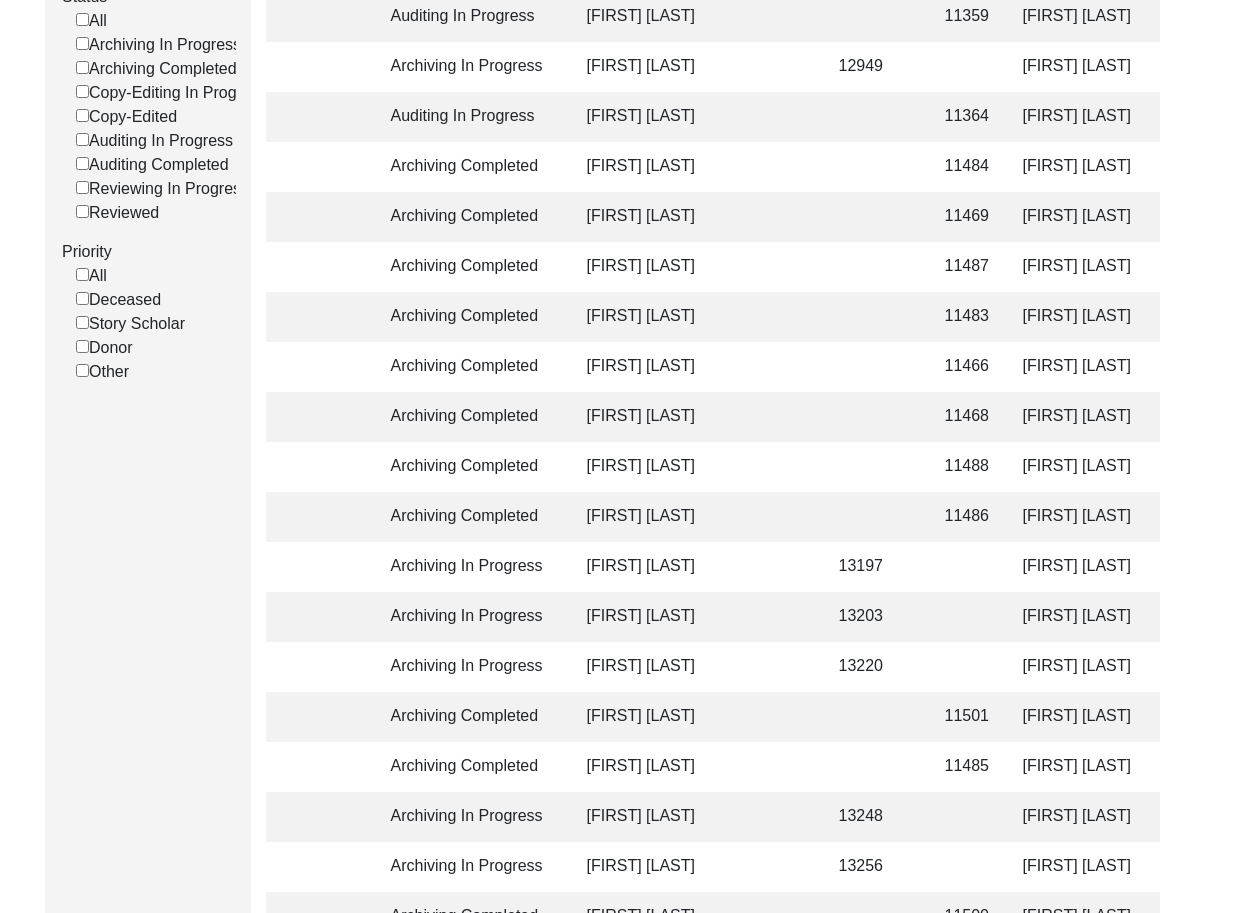 click on "[FIRST] [LAST]" 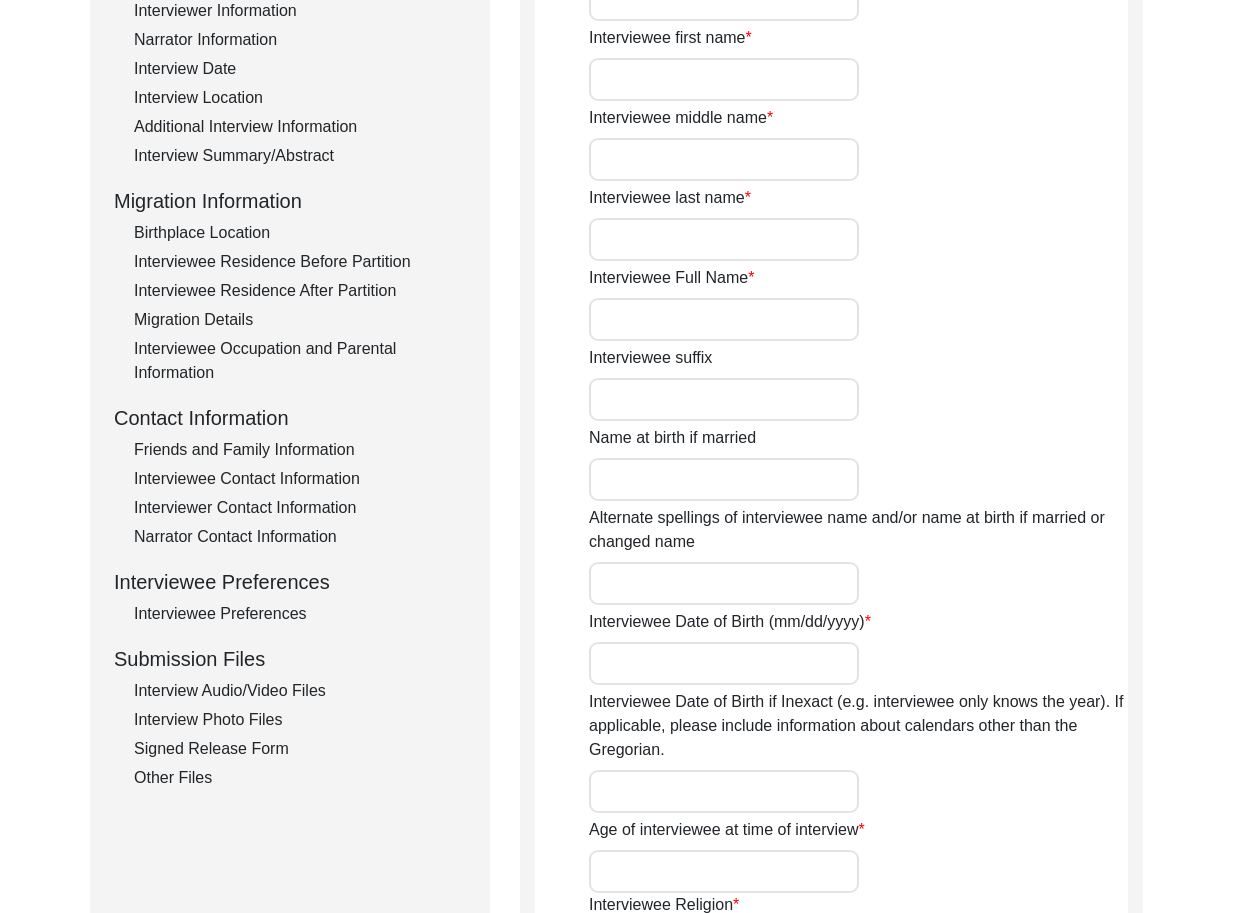 type on "Mrs." 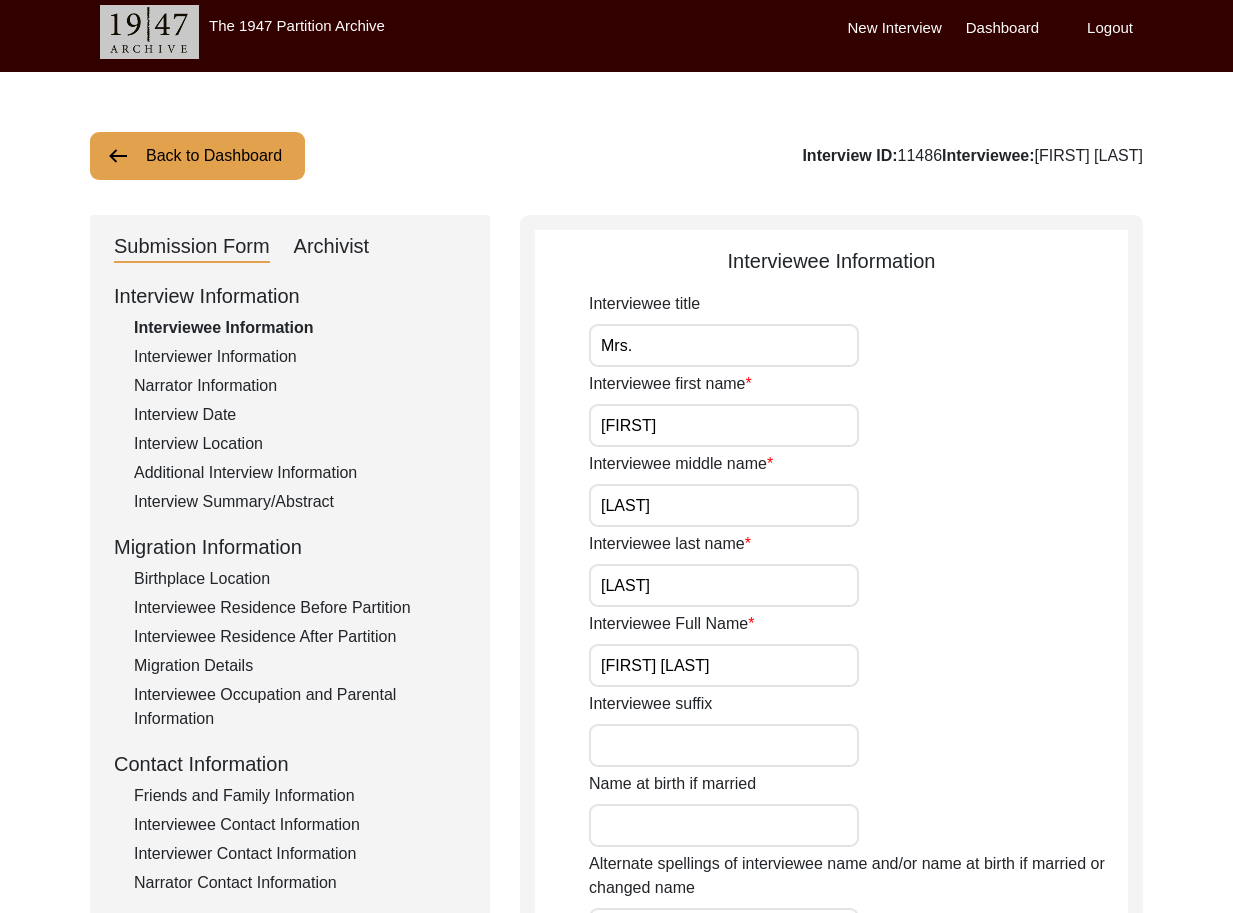 scroll, scrollTop: 0, scrollLeft: 0, axis: both 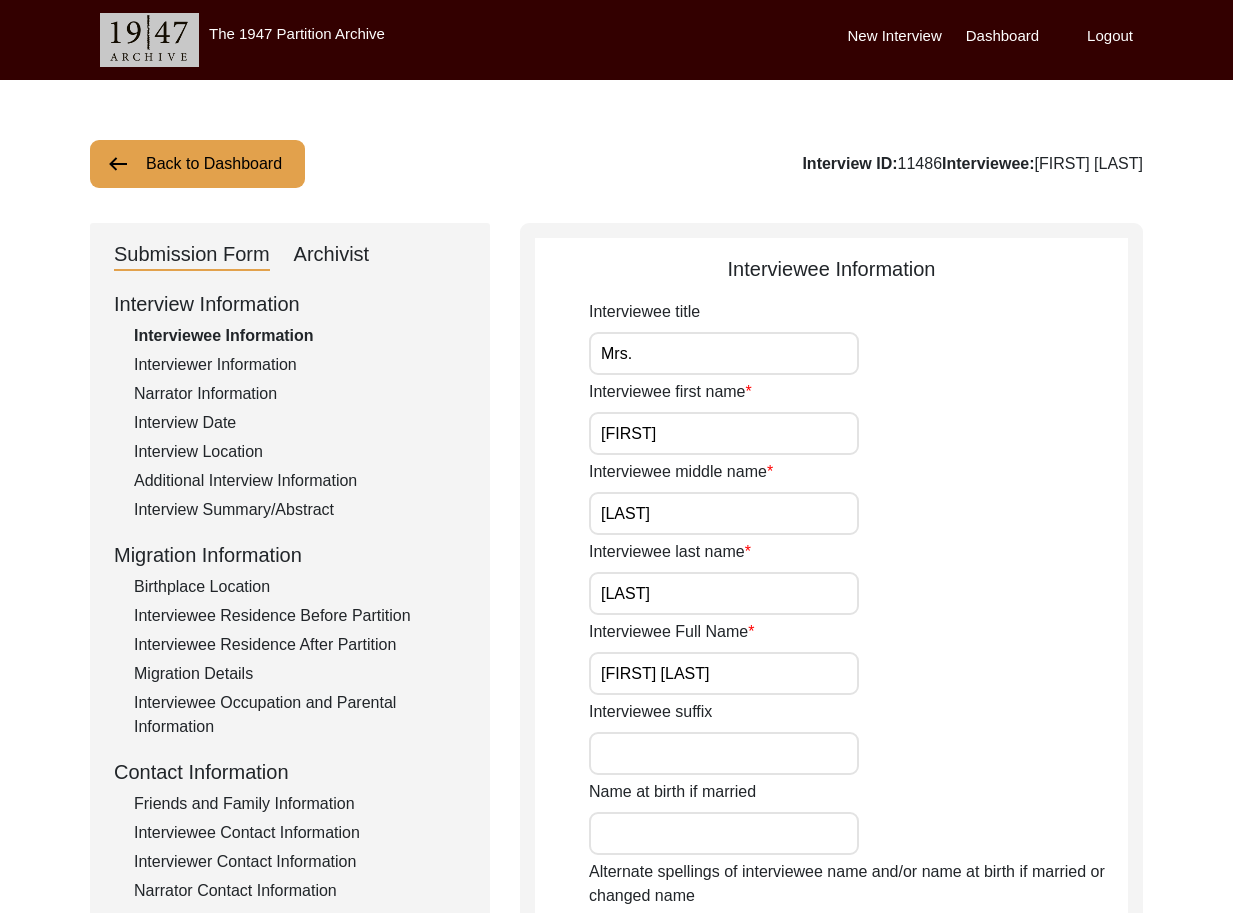 click on "Archivist" 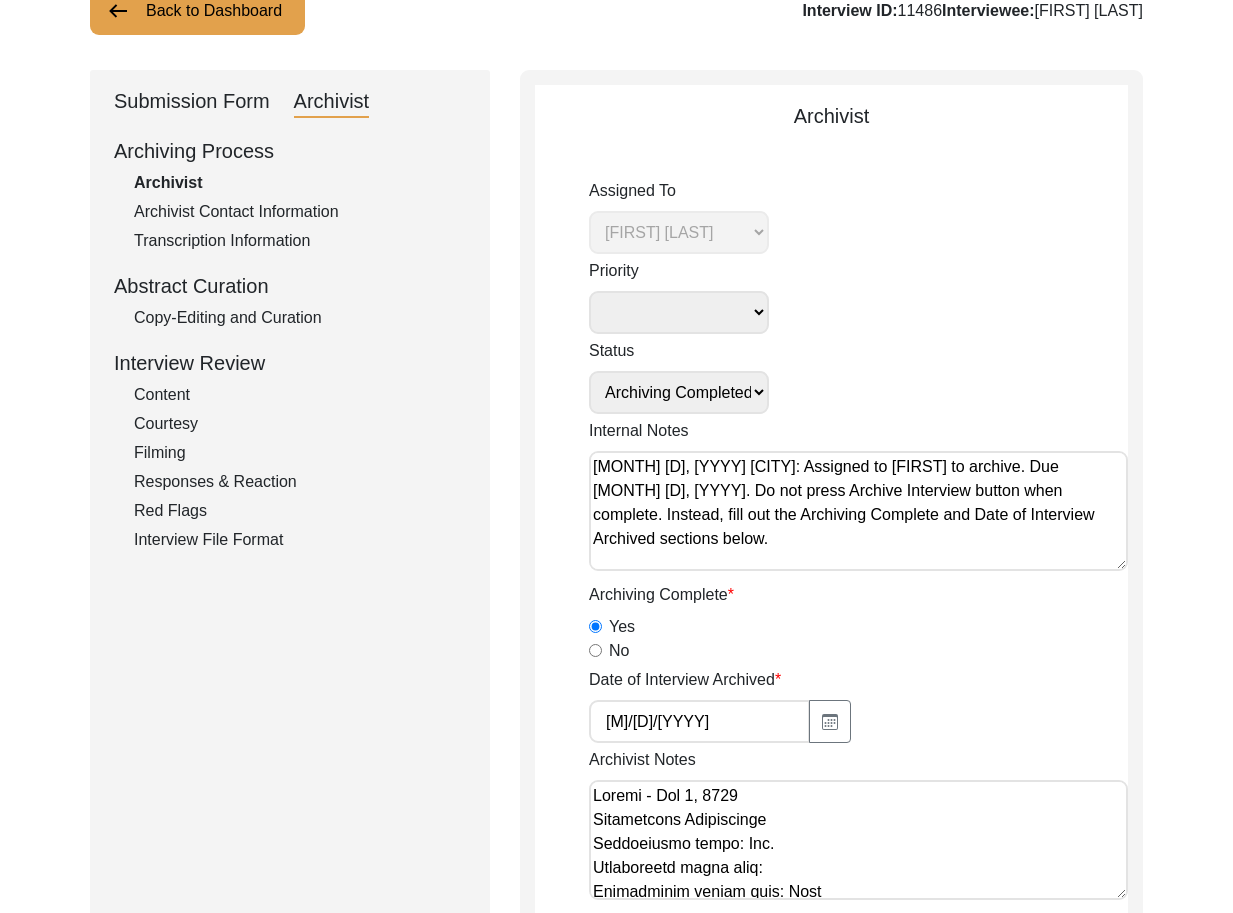 scroll, scrollTop: 152, scrollLeft: 0, axis: vertical 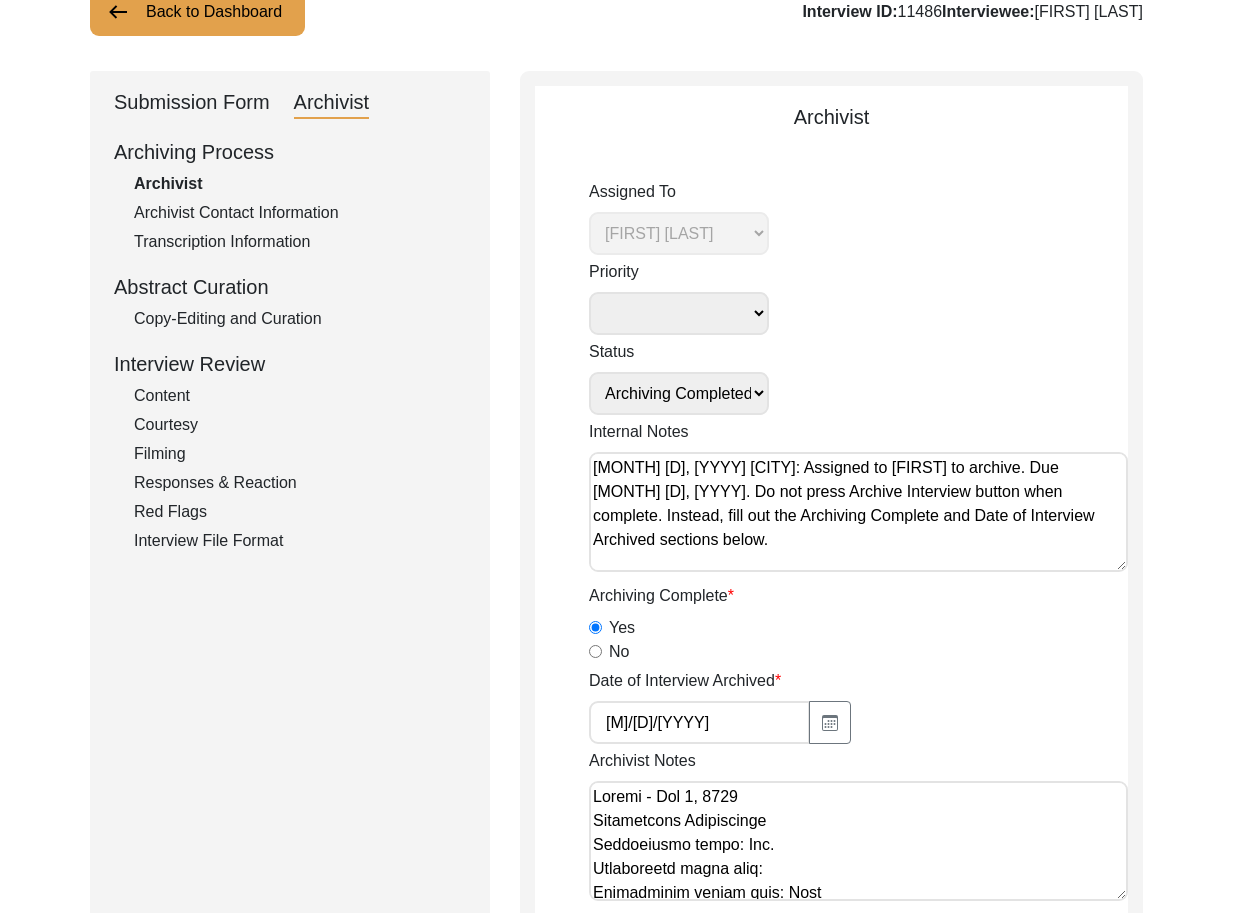 click on "Archivist Contact Information" 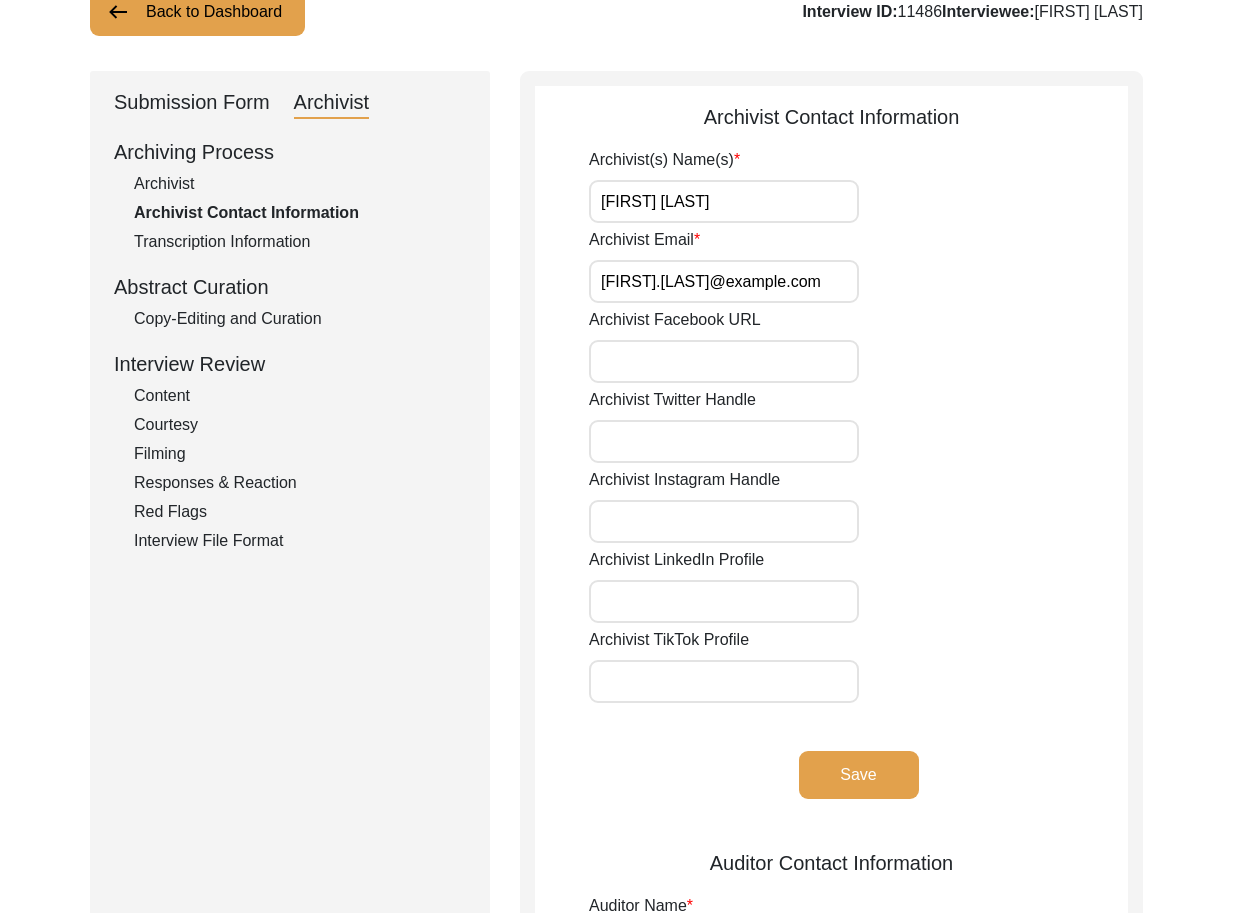 click on "Transcription Information" 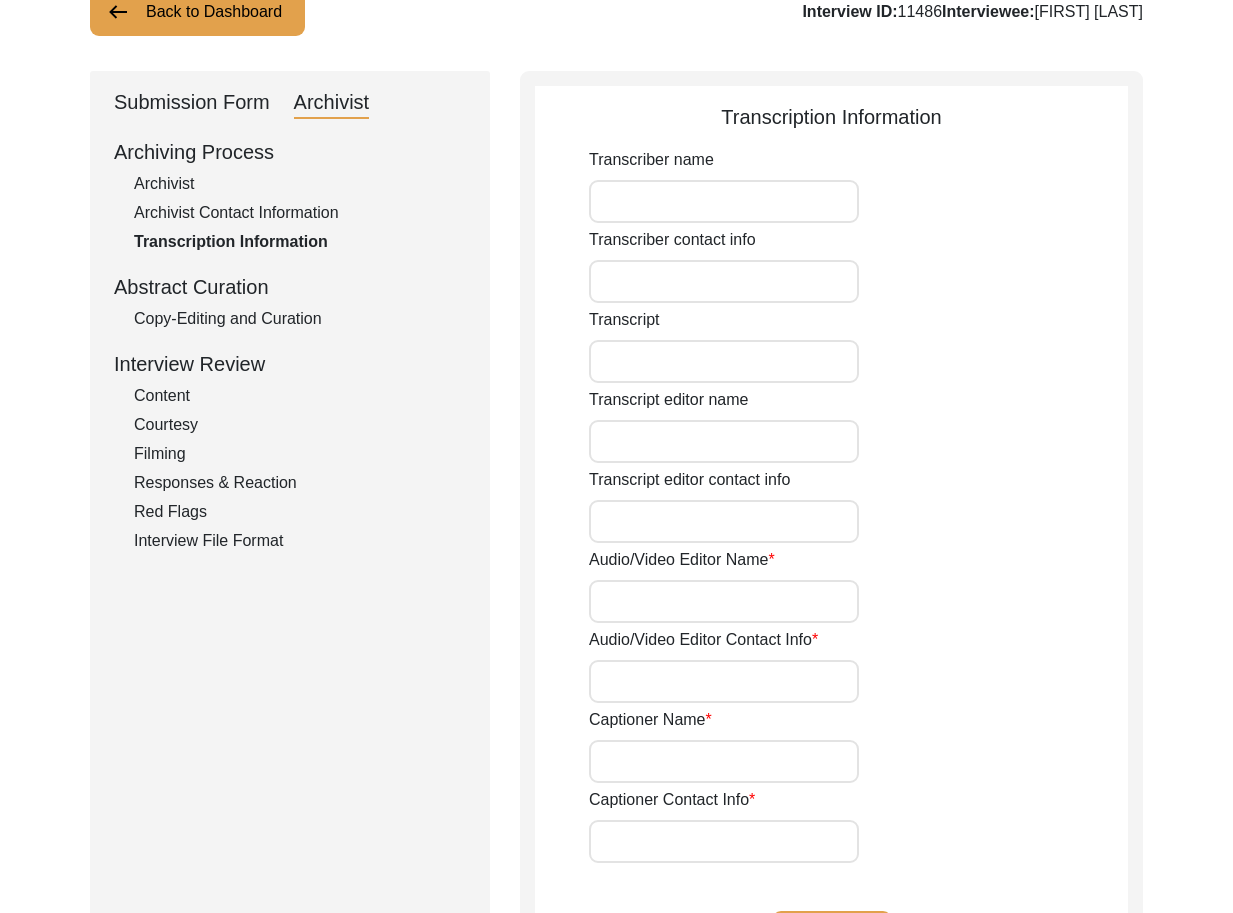 click on "Copy-Editing and Curation" 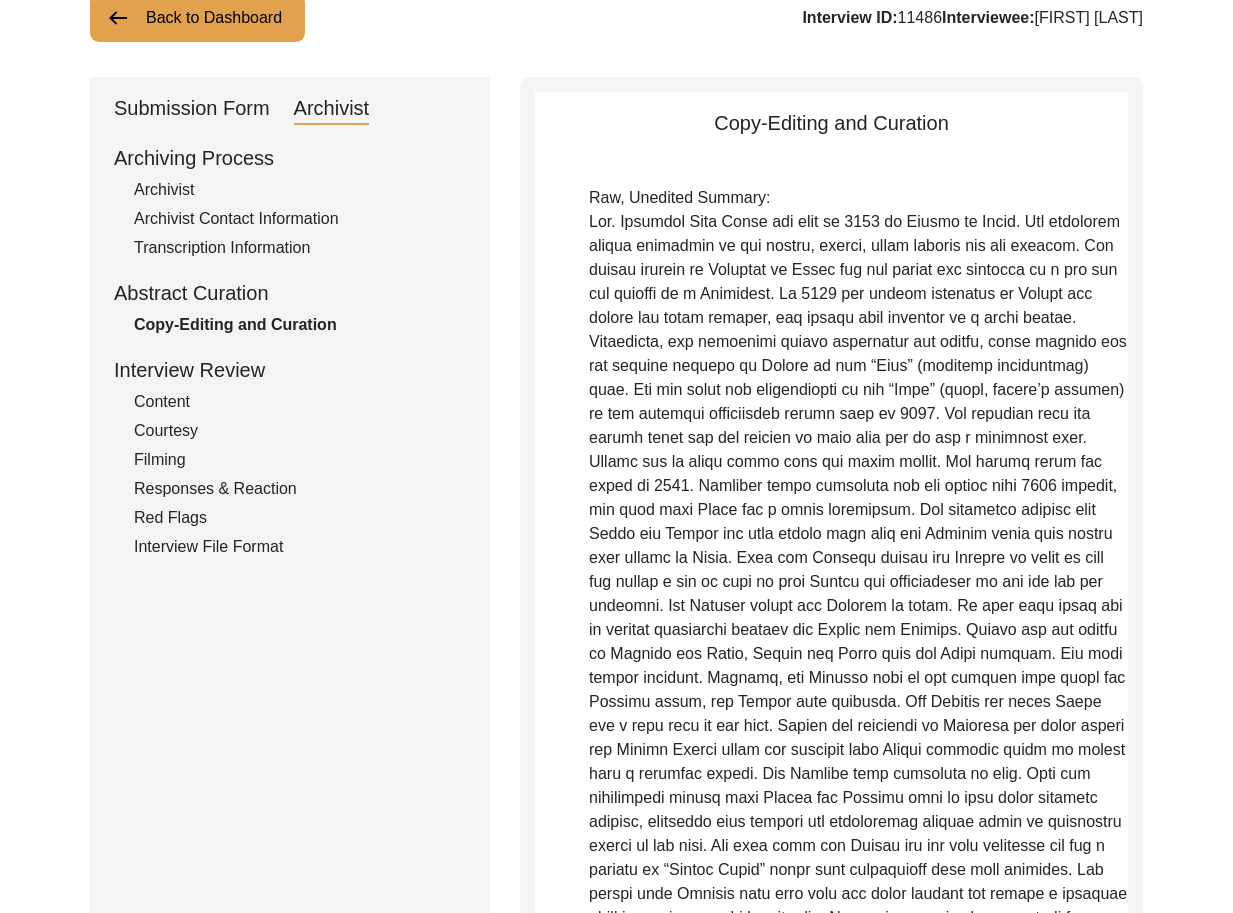 click on "Archivist" 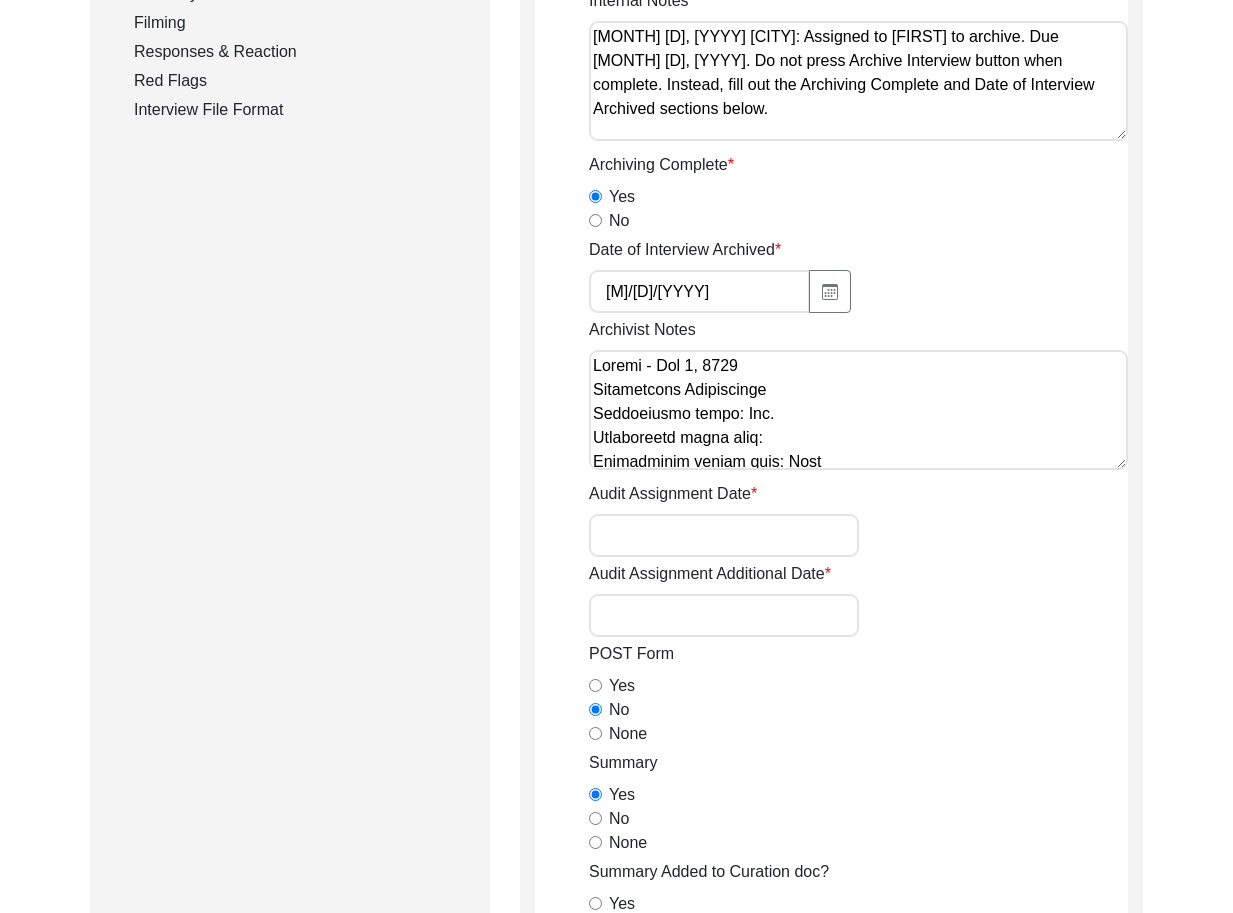 scroll, scrollTop: 596, scrollLeft: 0, axis: vertical 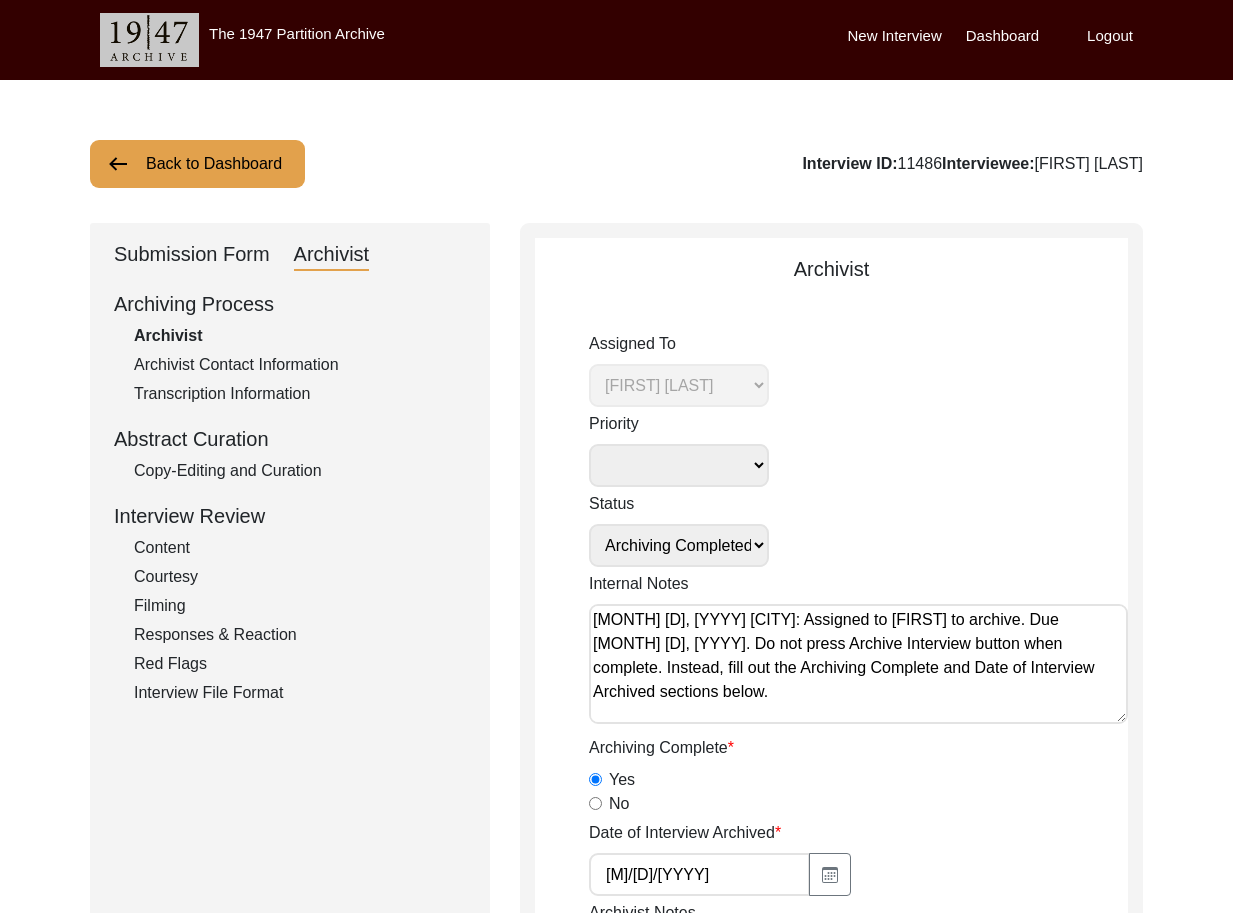 click on "Back to Dashboard" 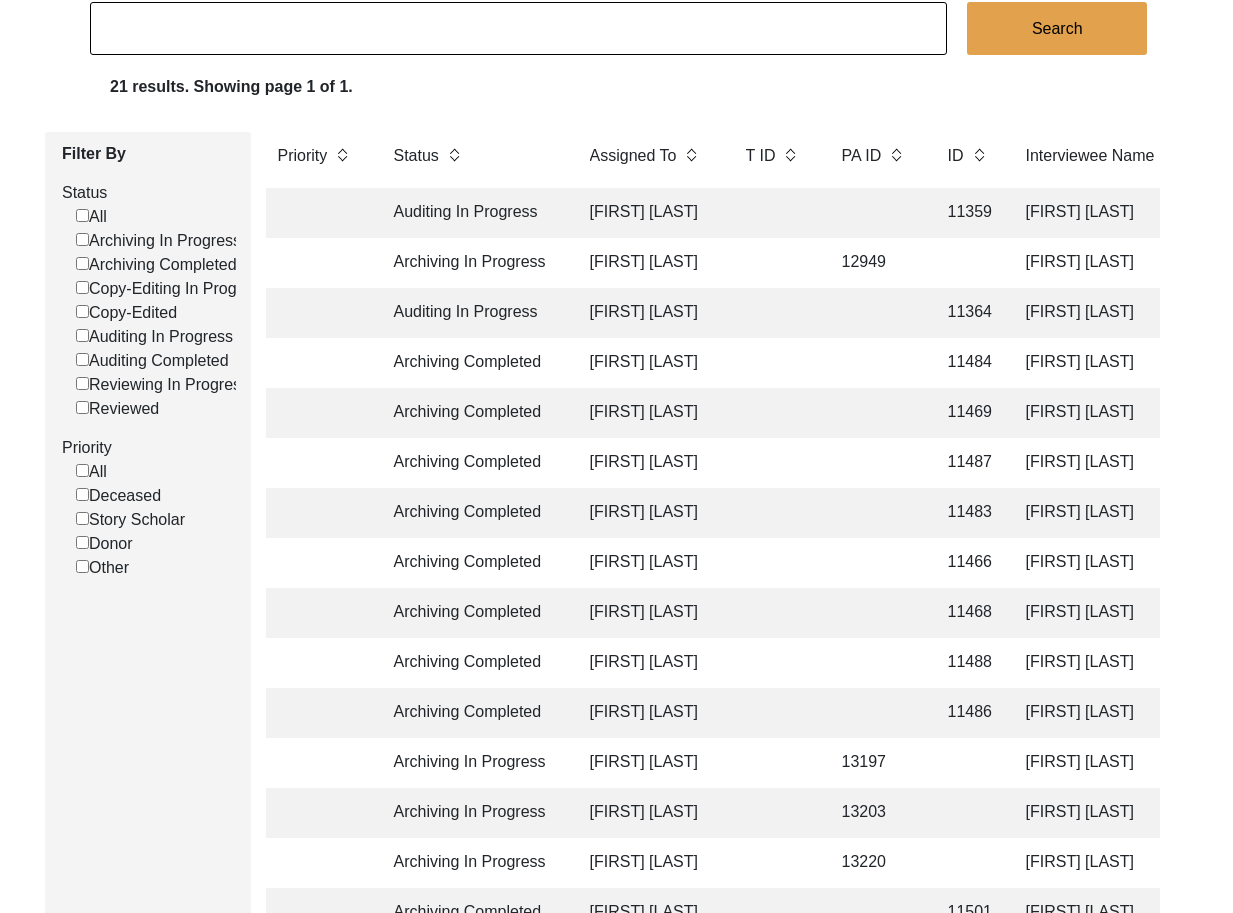 scroll, scrollTop: 174, scrollLeft: 0, axis: vertical 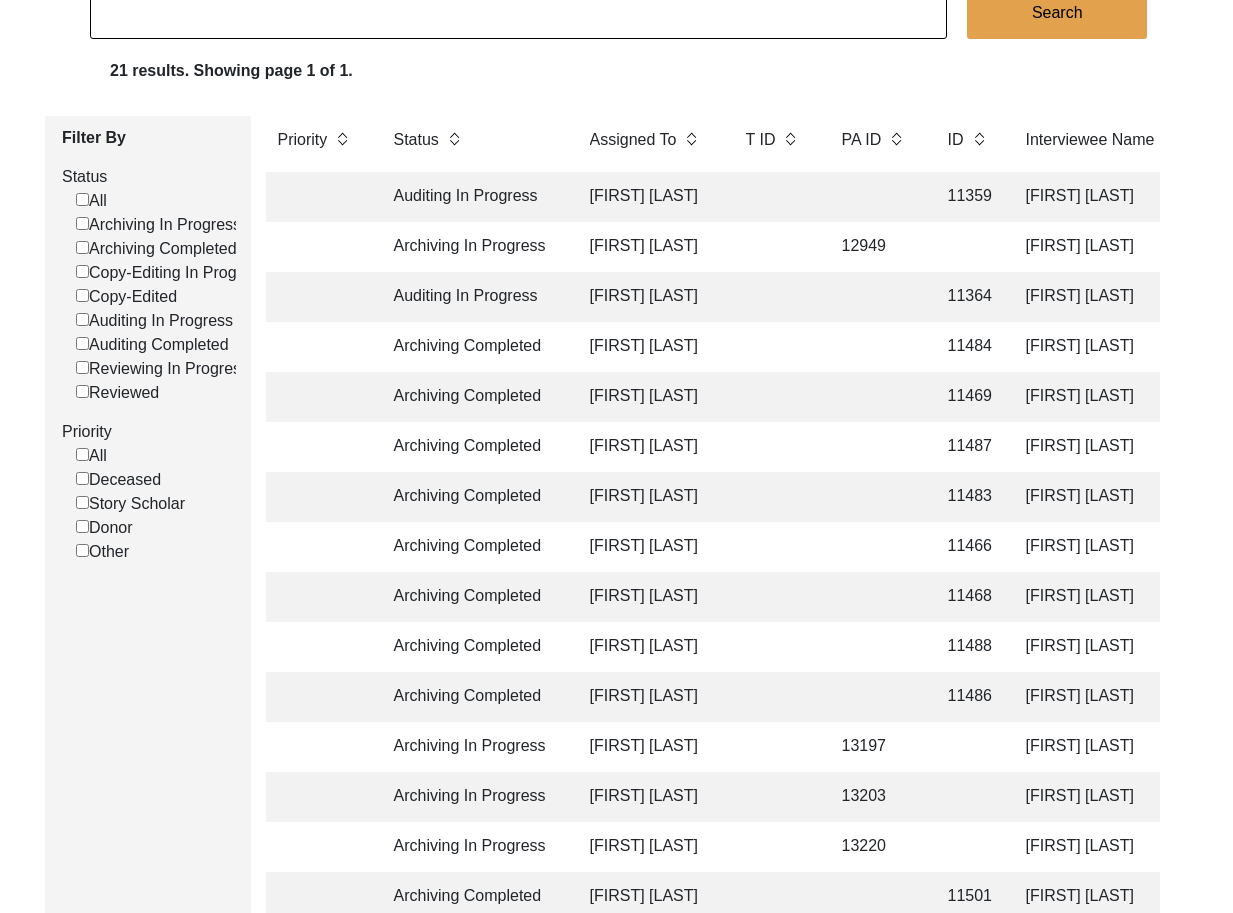 click on "[FIRST] [LAST]" 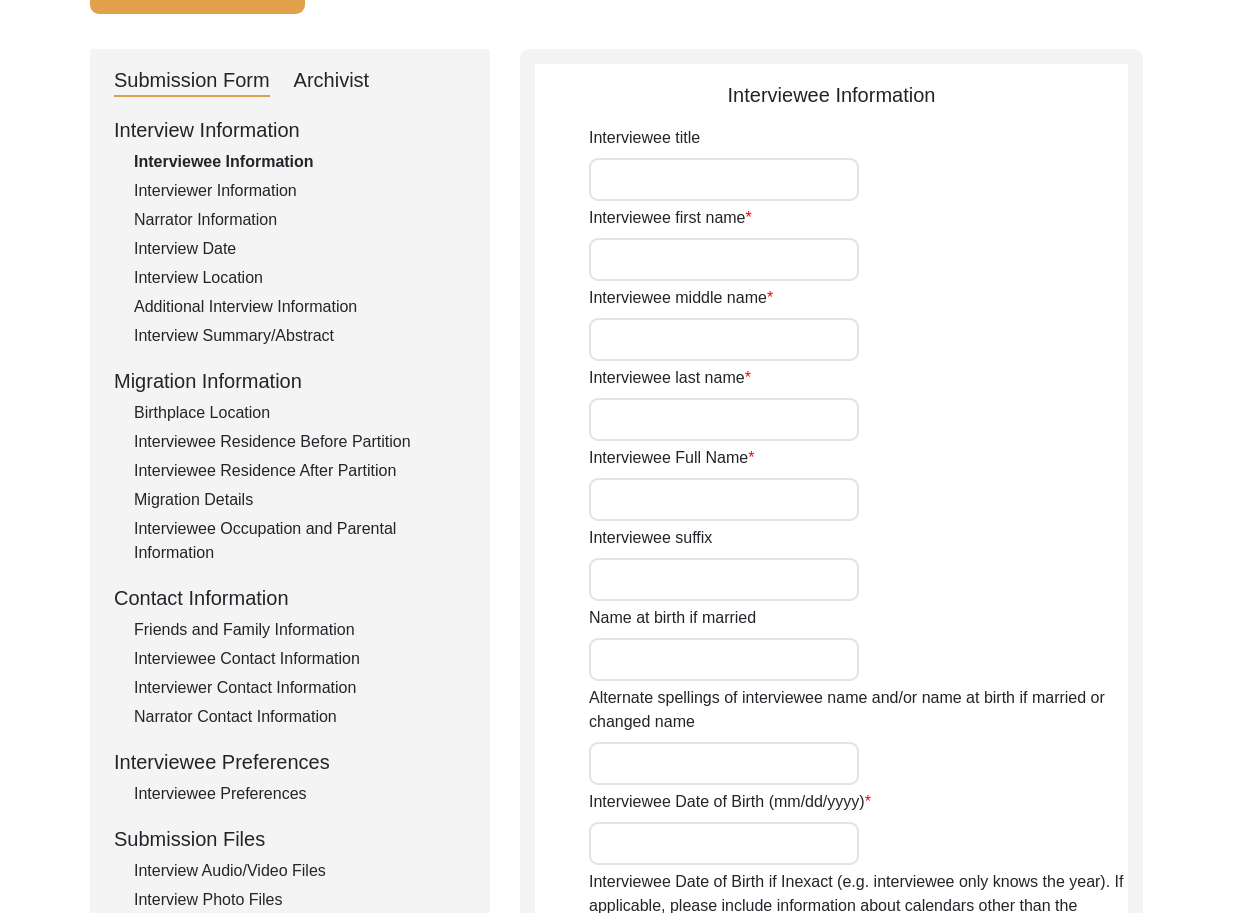 type on "Mr." 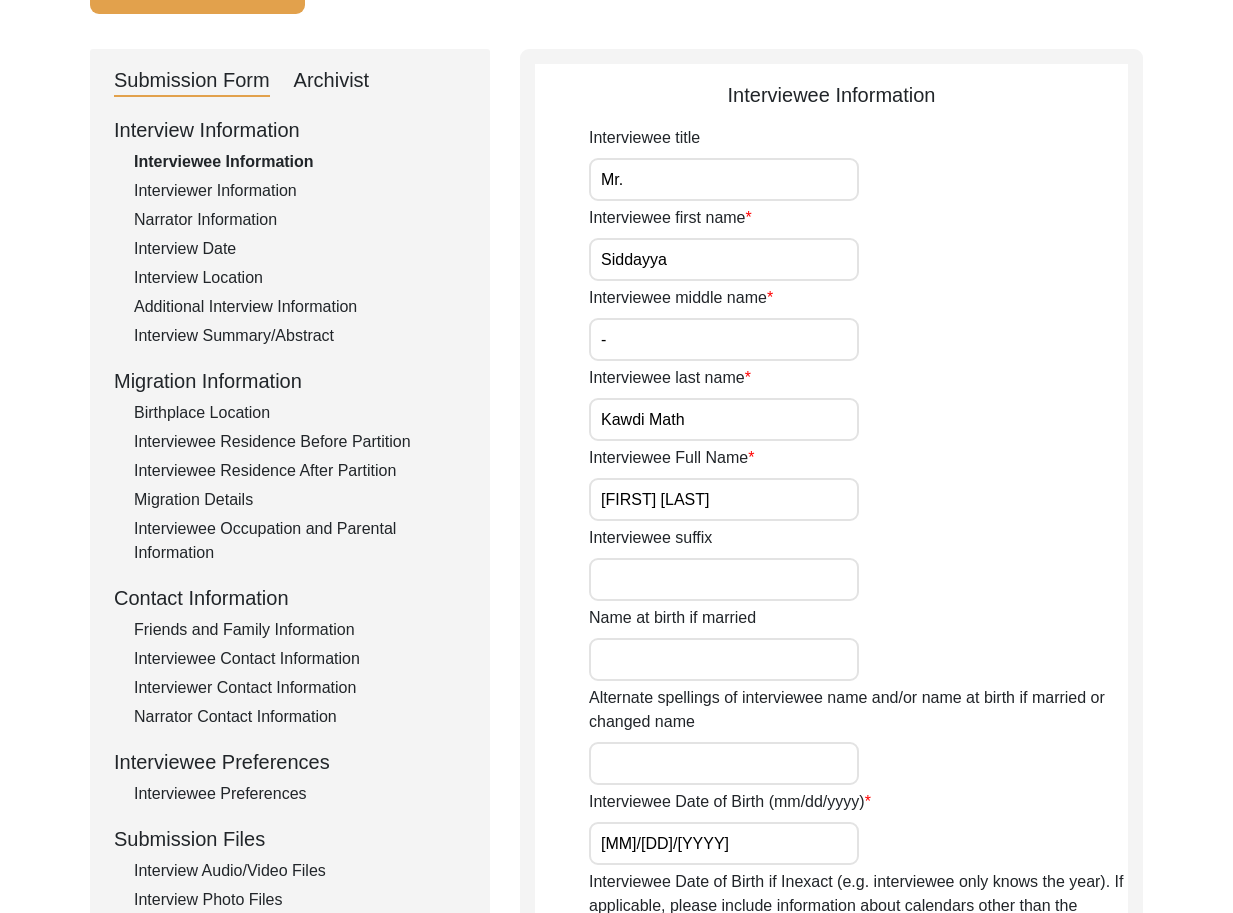 drag, startPoint x: 302, startPoint y: 75, endPoint x: 352, endPoint y: 102, distance: 56.82429 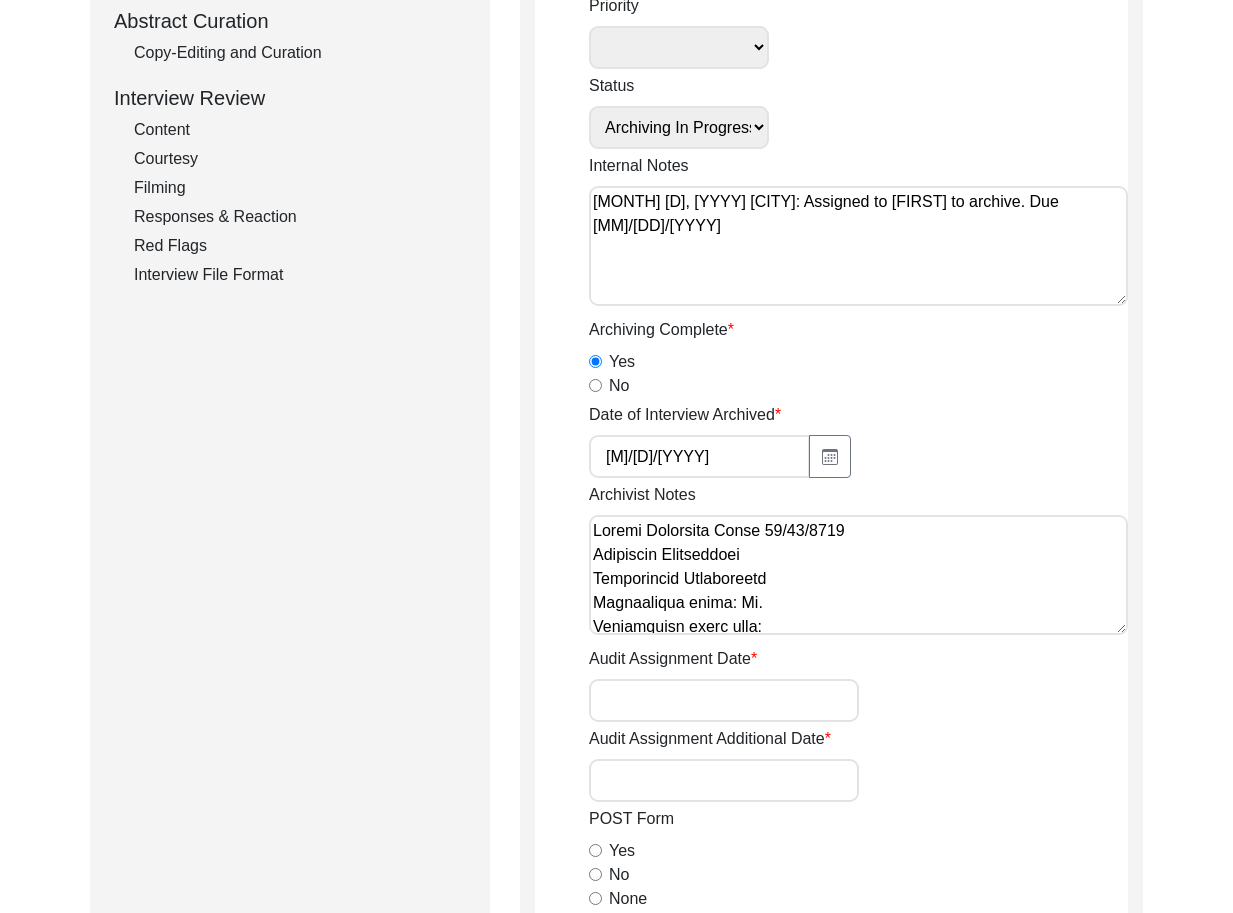 scroll, scrollTop: 0, scrollLeft: 0, axis: both 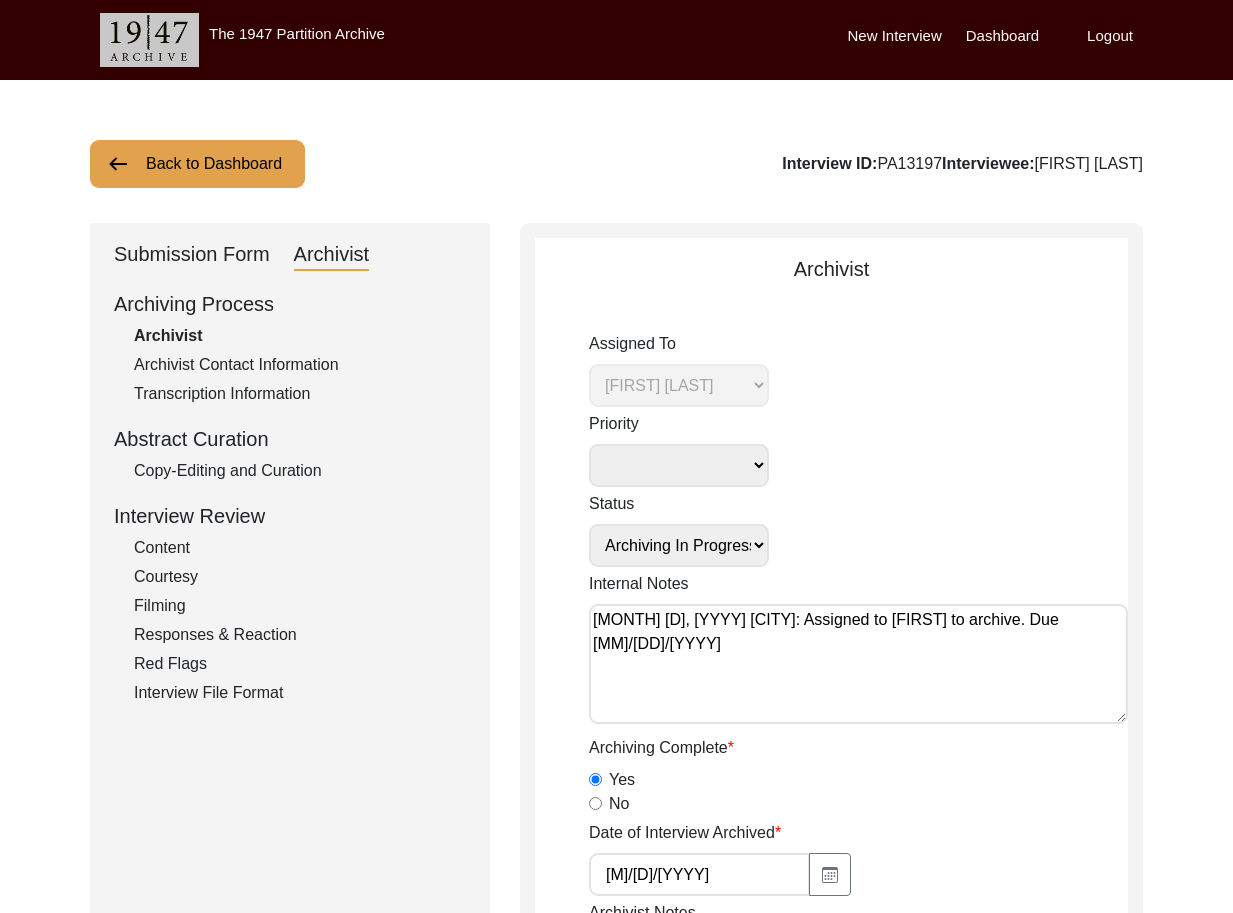 click on "Submission Form" 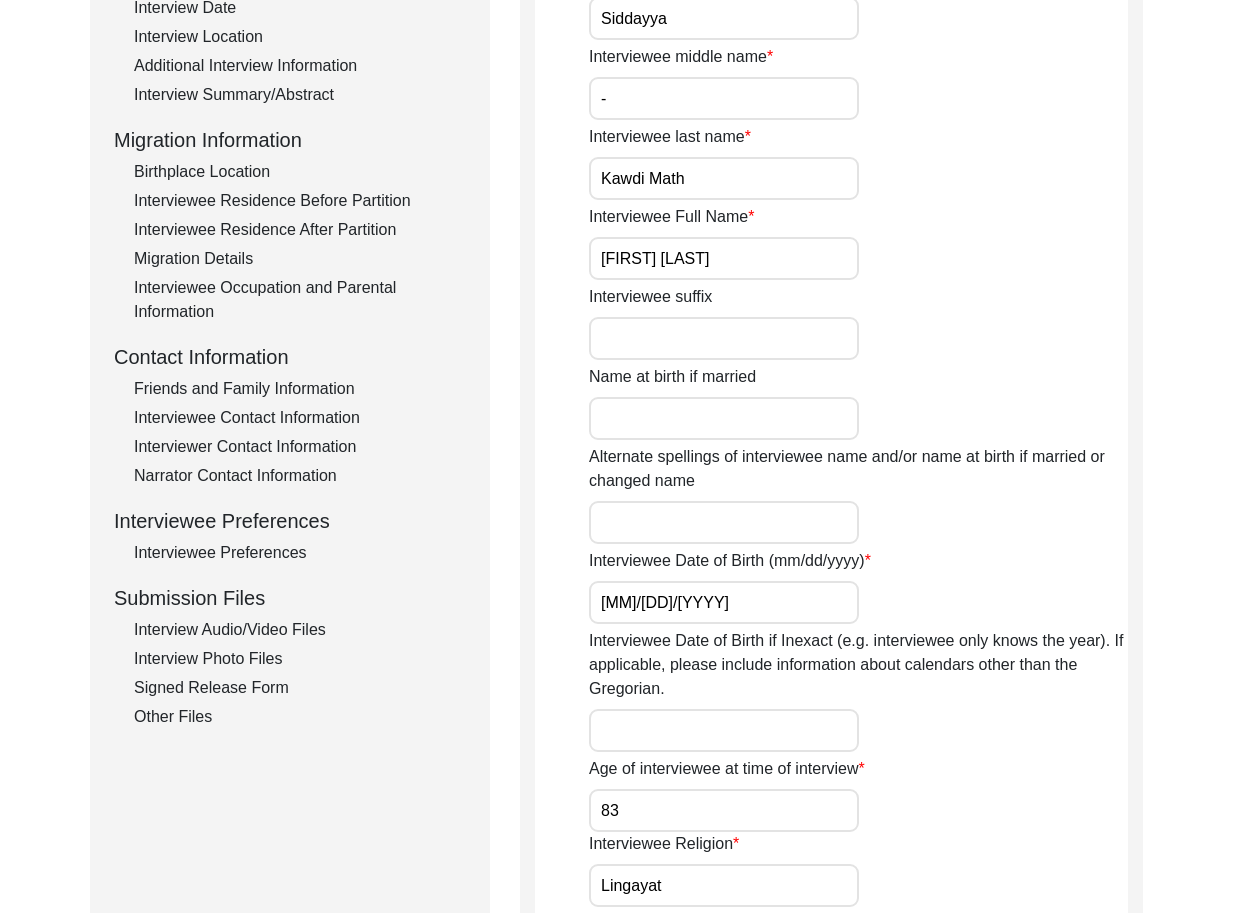scroll, scrollTop: 432, scrollLeft: 0, axis: vertical 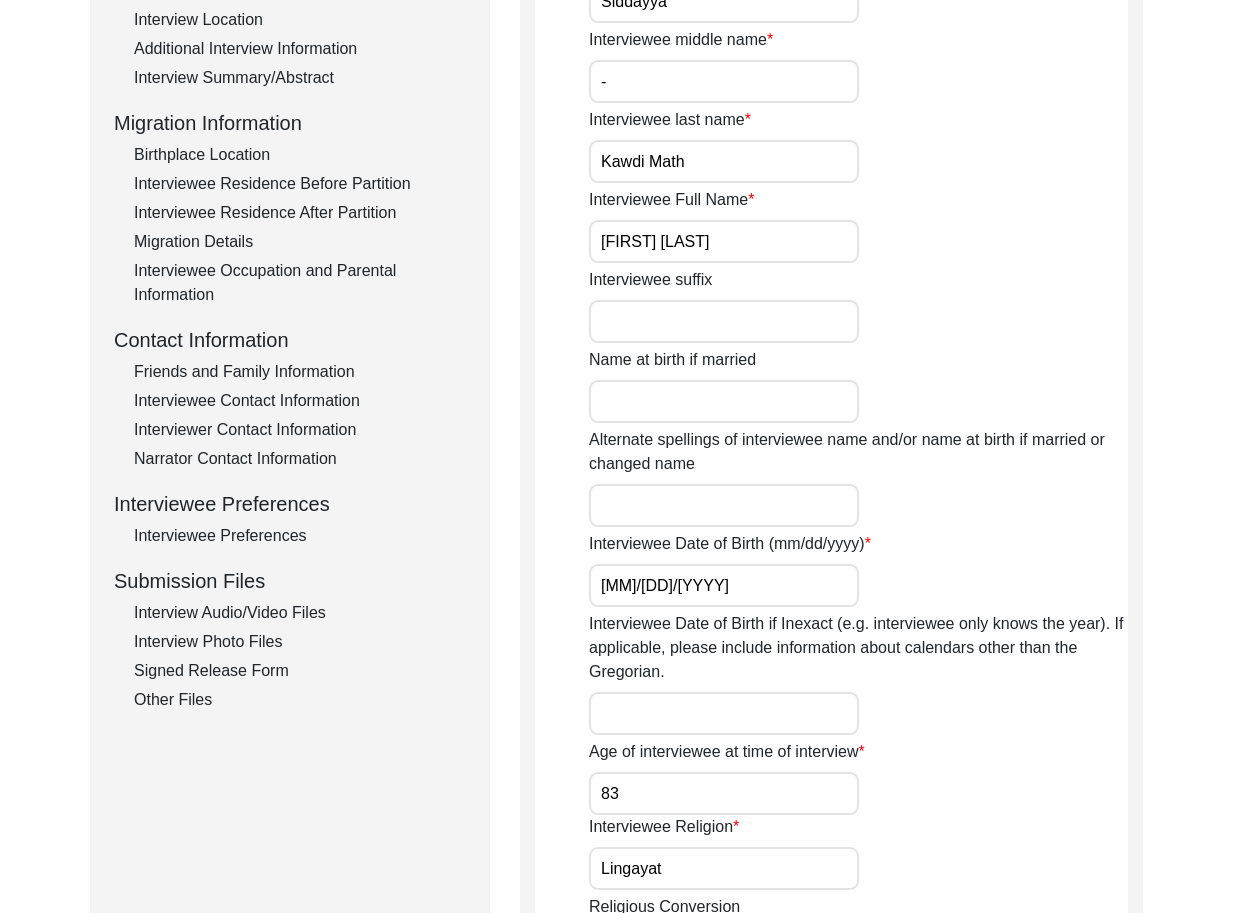 click on "Interview Audio/Video Files" 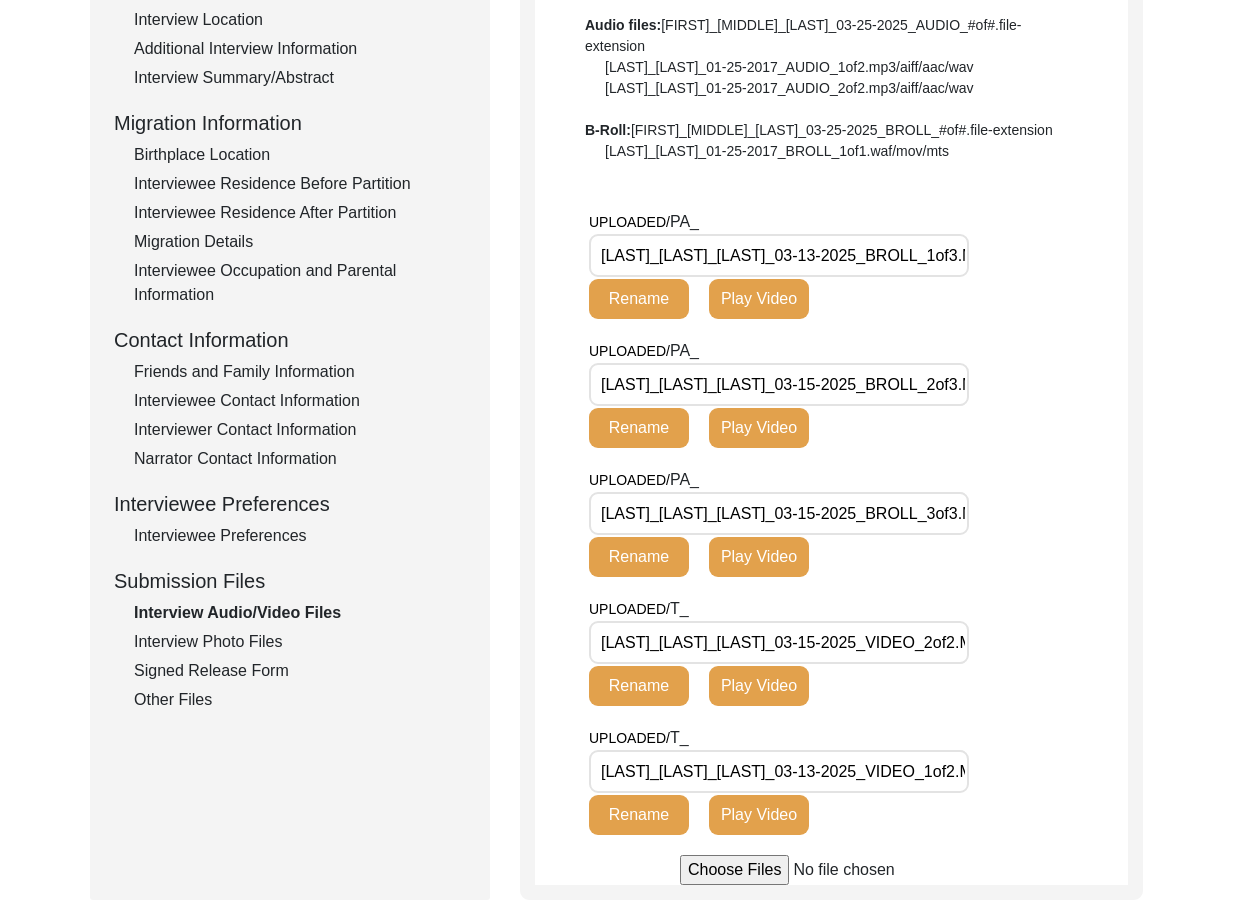 click on "[LAST]_[LAST]_[LAST]_03-13-2025_BROLL_1of3.MP4" at bounding box center [779, 255] 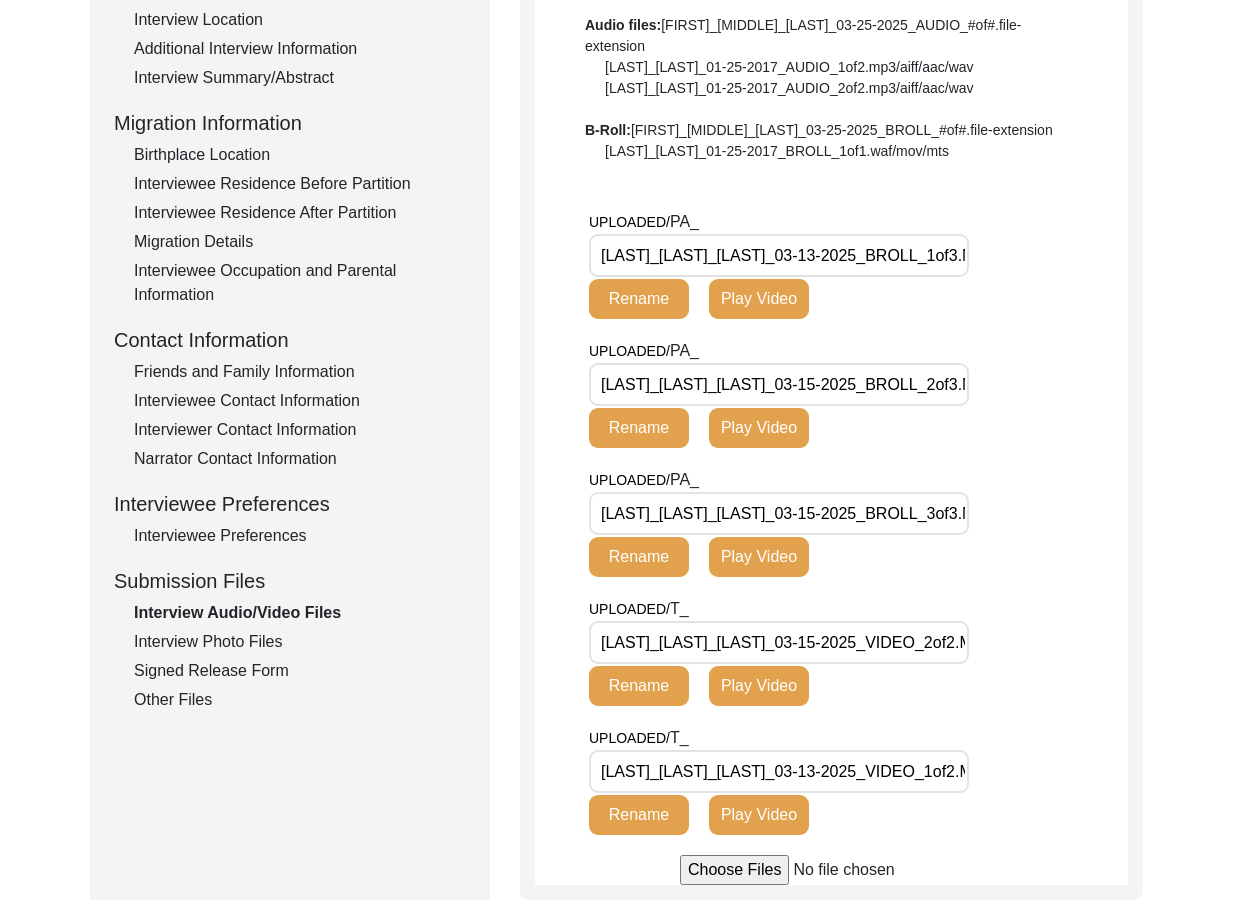 scroll, scrollTop: 0, scrollLeft: 28, axis: horizontal 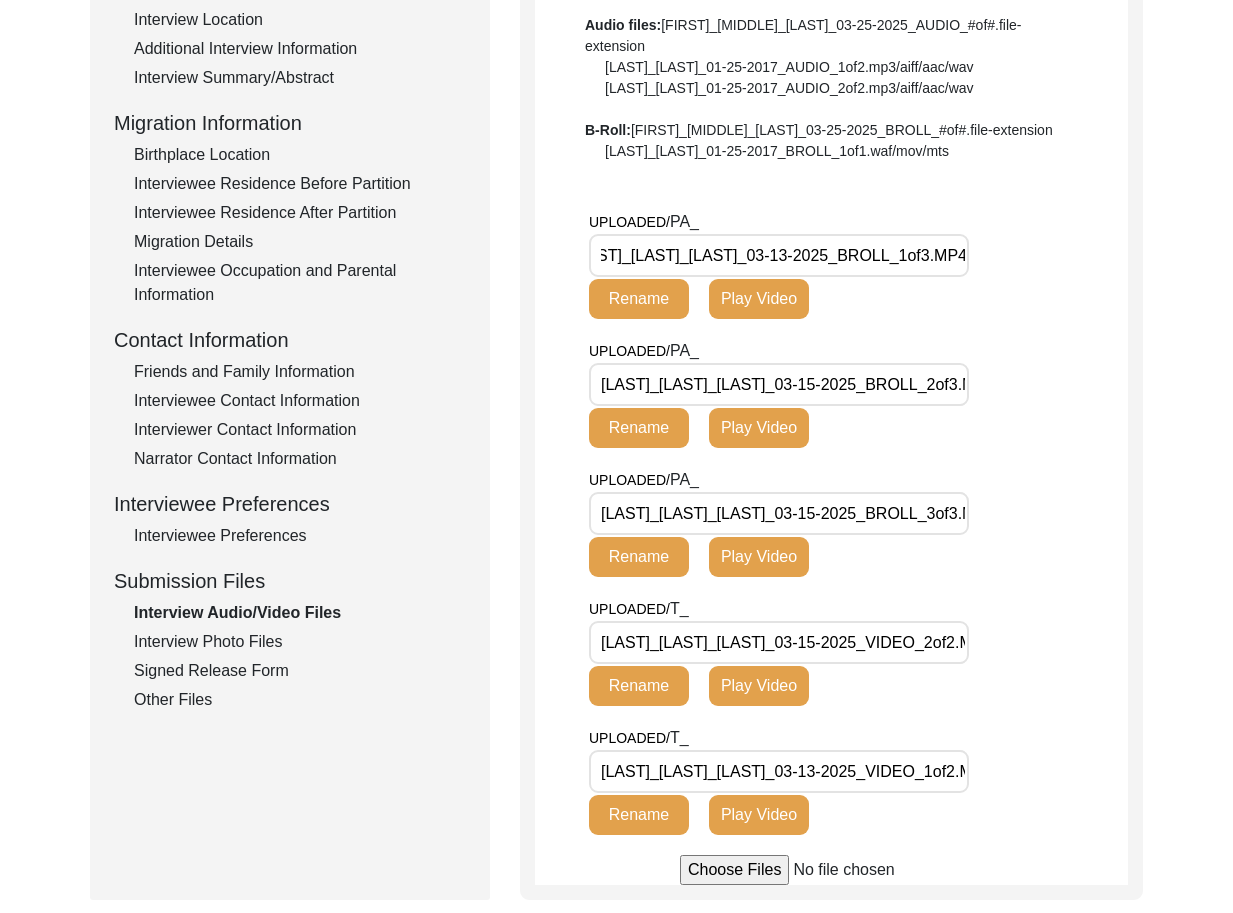 click on "[LAST]_[LAST]_[LAST]_03-13-2025_BROLL_1of3.MP4" at bounding box center (779, 255) 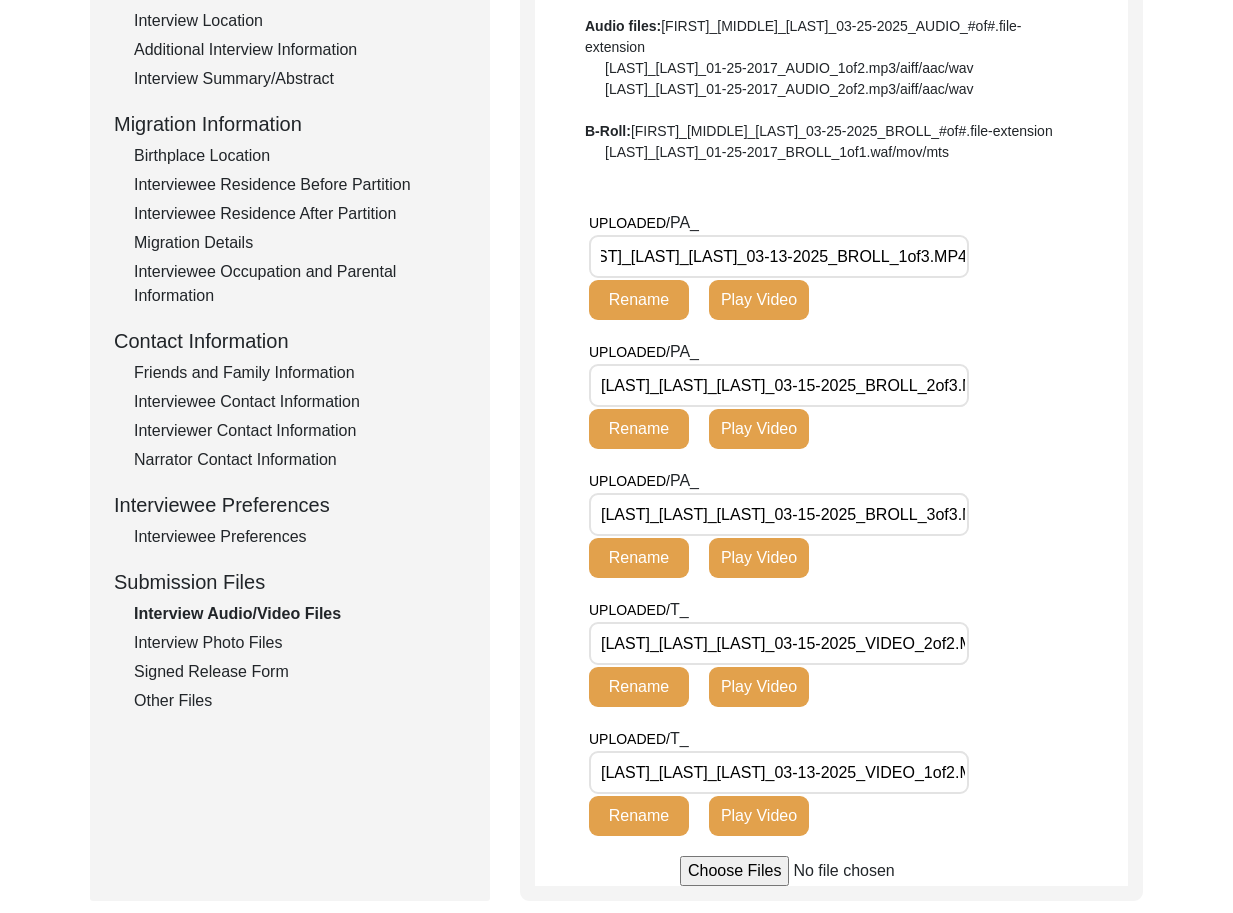click on "[LAST]_[LAST]_[LAST]_03-13-2025_BROLL_1of3.MP4" at bounding box center (779, 256) 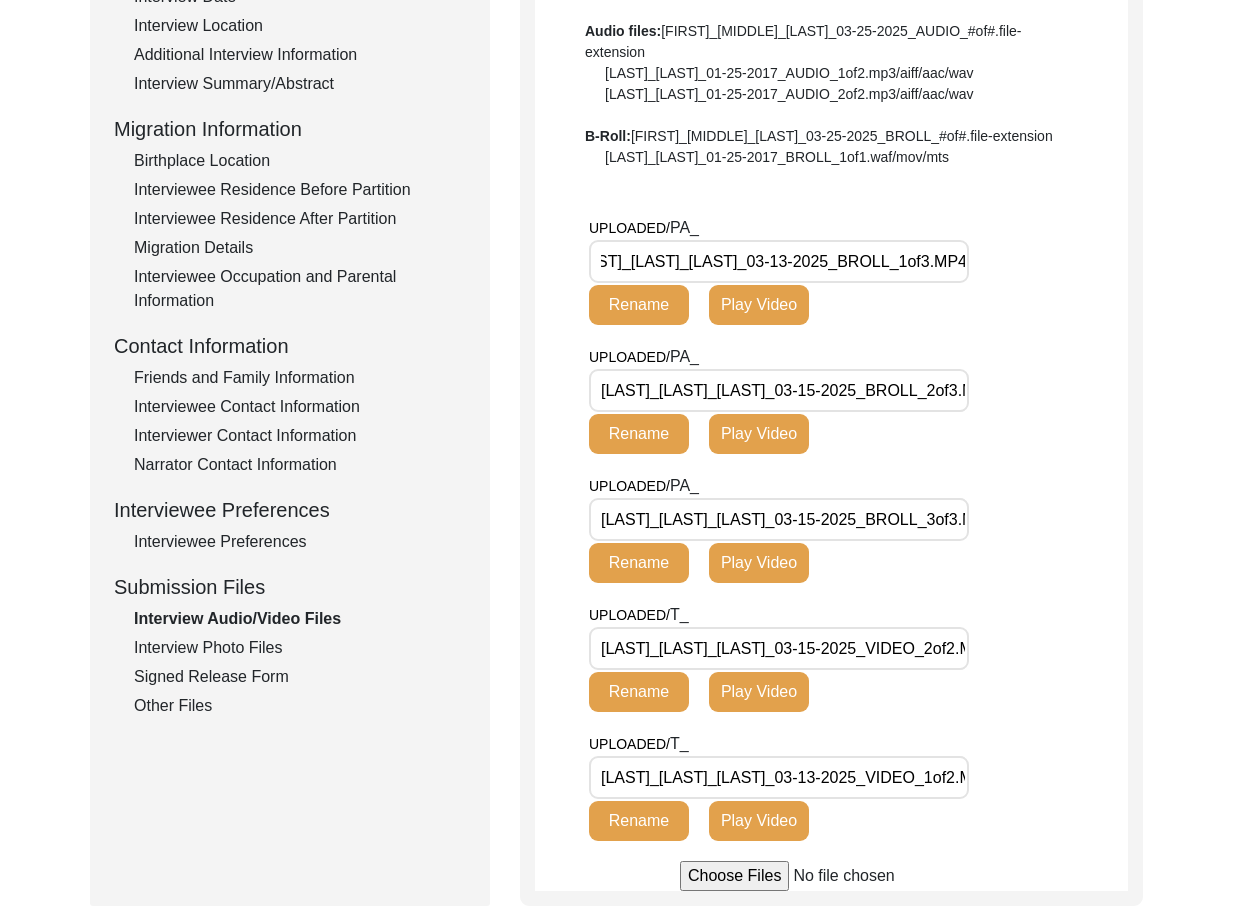 click on "[LAST]_[LAST]_[LAST]_03-13-2025_BROLL_1of3.MP4" at bounding box center [779, 261] 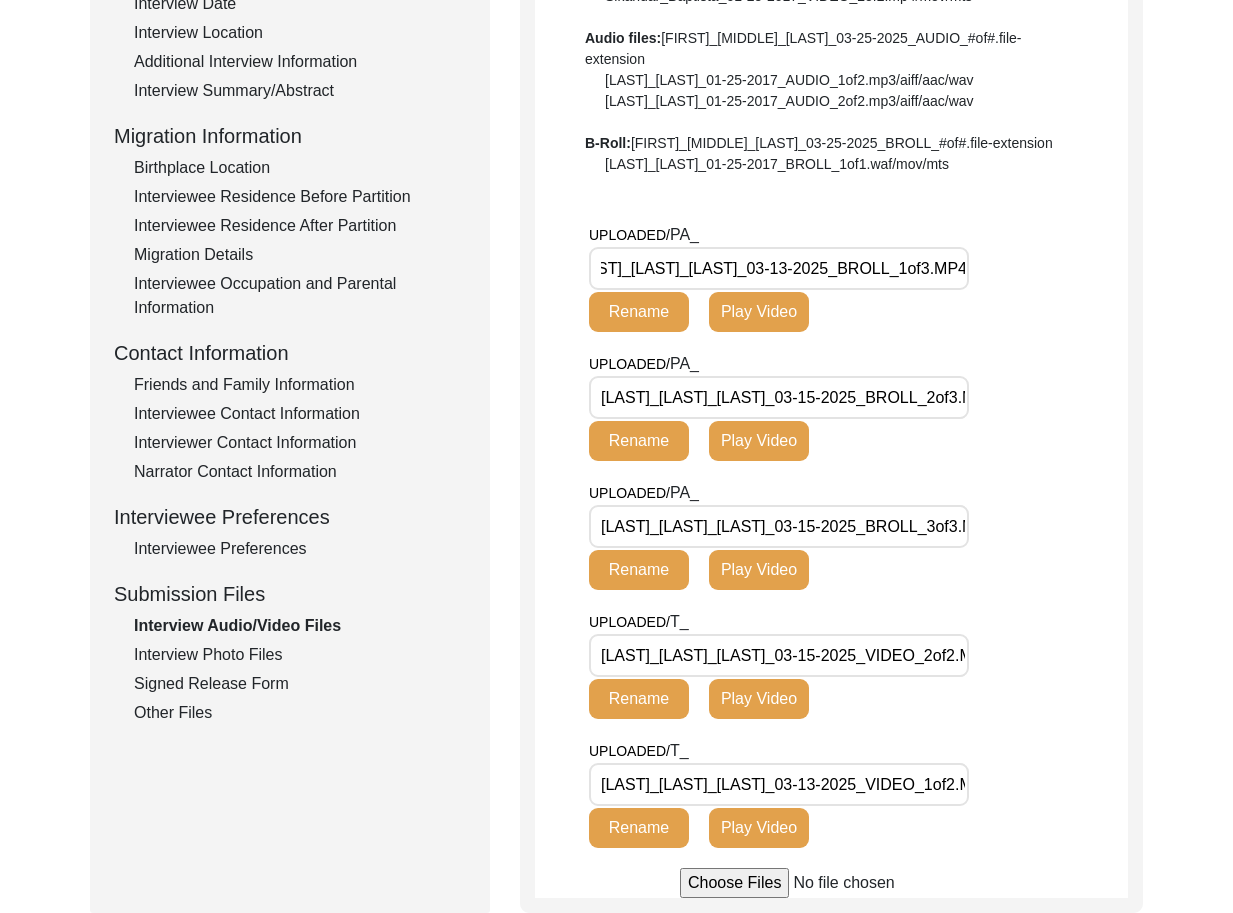scroll, scrollTop: 418, scrollLeft: 0, axis: vertical 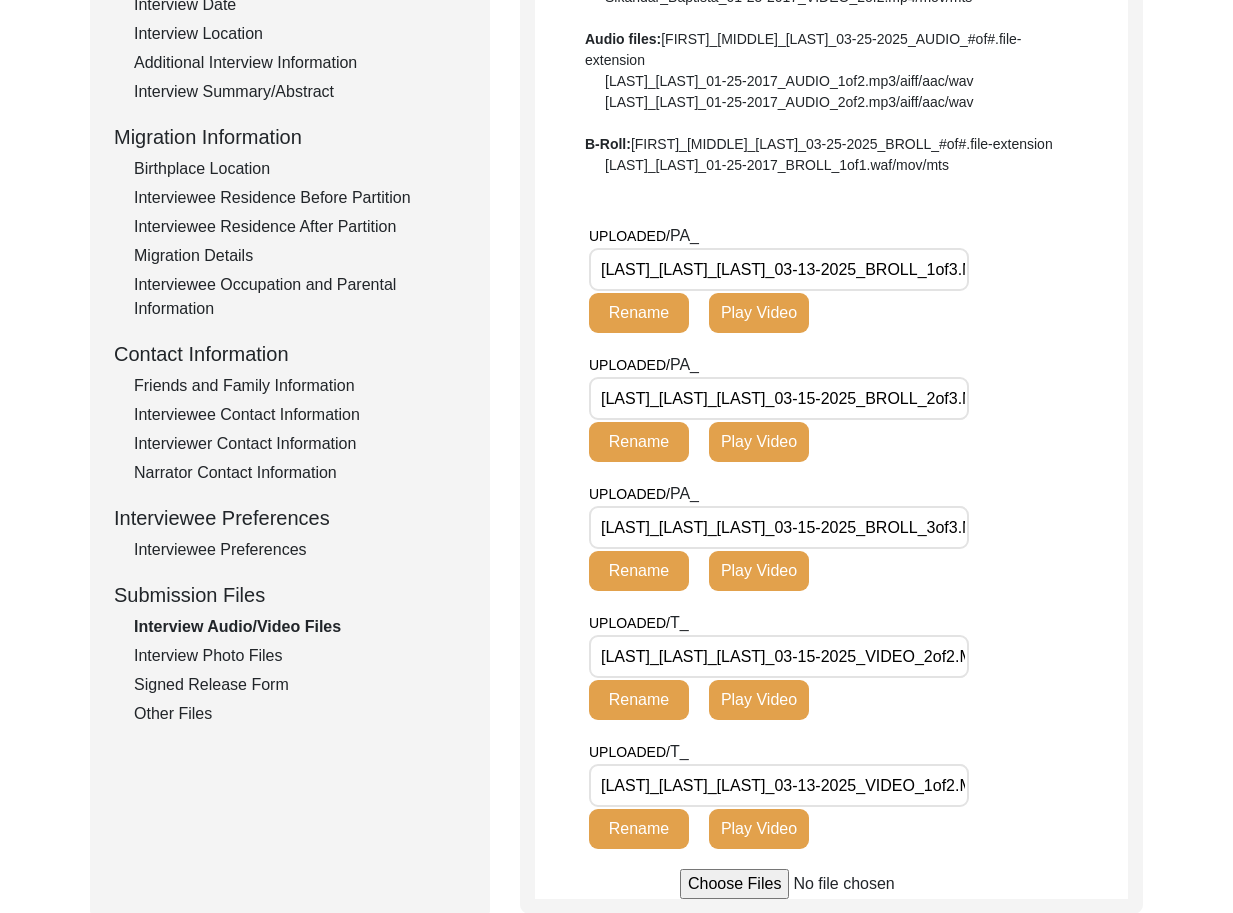 click on "[LAST]_[LAST]_[LAST]_03-15-2025_BROLL_2of3.MP4" at bounding box center [779, 398] 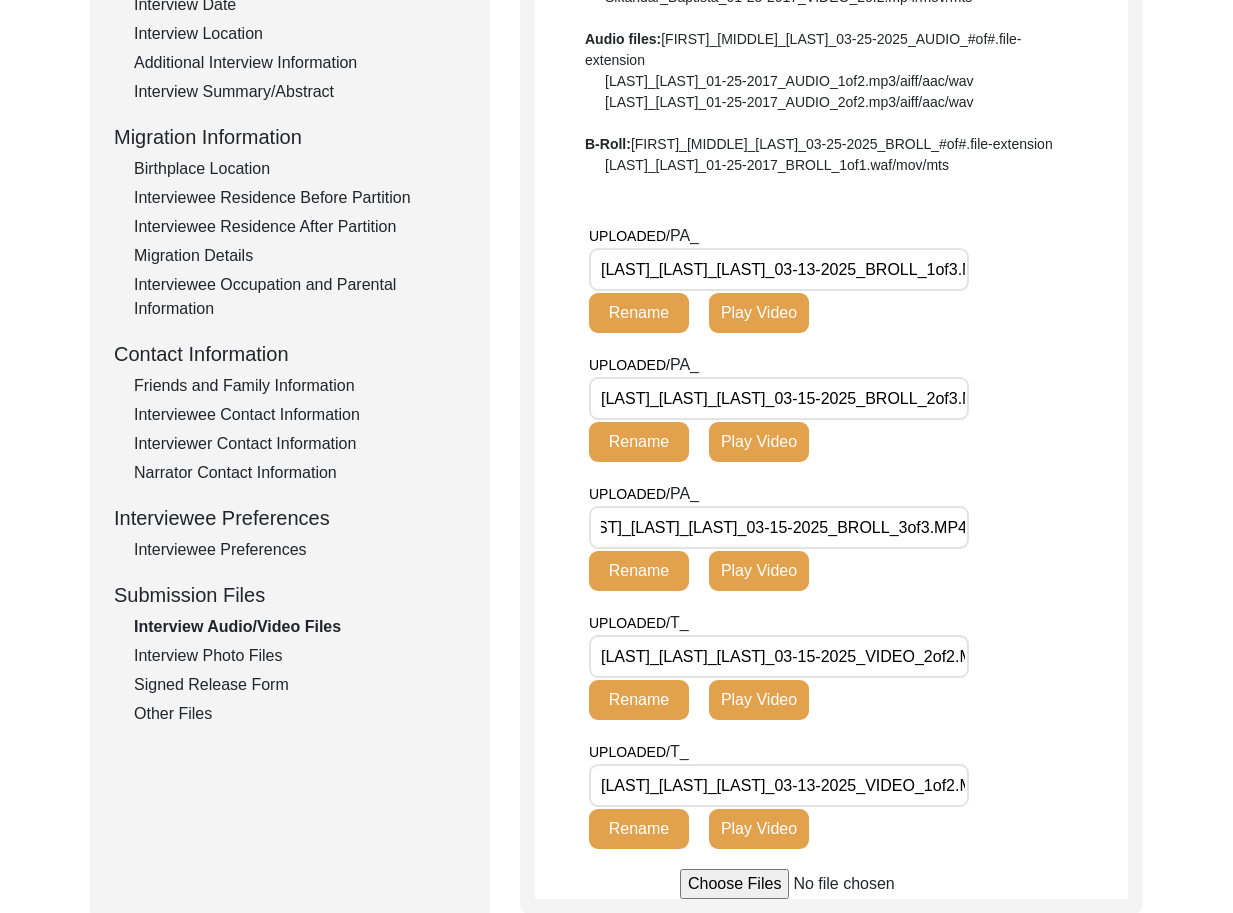 click on "[LAST]_[LAST]_[LAST]_03-15-2025_VIDEO_2of2.MP4" at bounding box center (779, 656) 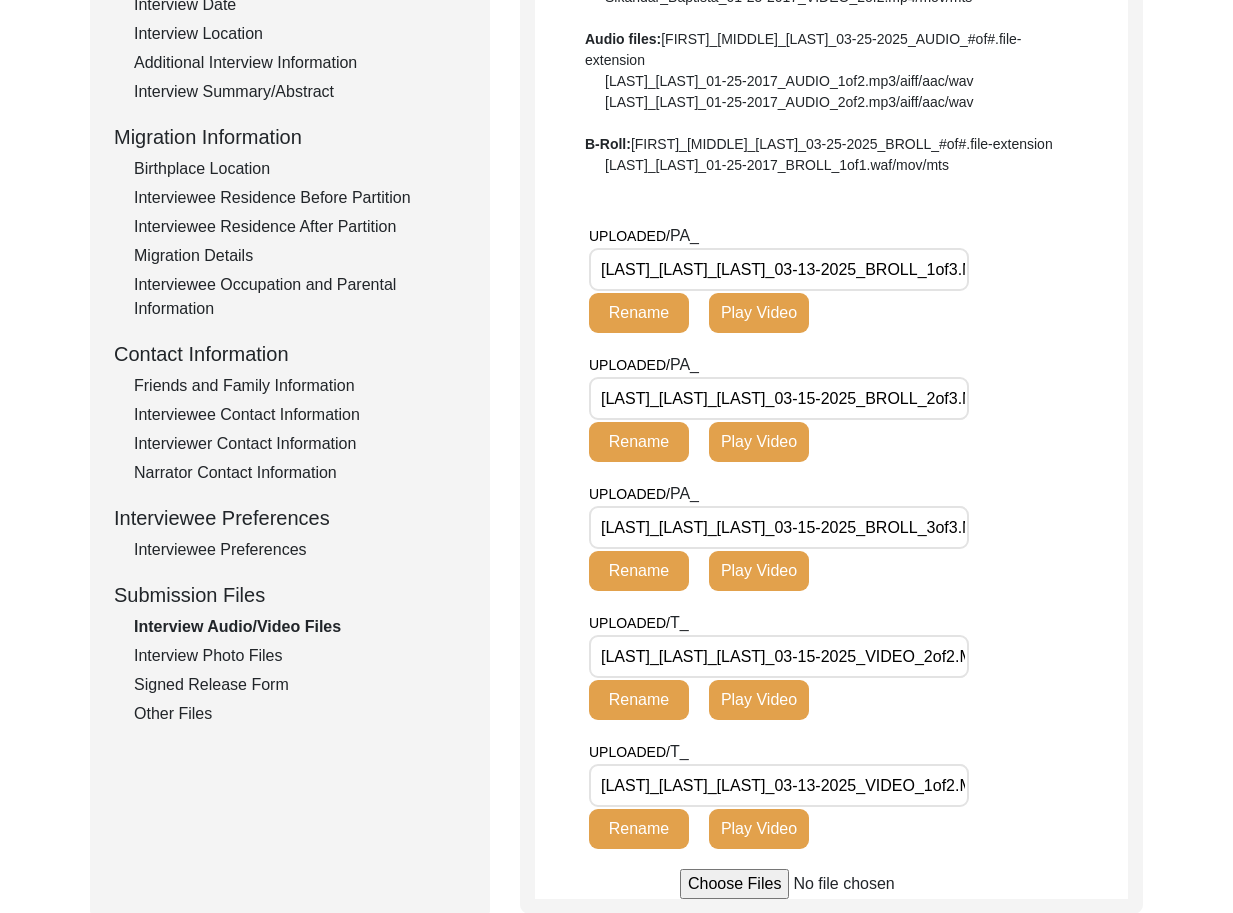 click on "[LAST]_[LAST]_[LAST]_03-15-2025_VIDEO_2of2.MP4" at bounding box center (779, 656) 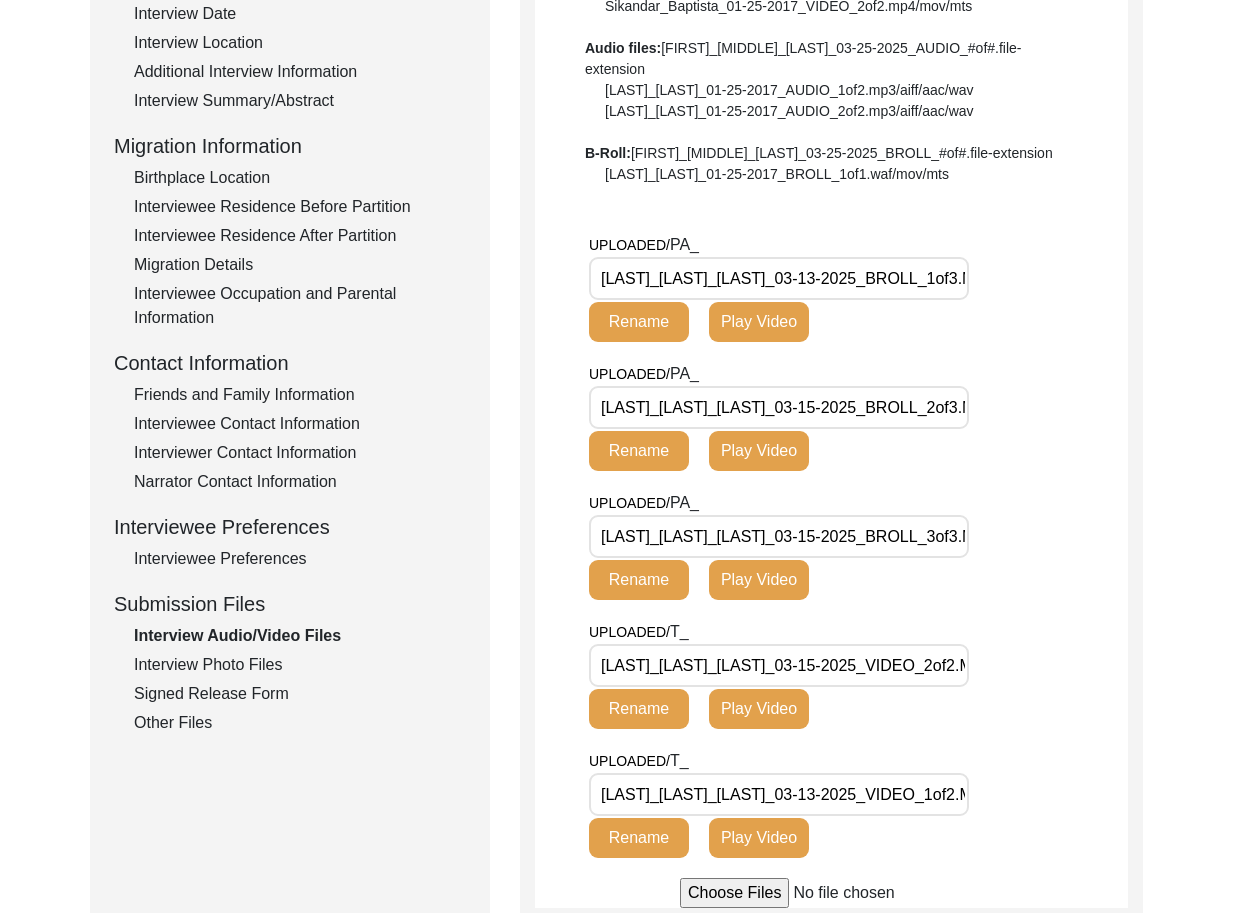 scroll, scrollTop: 400, scrollLeft: 0, axis: vertical 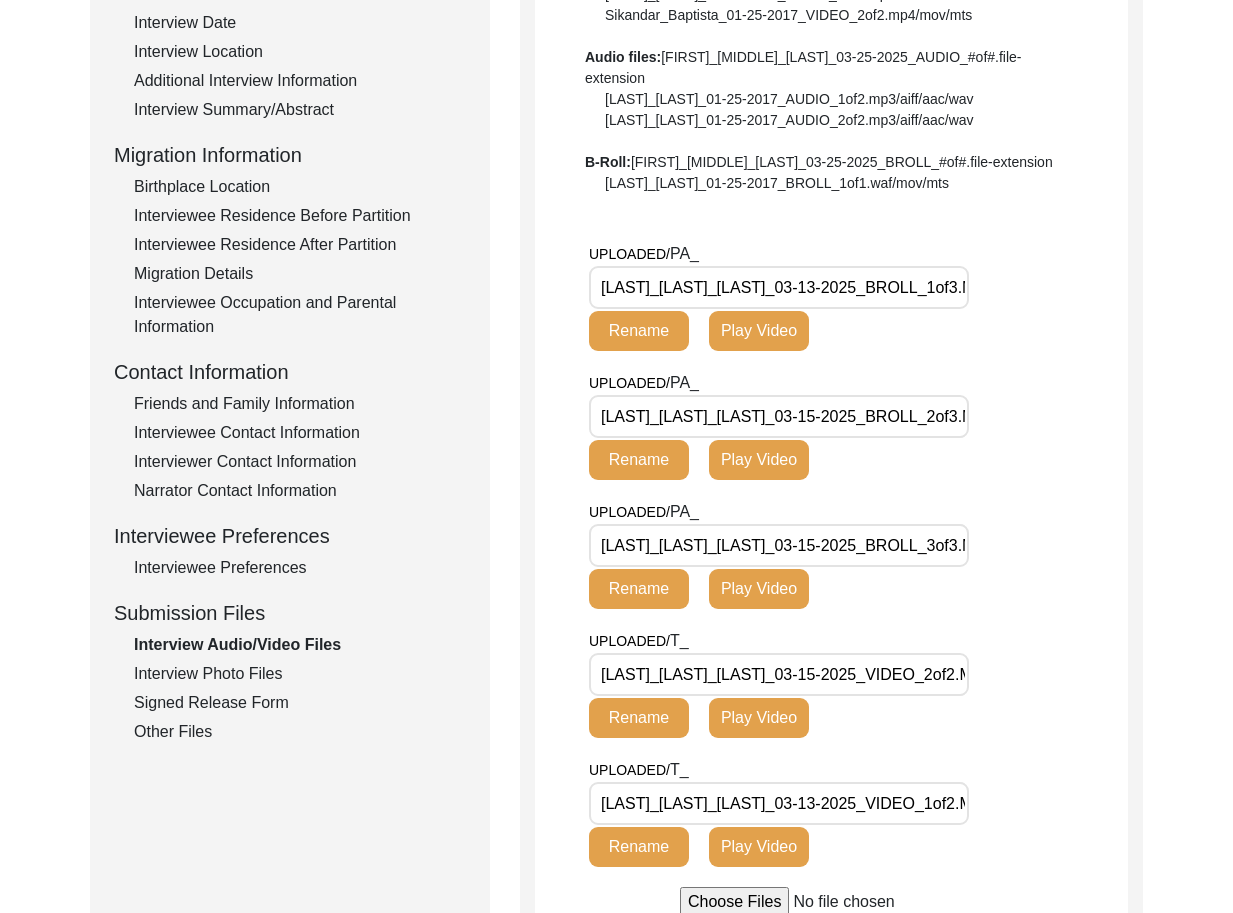 click on "Interview Photo Files" 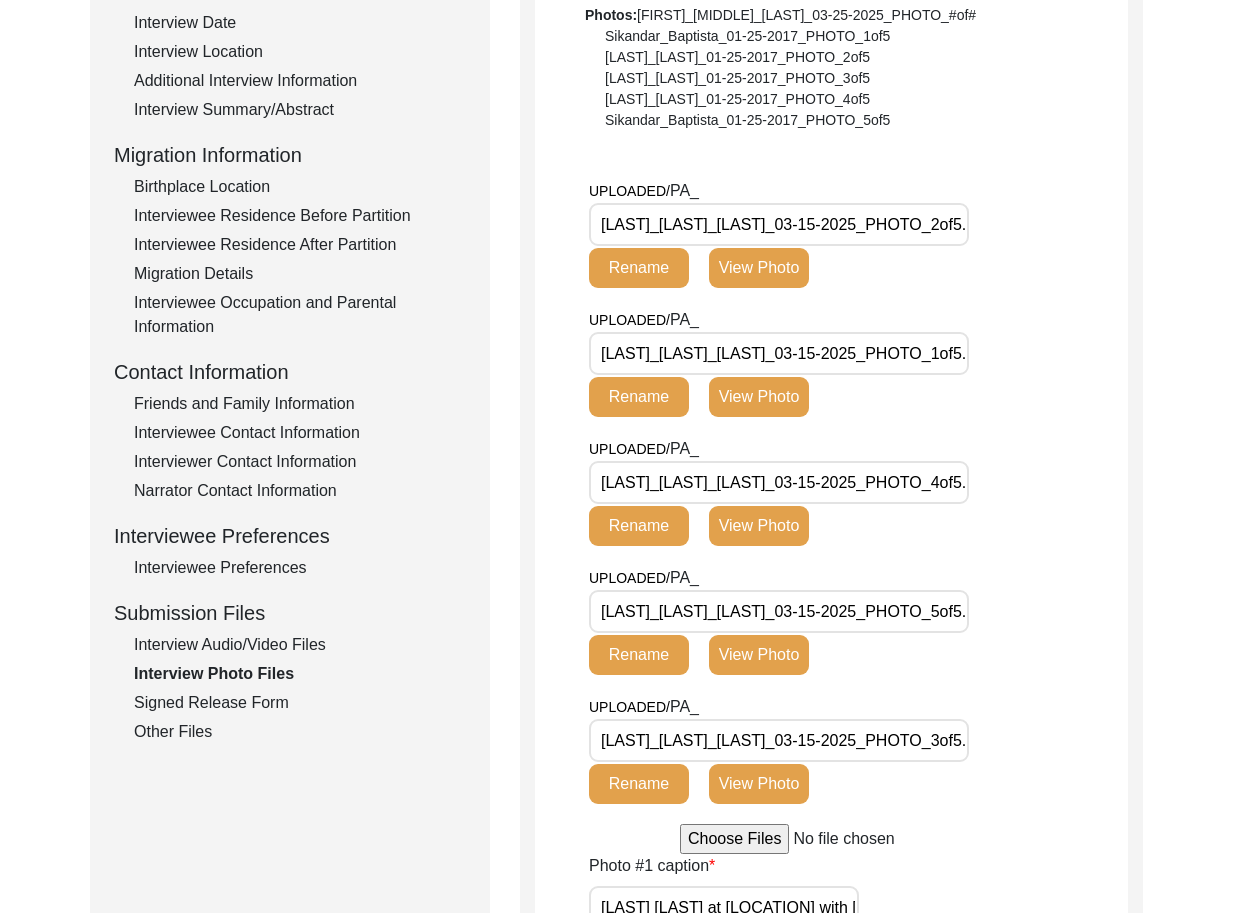 click on "Signed Release Form" 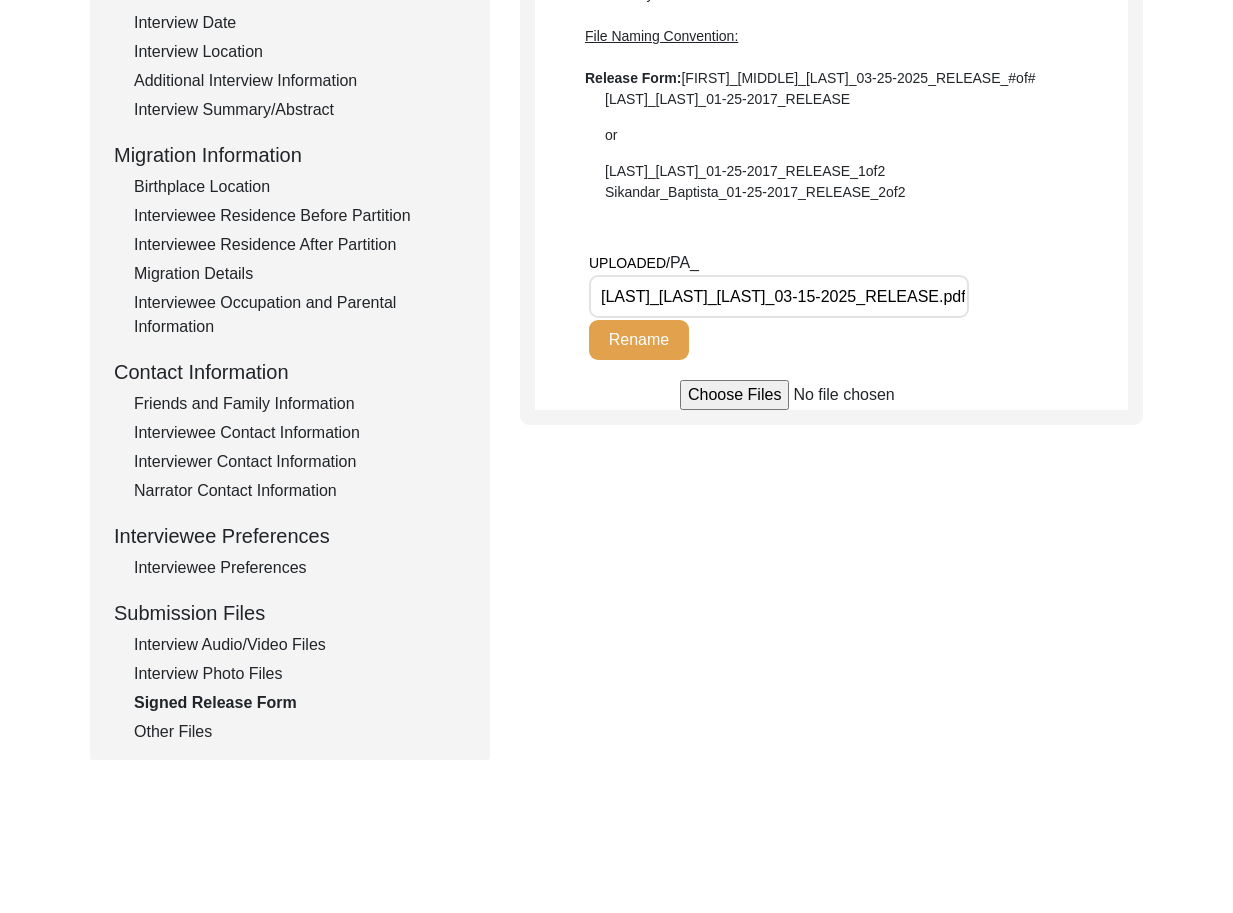 scroll, scrollTop: 410, scrollLeft: 0, axis: vertical 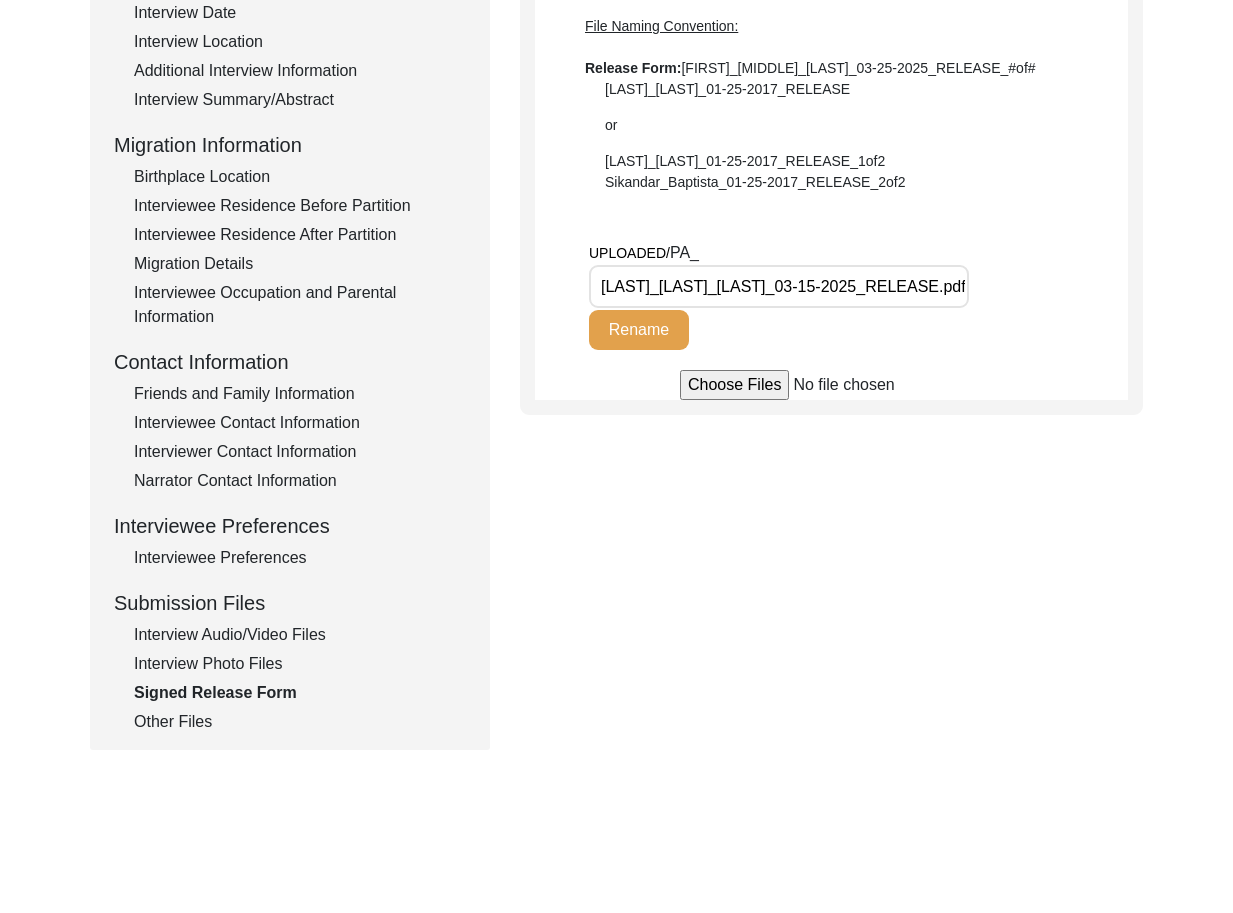click on "Other Files" 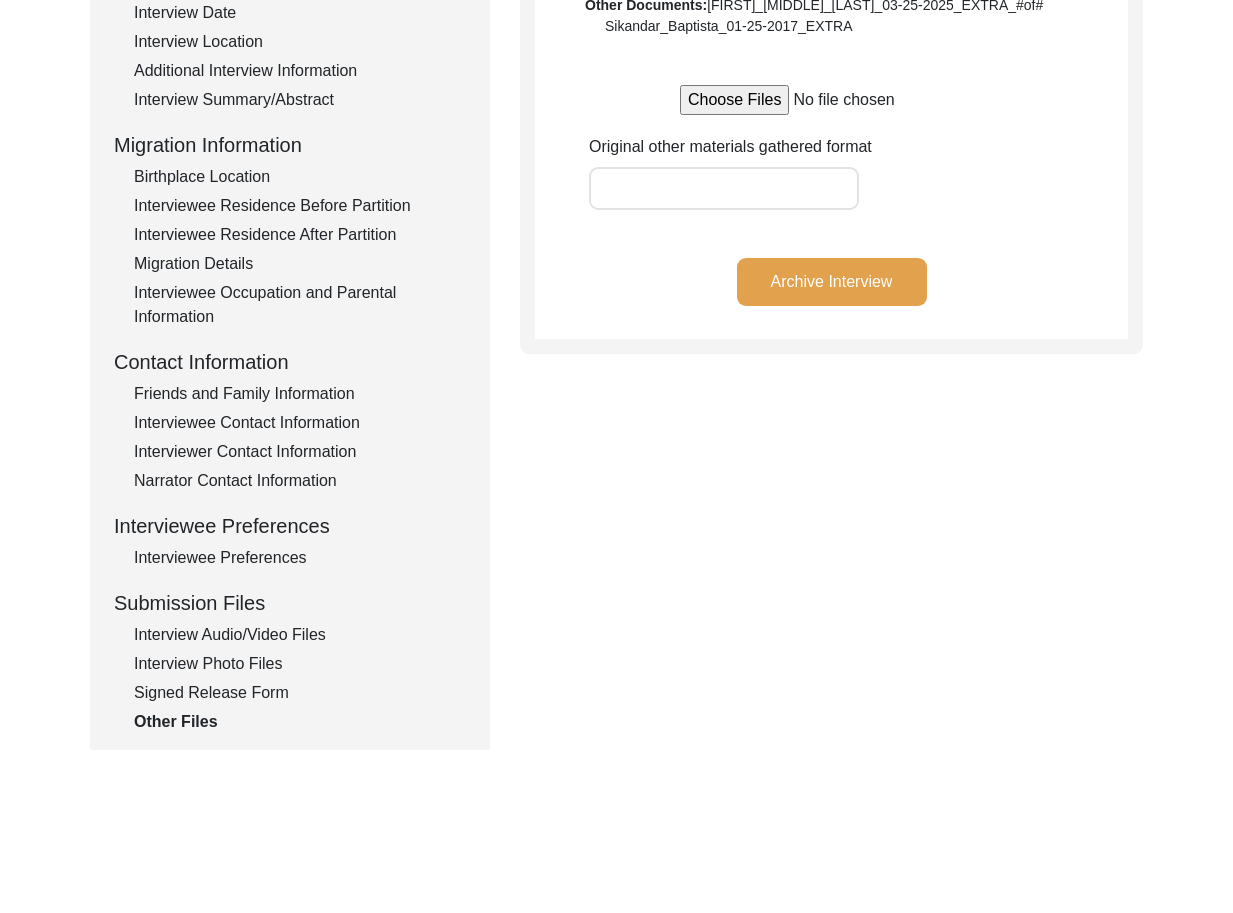click on "Interview Audio/Video Files" 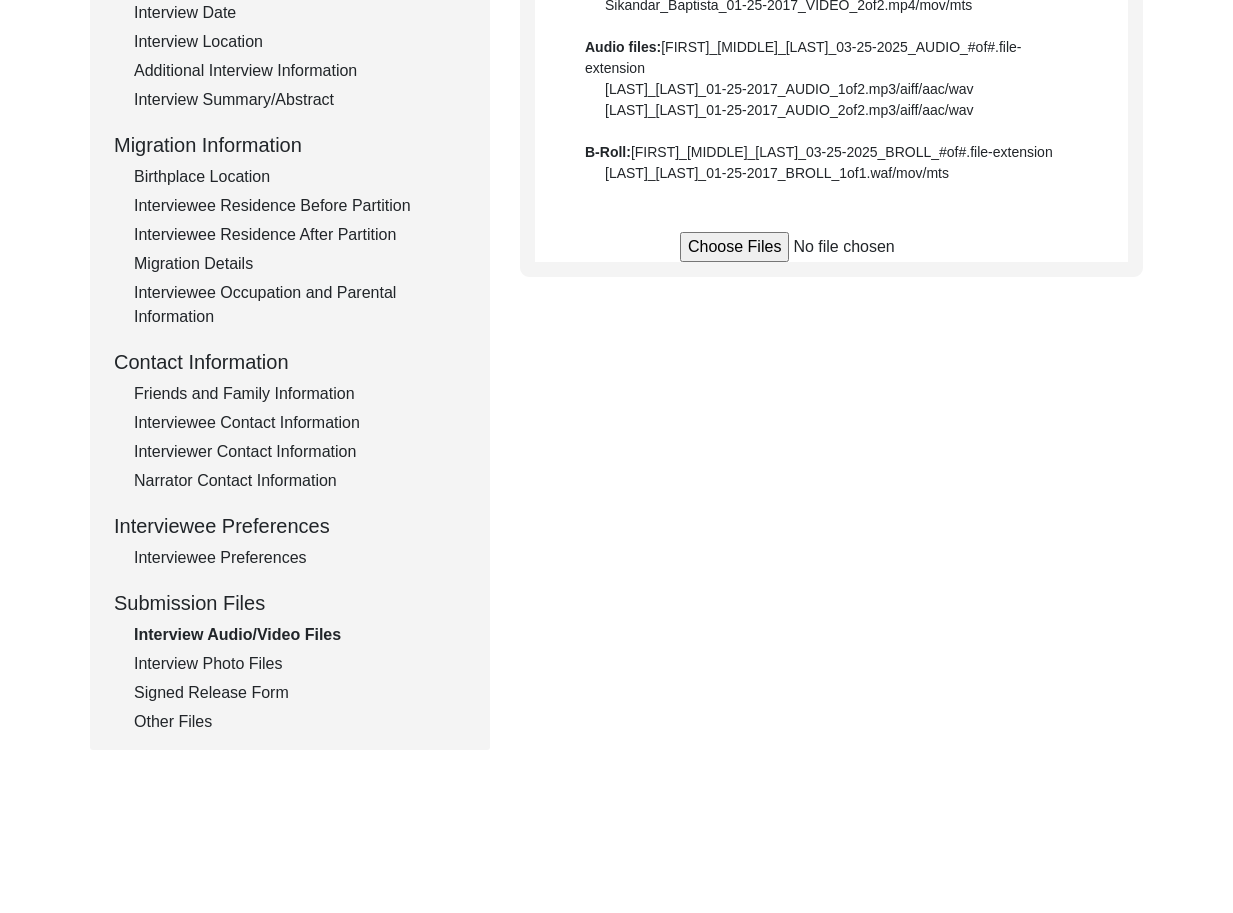 scroll, scrollTop: 412, scrollLeft: 0, axis: vertical 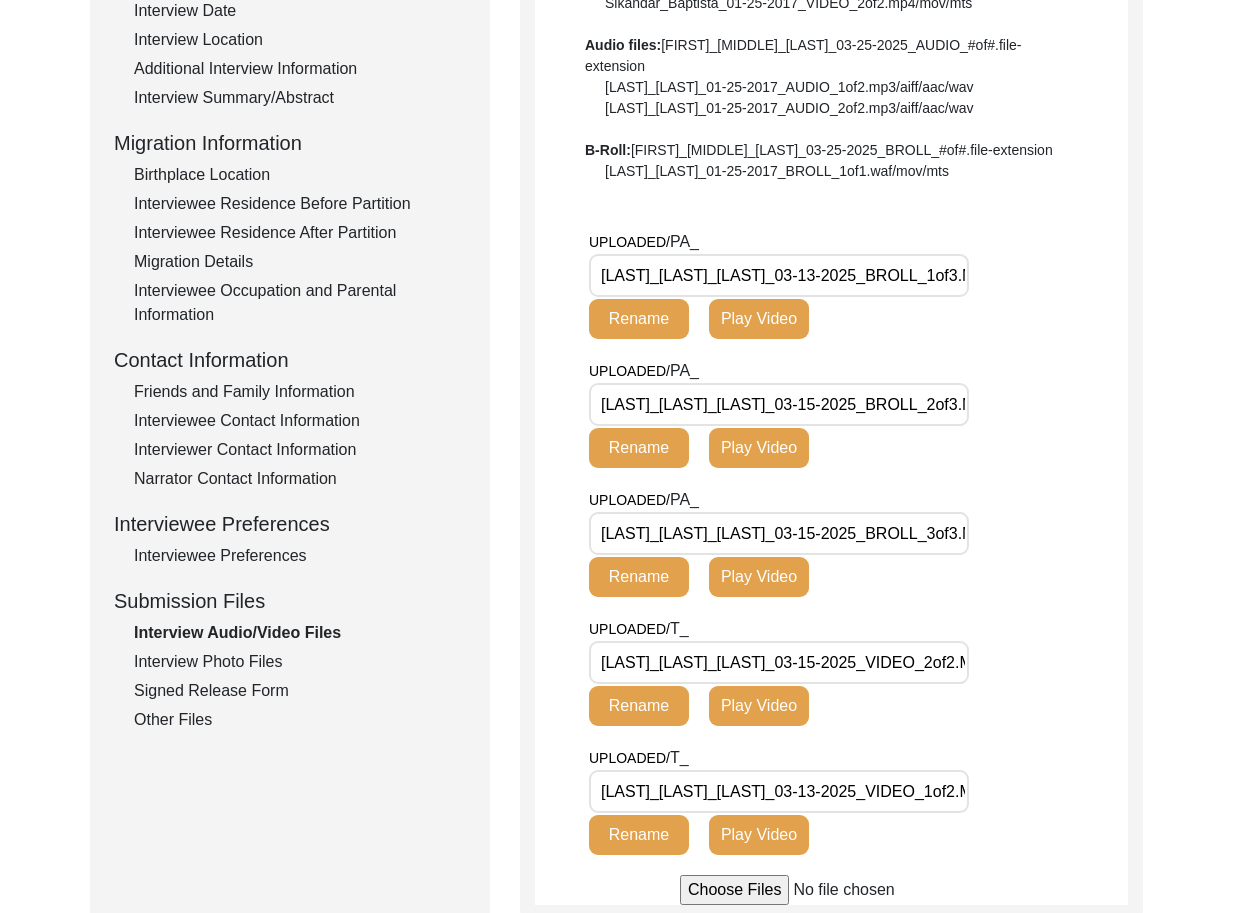 click on "Interview Photo Files" 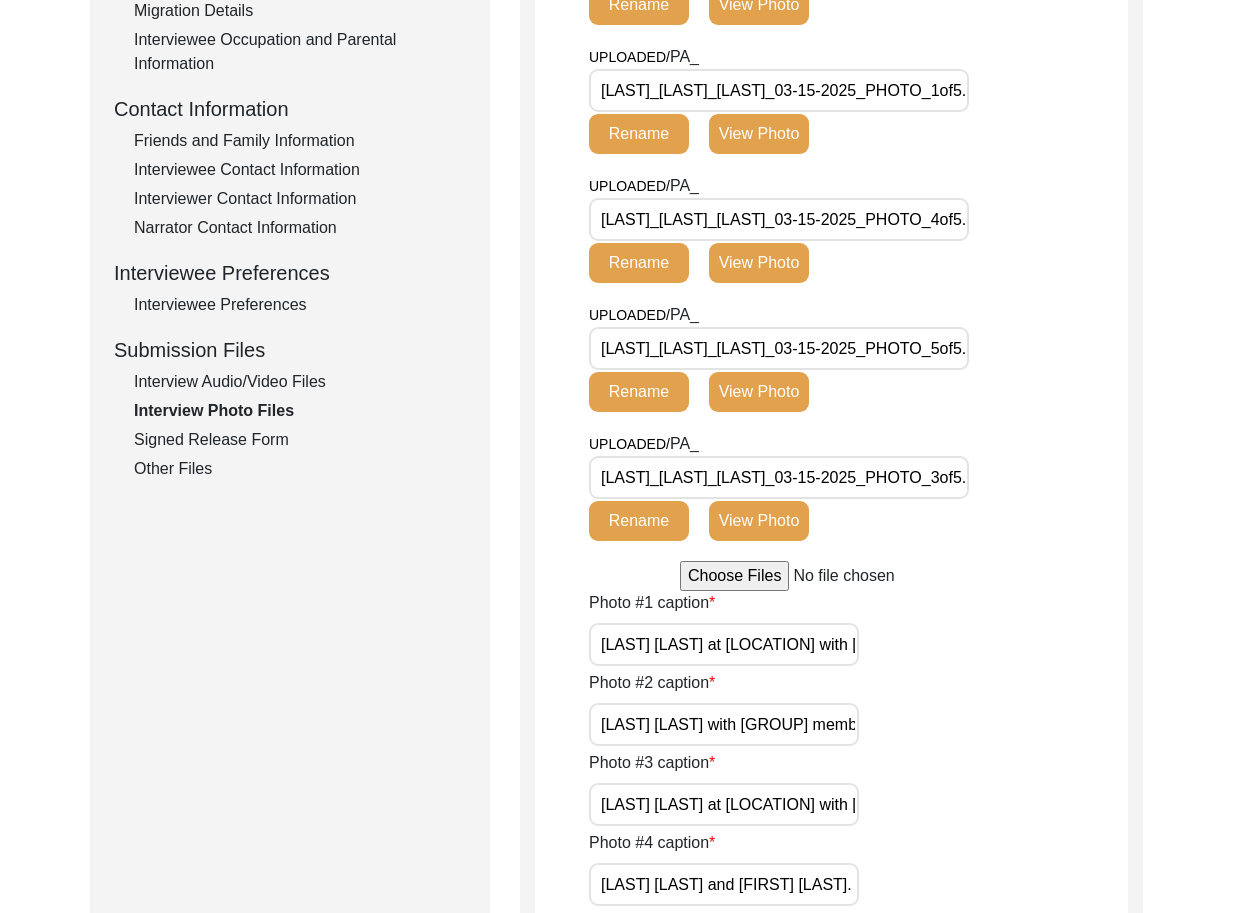 scroll, scrollTop: 666, scrollLeft: 0, axis: vertical 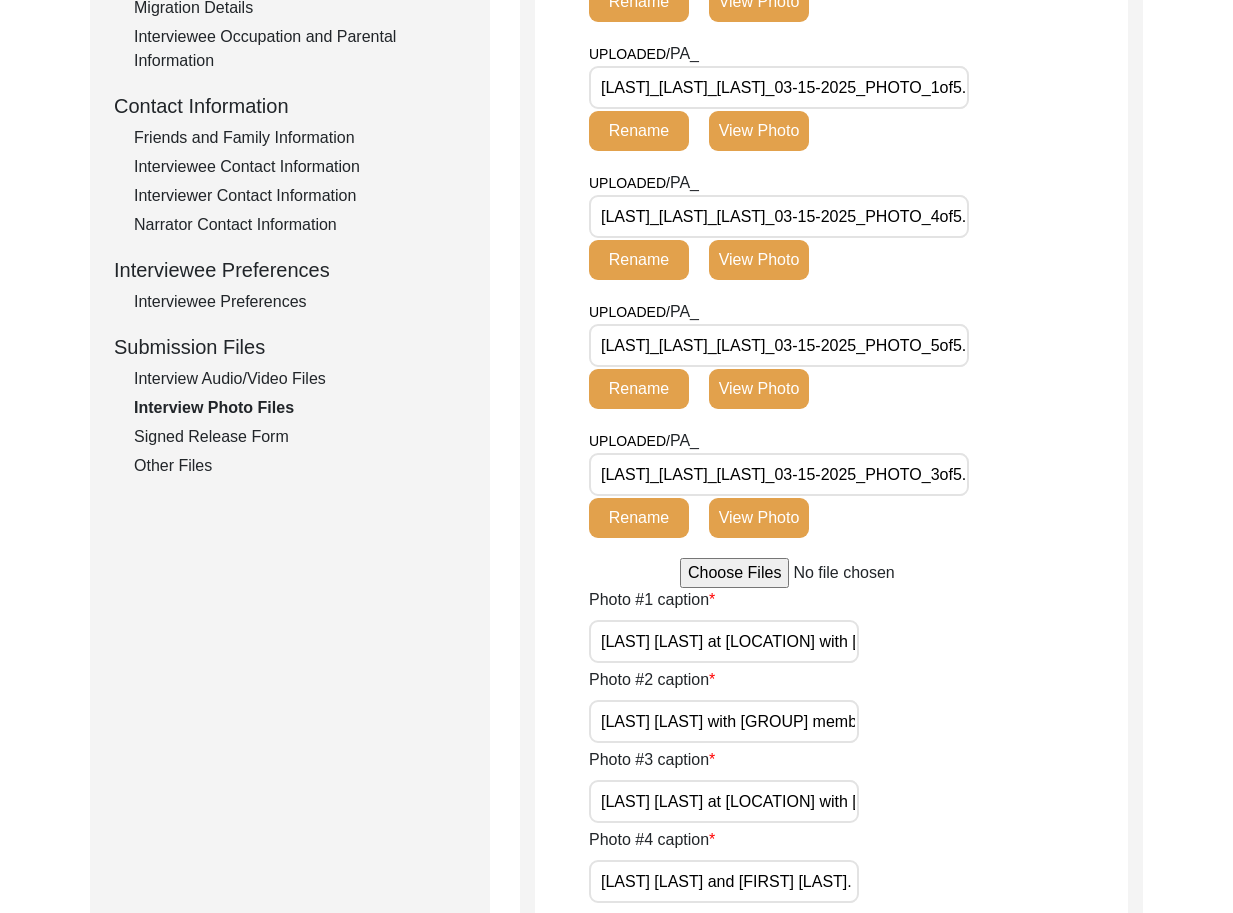 drag, startPoint x: 182, startPoint y: 383, endPoint x: 999, endPoint y: 471, distance: 821.72565 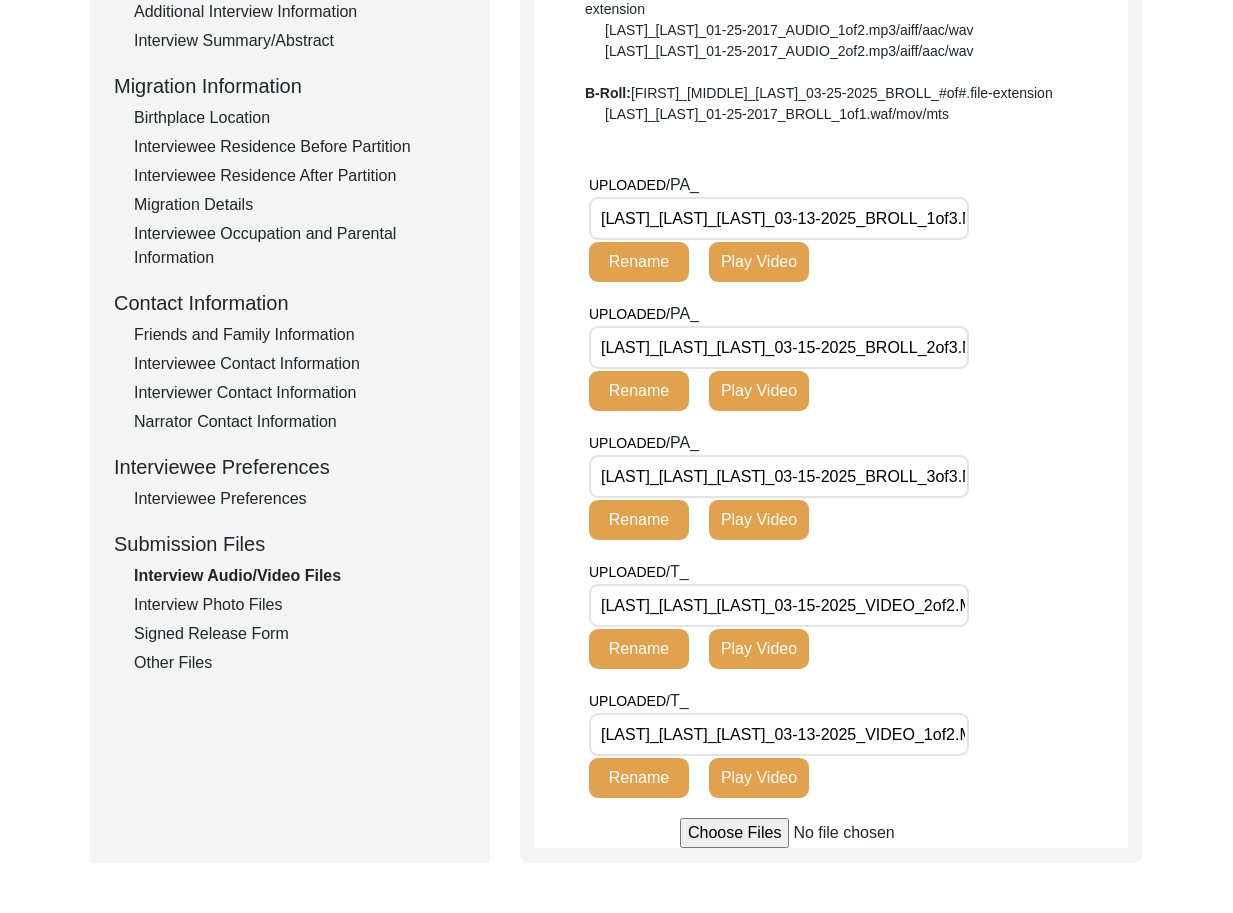 scroll, scrollTop: 486, scrollLeft: 0, axis: vertical 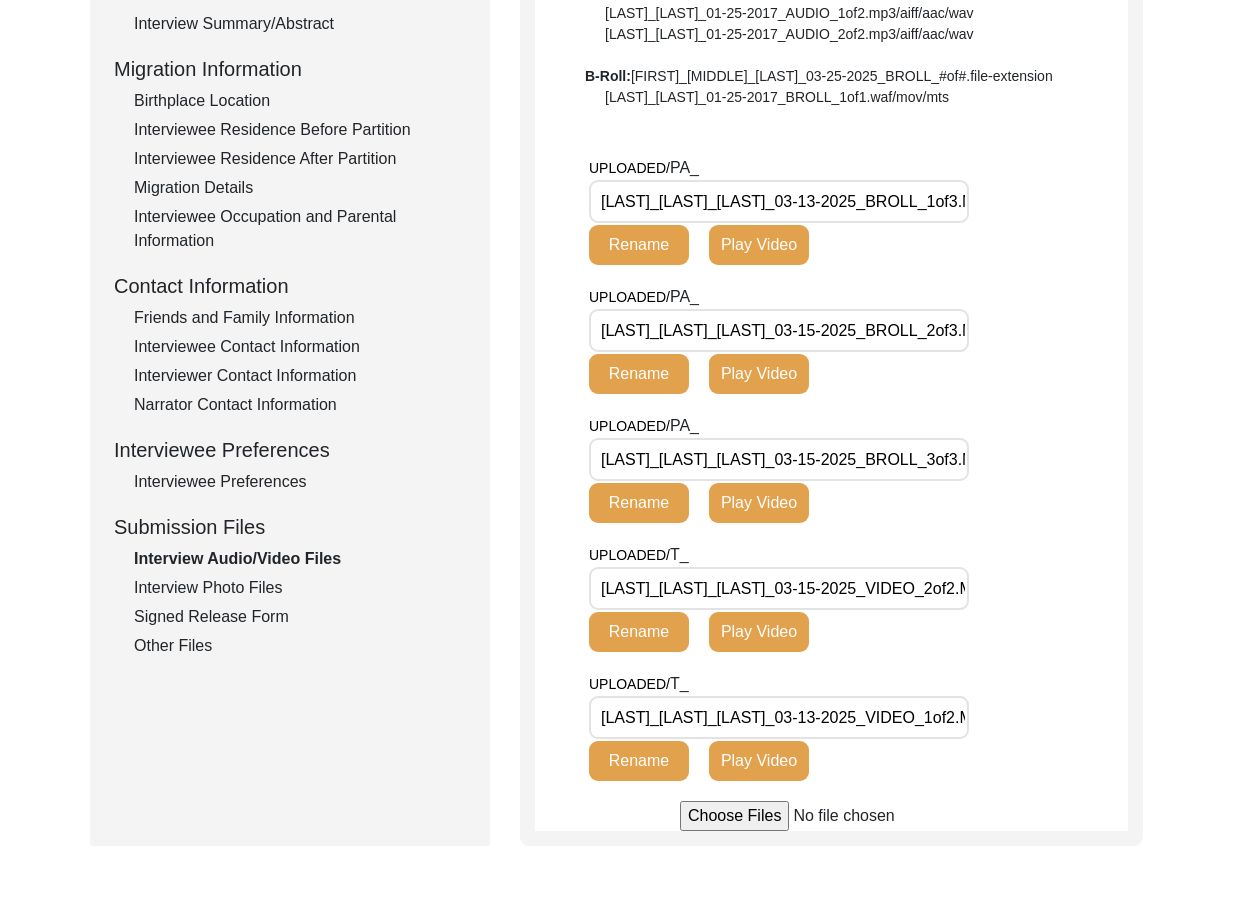 click on "Interview Photo Files" 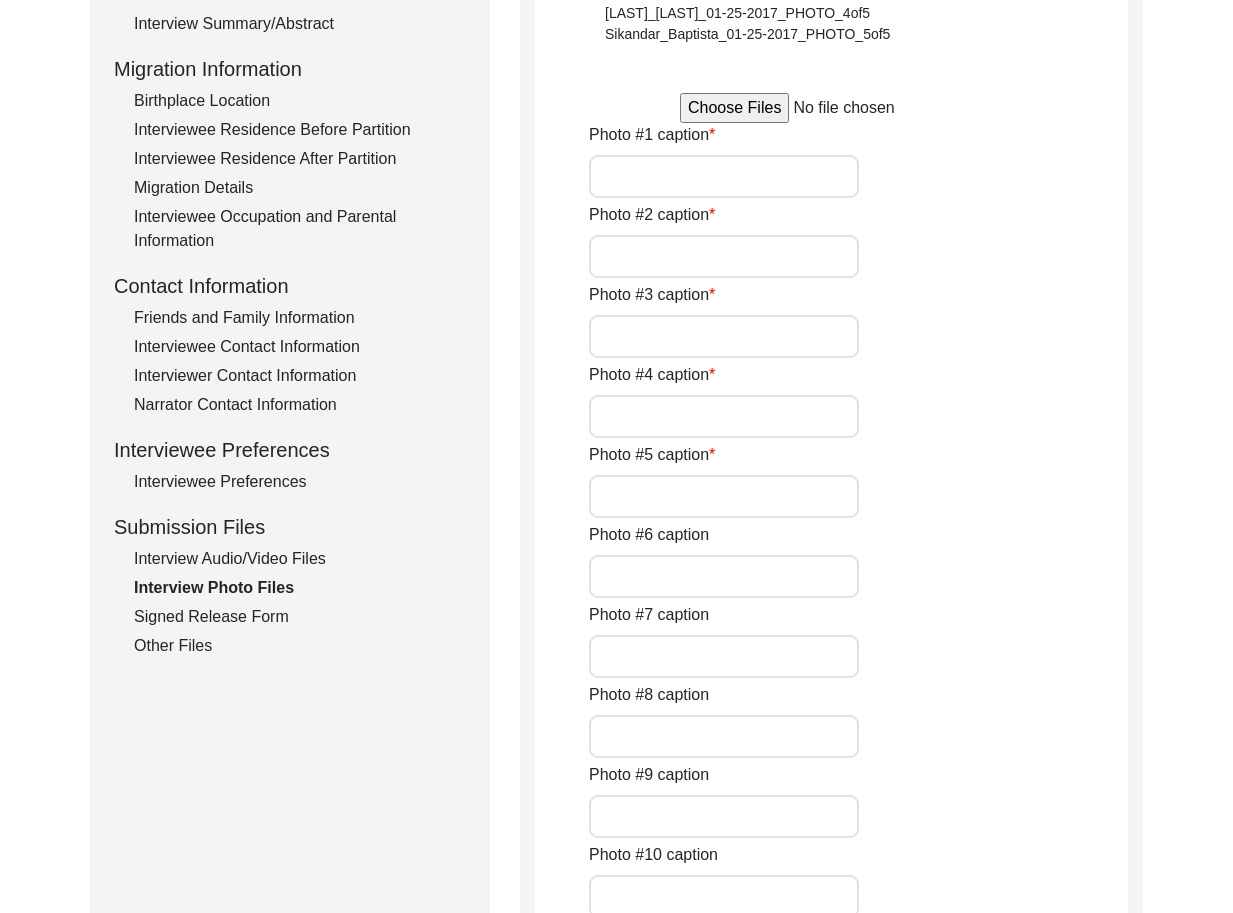 type on "[LAST] [LAST] at [LOCATION] with [GROUP] members." 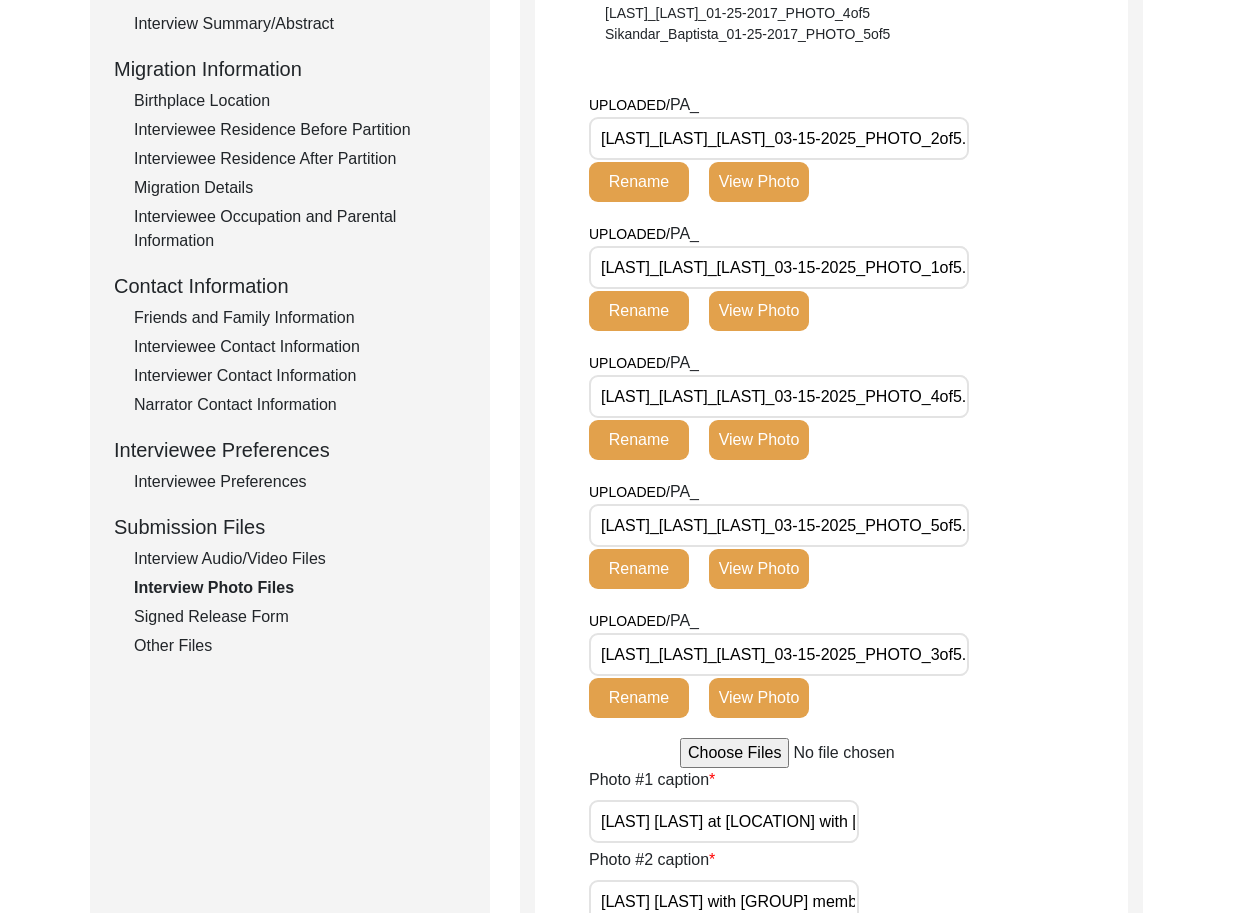 click on "Signed Release Form" 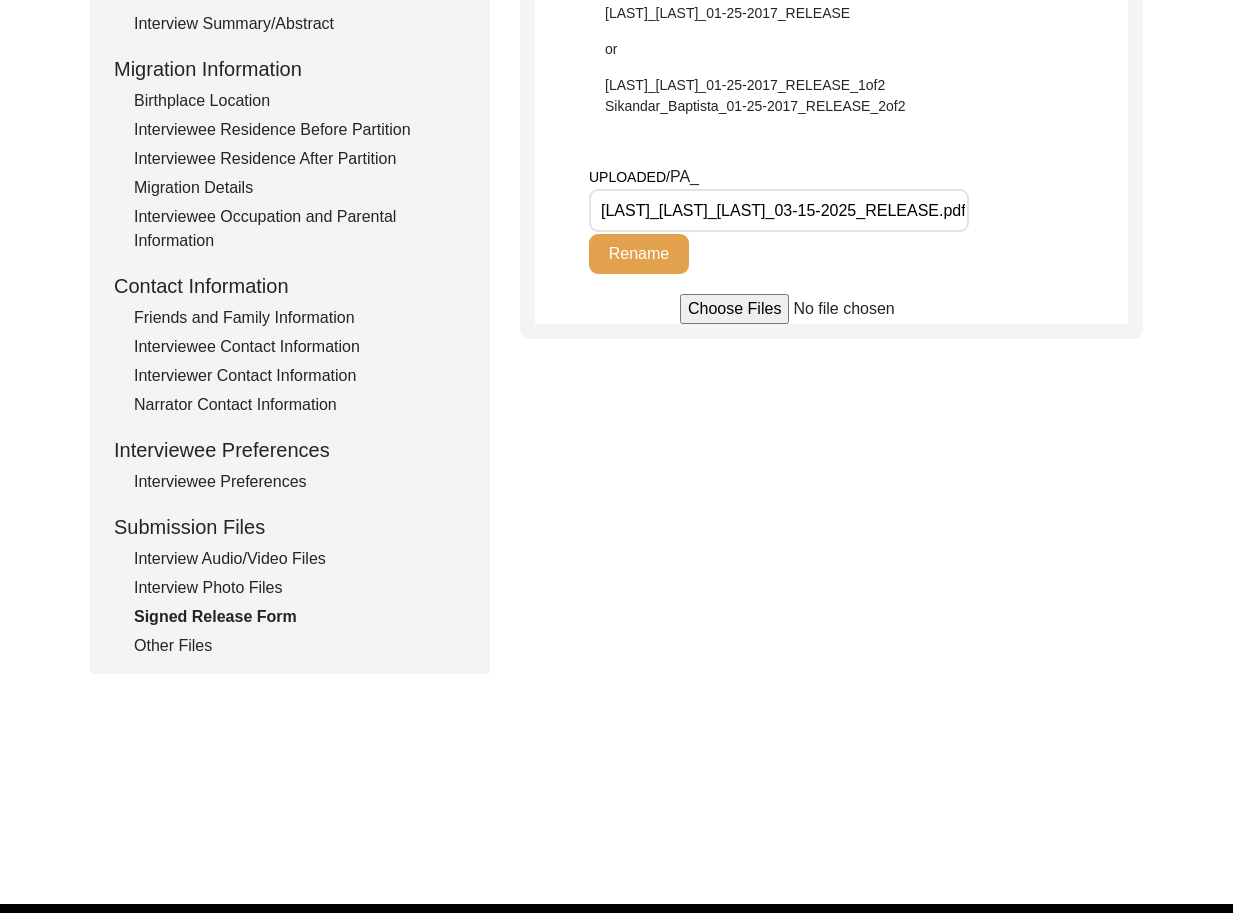 click on "Other Files" 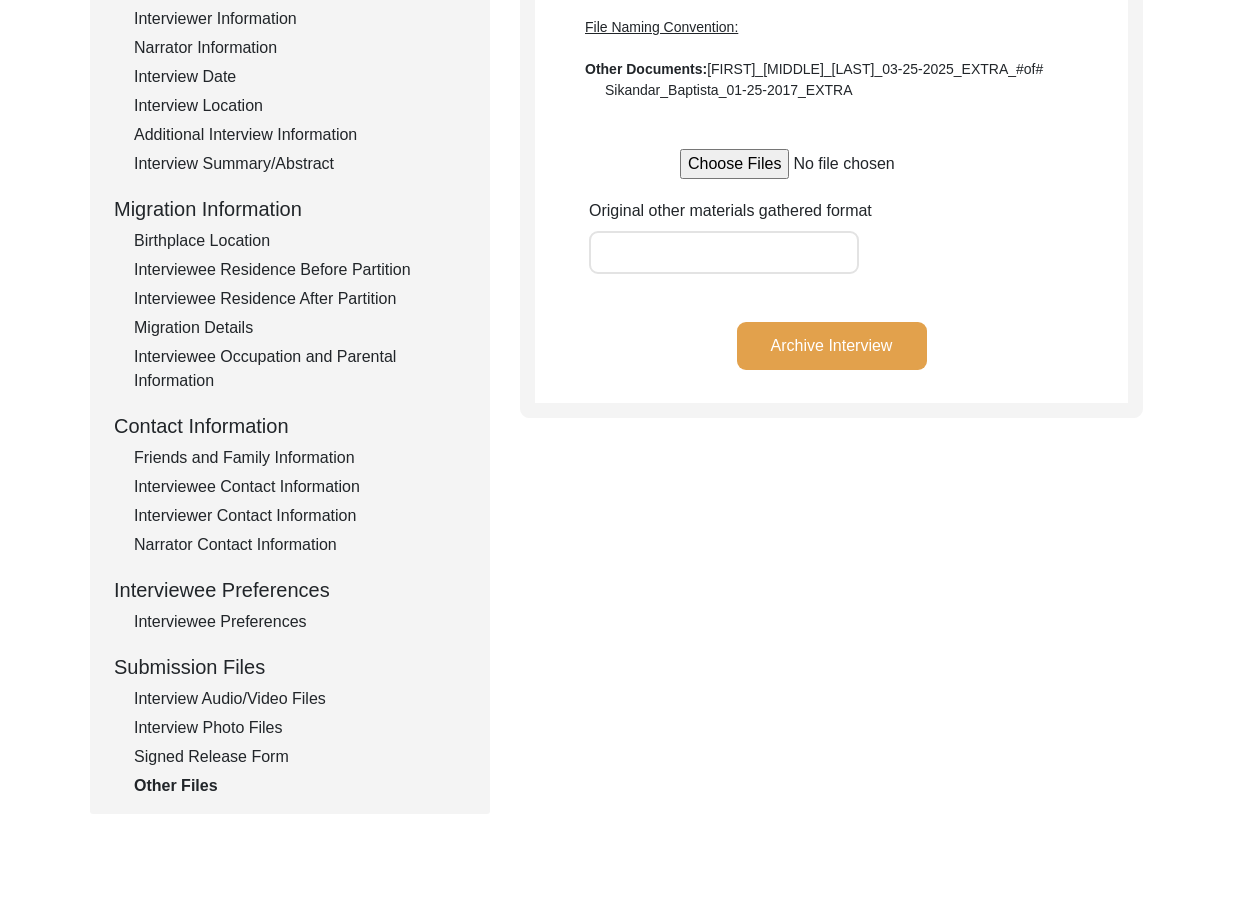 scroll, scrollTop: 132, scrollLeft: 0, axis: vertical 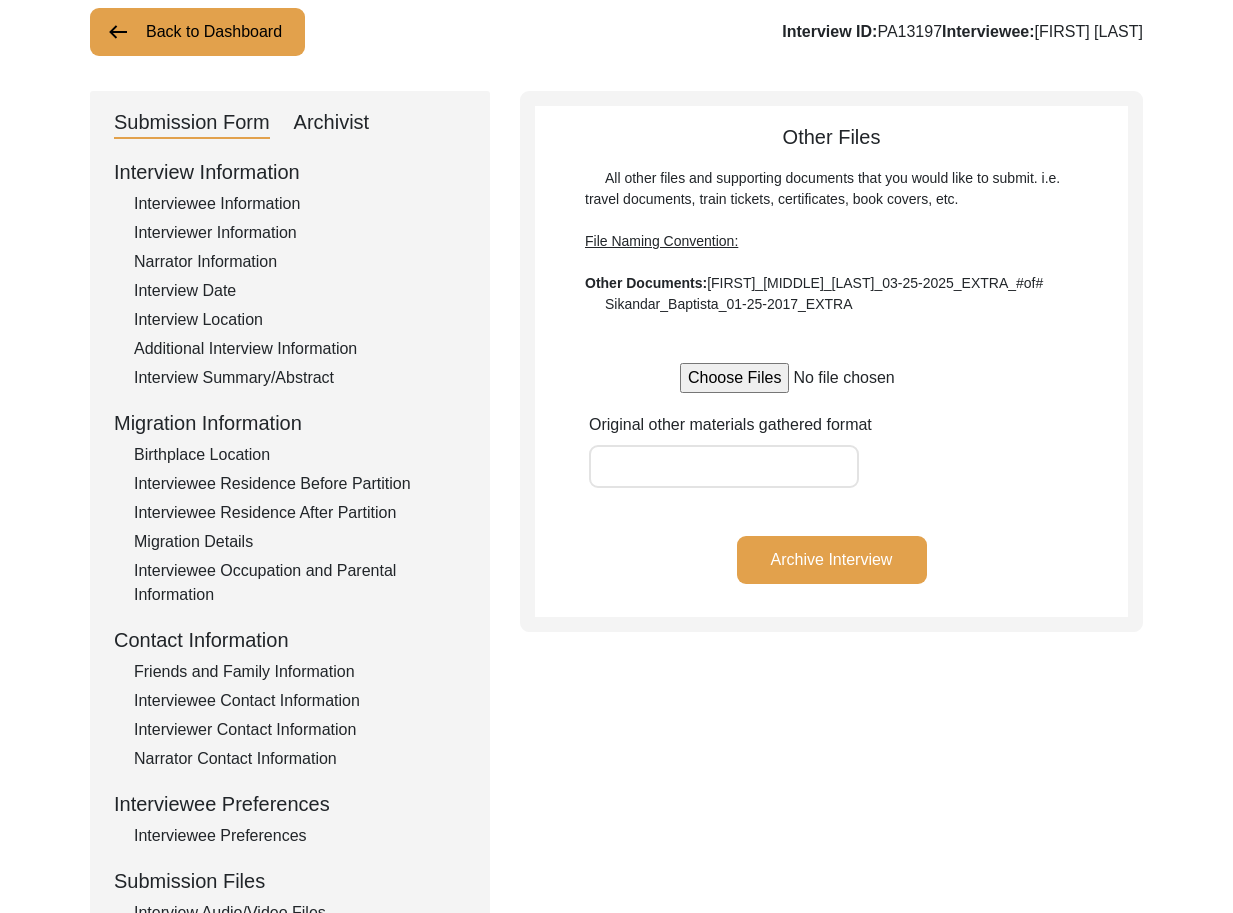 click on "Archive Interview" 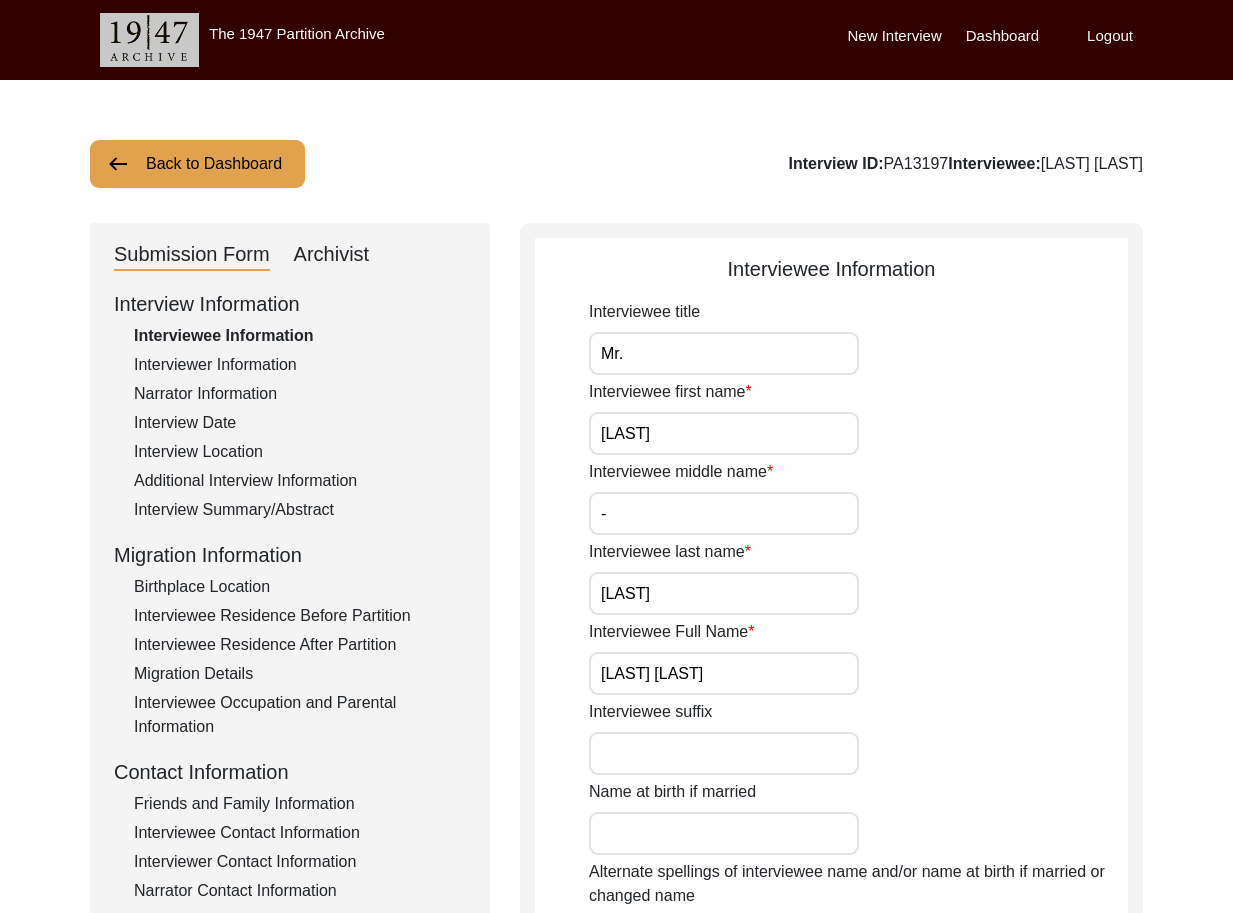 scroll, scrollTop: 132, scrollLeft: 0, axis: vertical 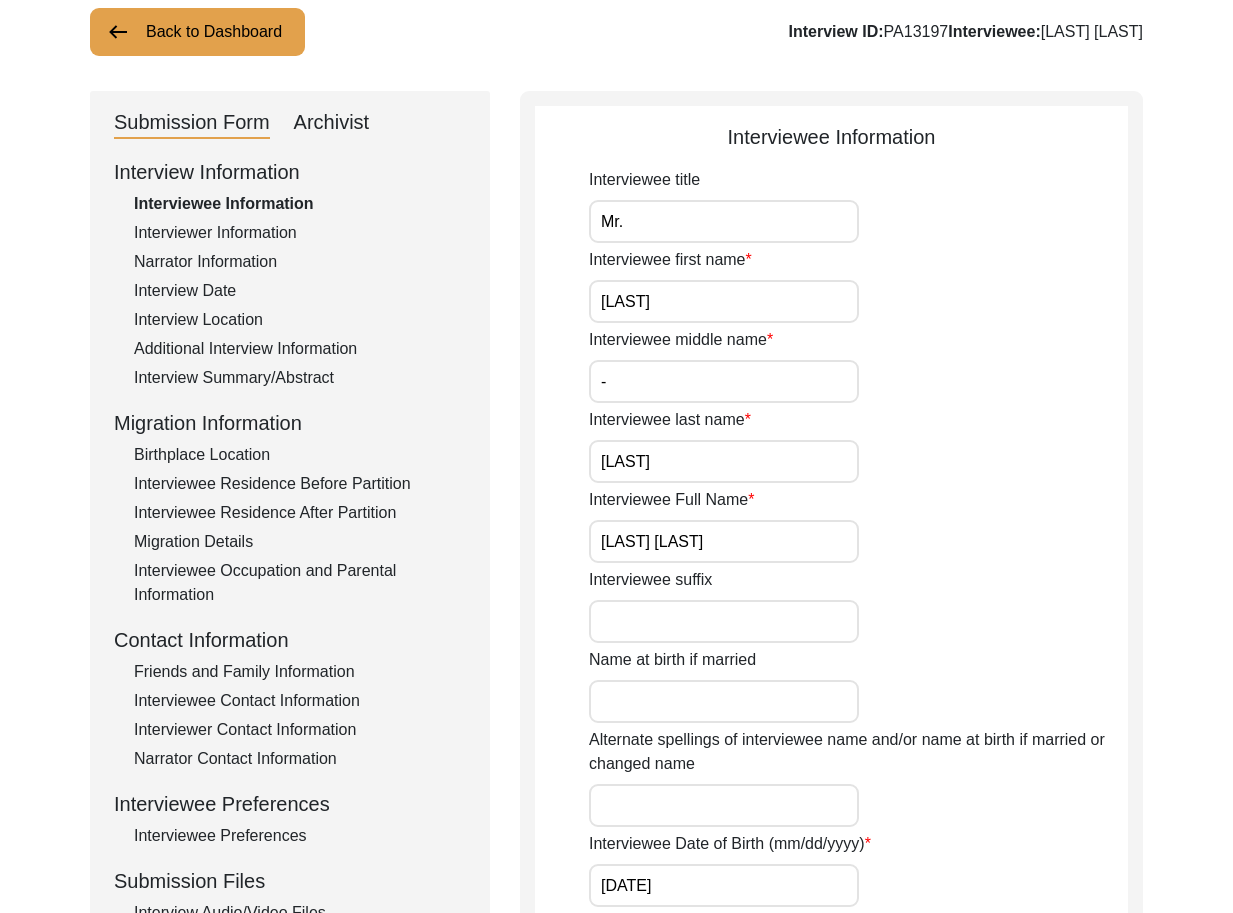 drag, startPoint x: 123, startPoint y: 23, endPoint x: 643, endPoint y: 83, distance: 523.4501 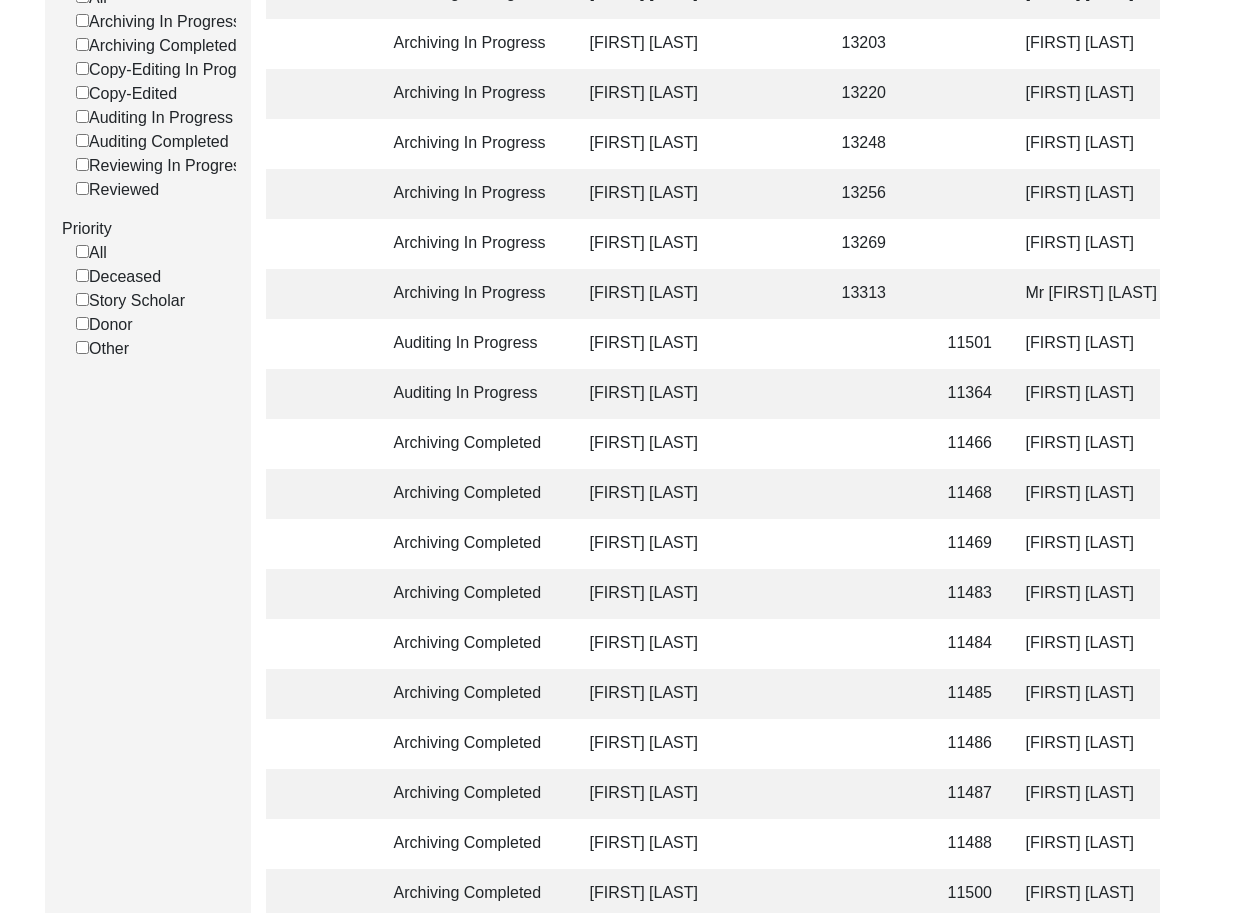 scroll, scrollTop: 651, scrollLeft: 0, axis: vertical 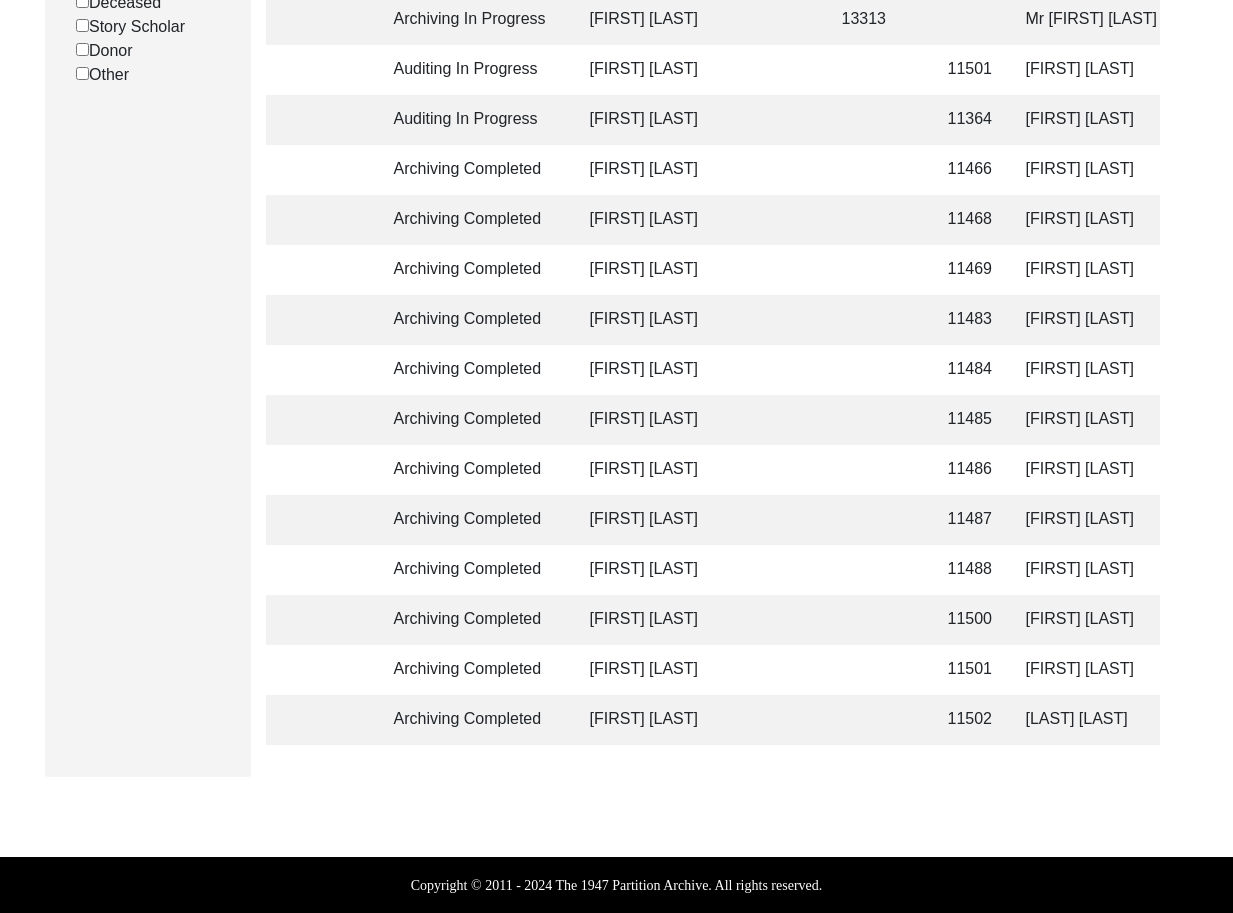 click 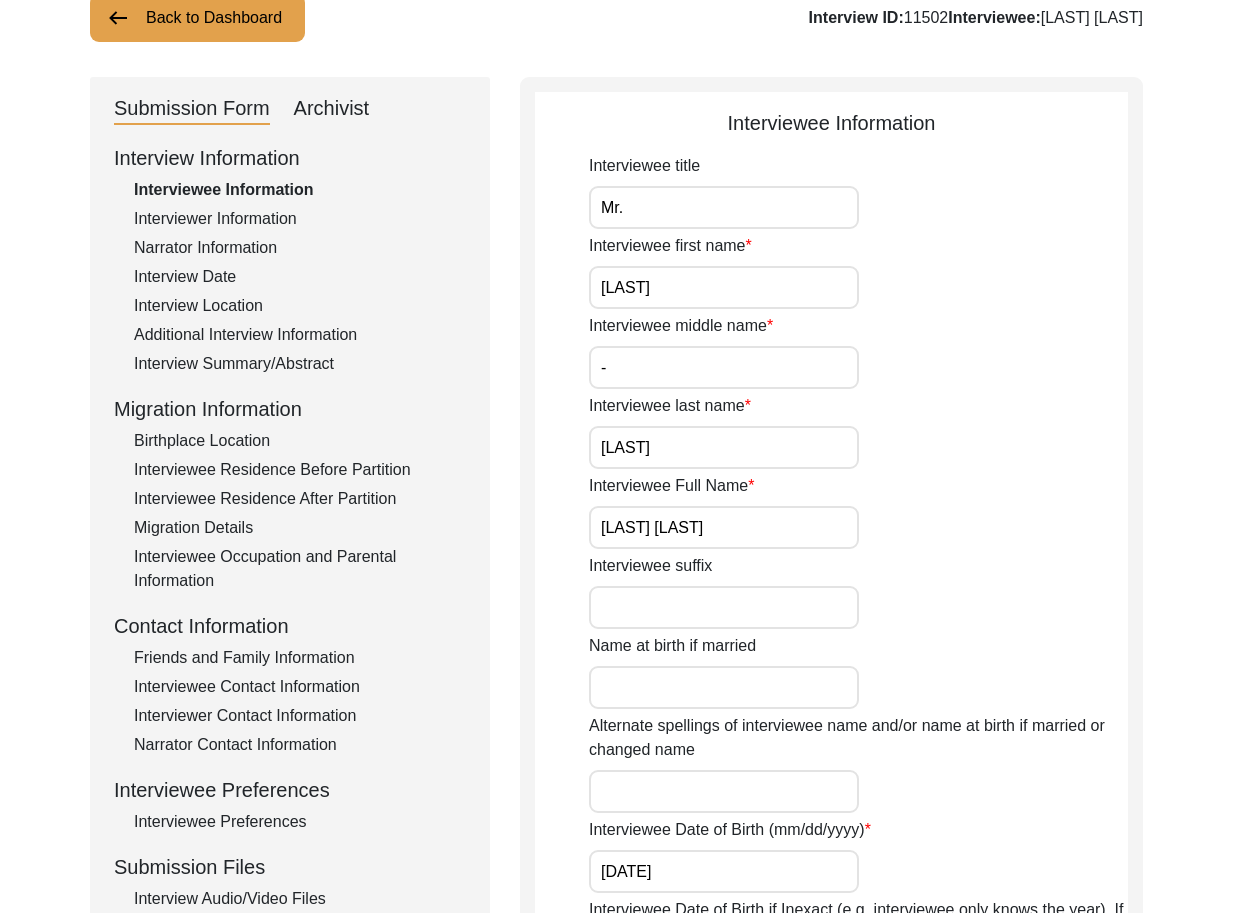 scroll, scrollTop: 0, scrollLeft: 0, axis: both 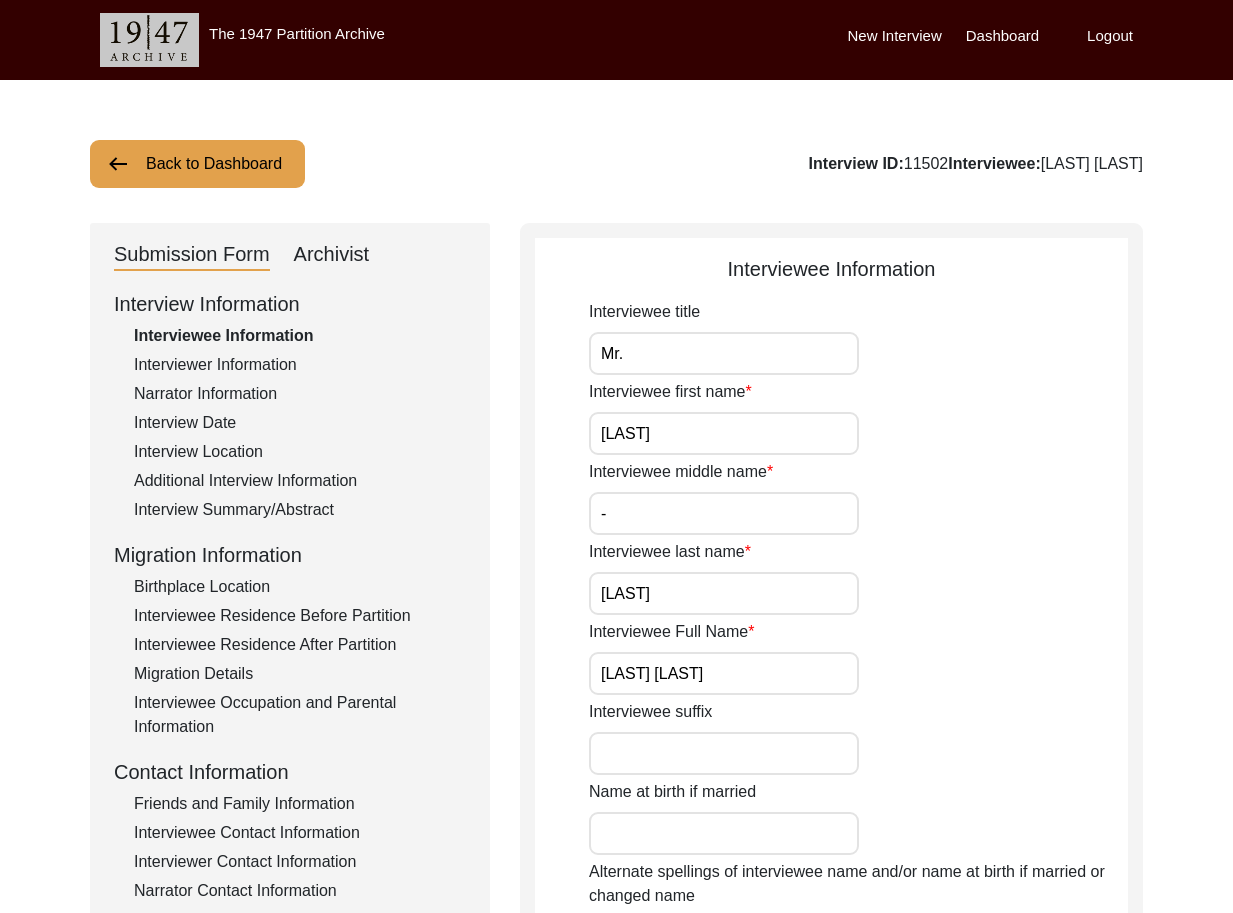 click on "Interview ID:  11502  Interviewee:  [LAST] [LAST]" 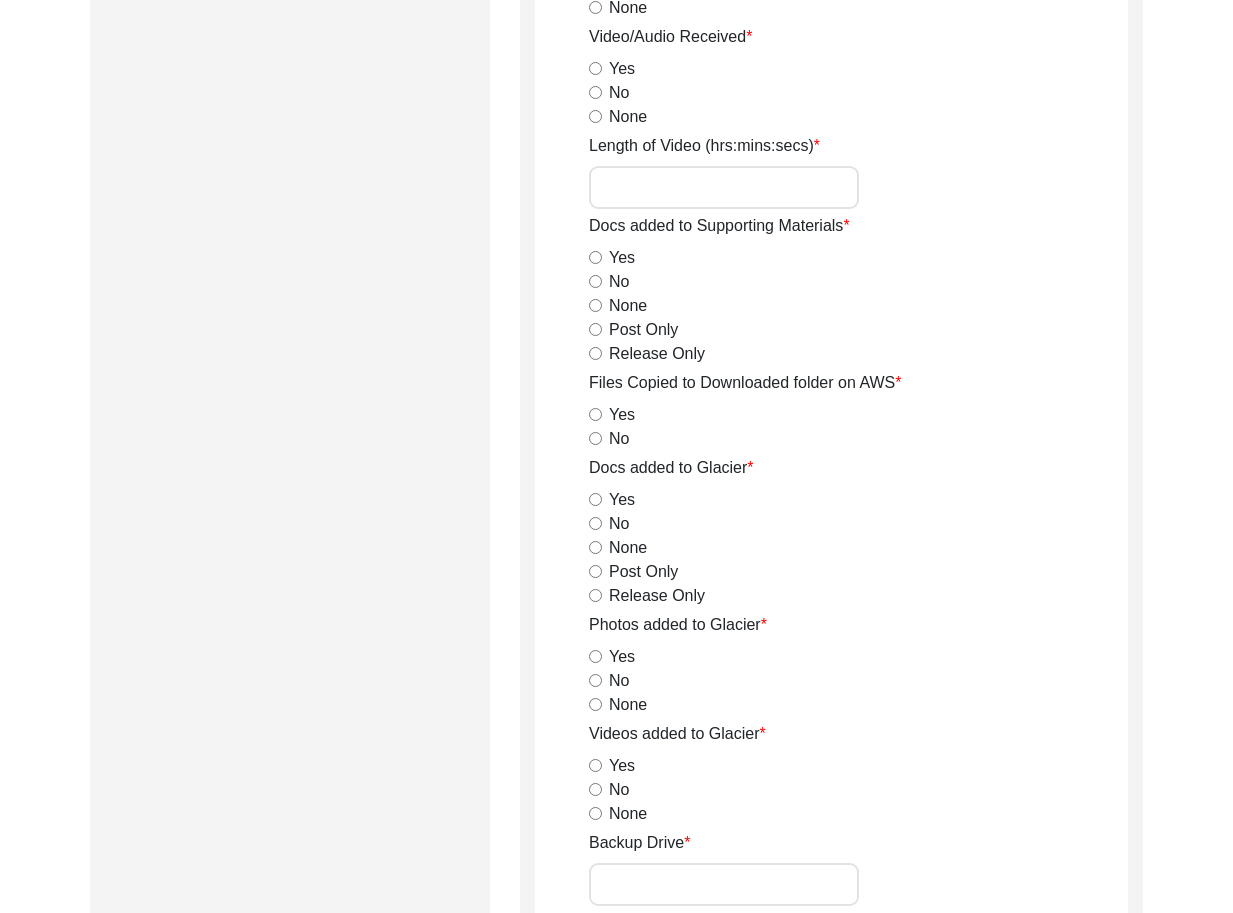 scroll, scrollTop: 2113, scrollLeft: 0, axis: vertical 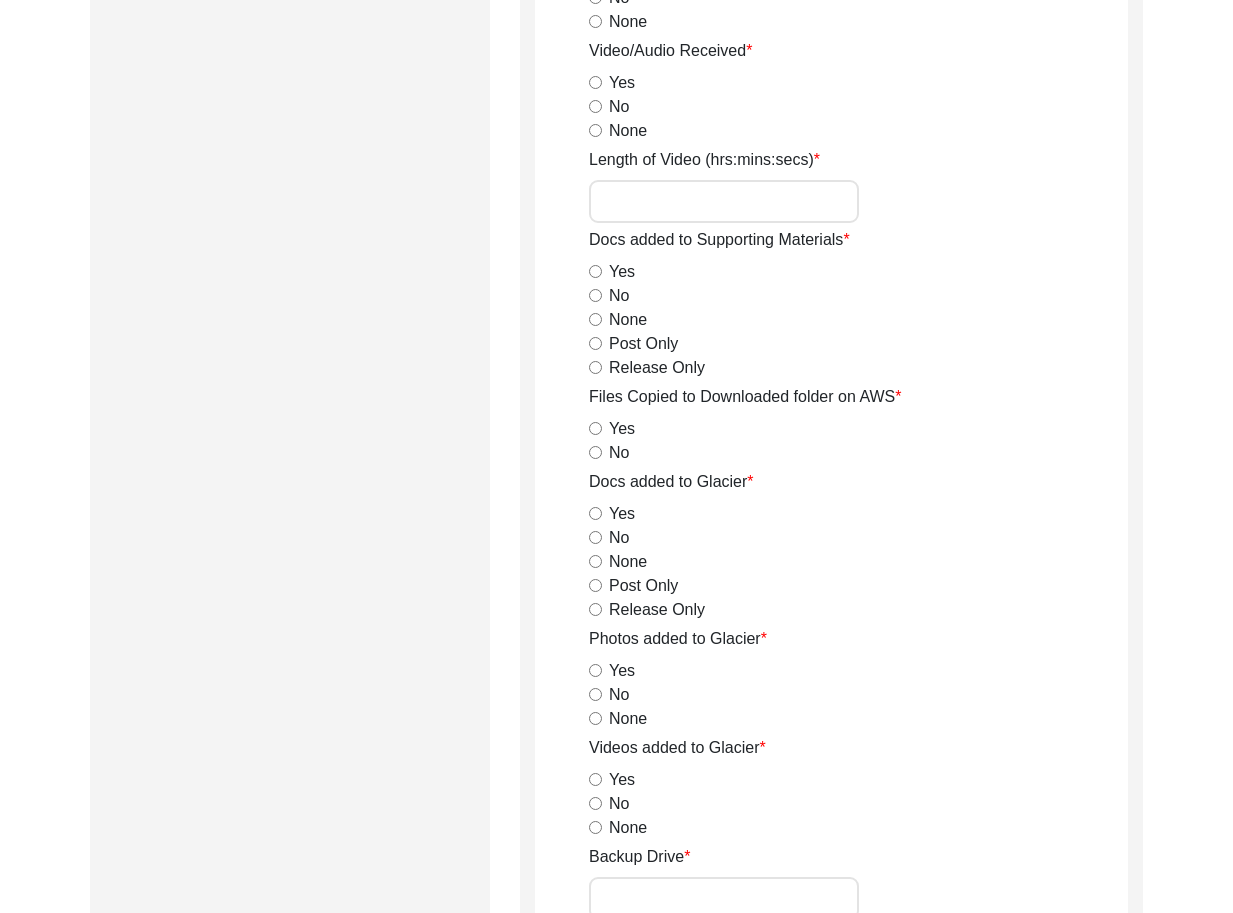 click on "Length of Video (hrs:mins:secs)" at bounding box center [724, 201] 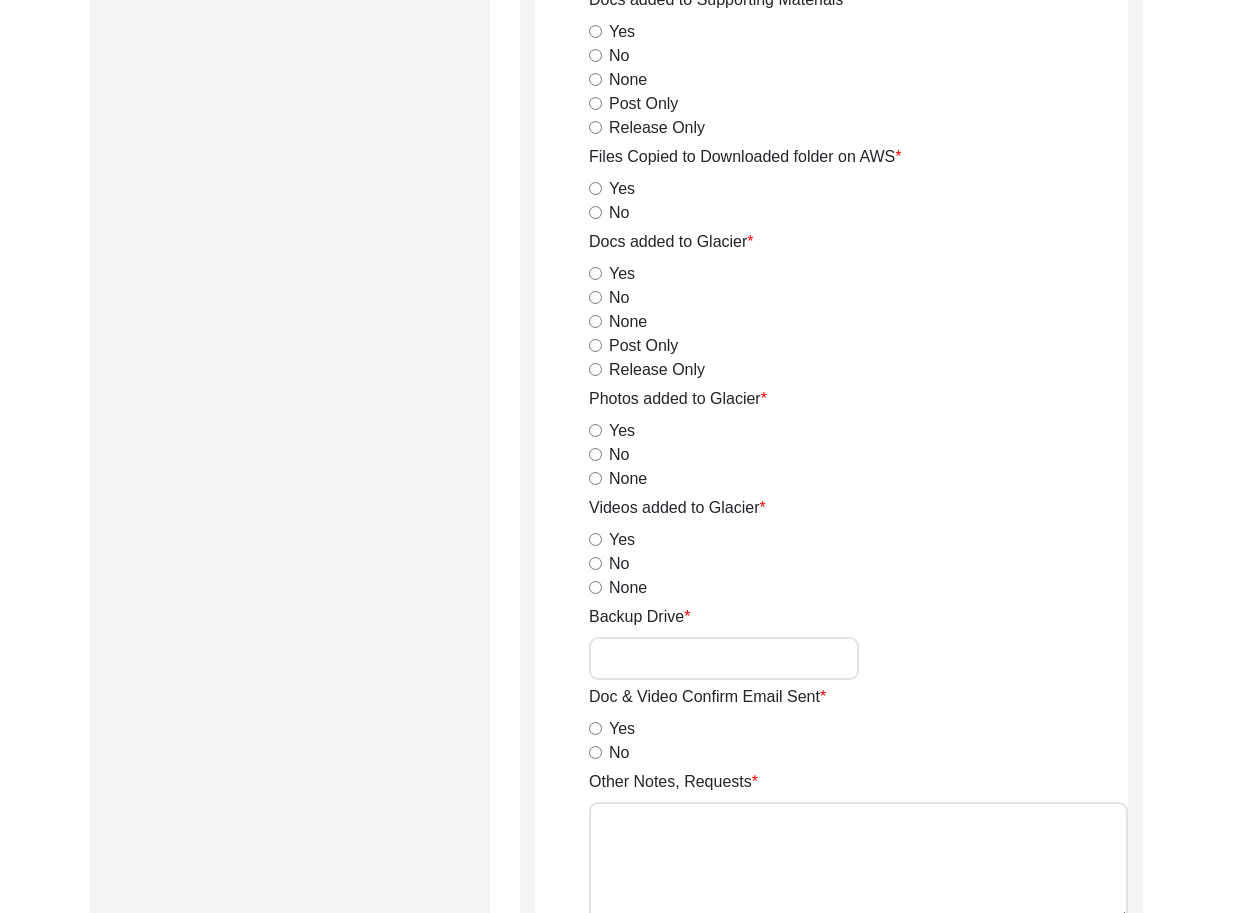 scroll, scrollTop: 2358, scrollLeft: 0, axis: vertical 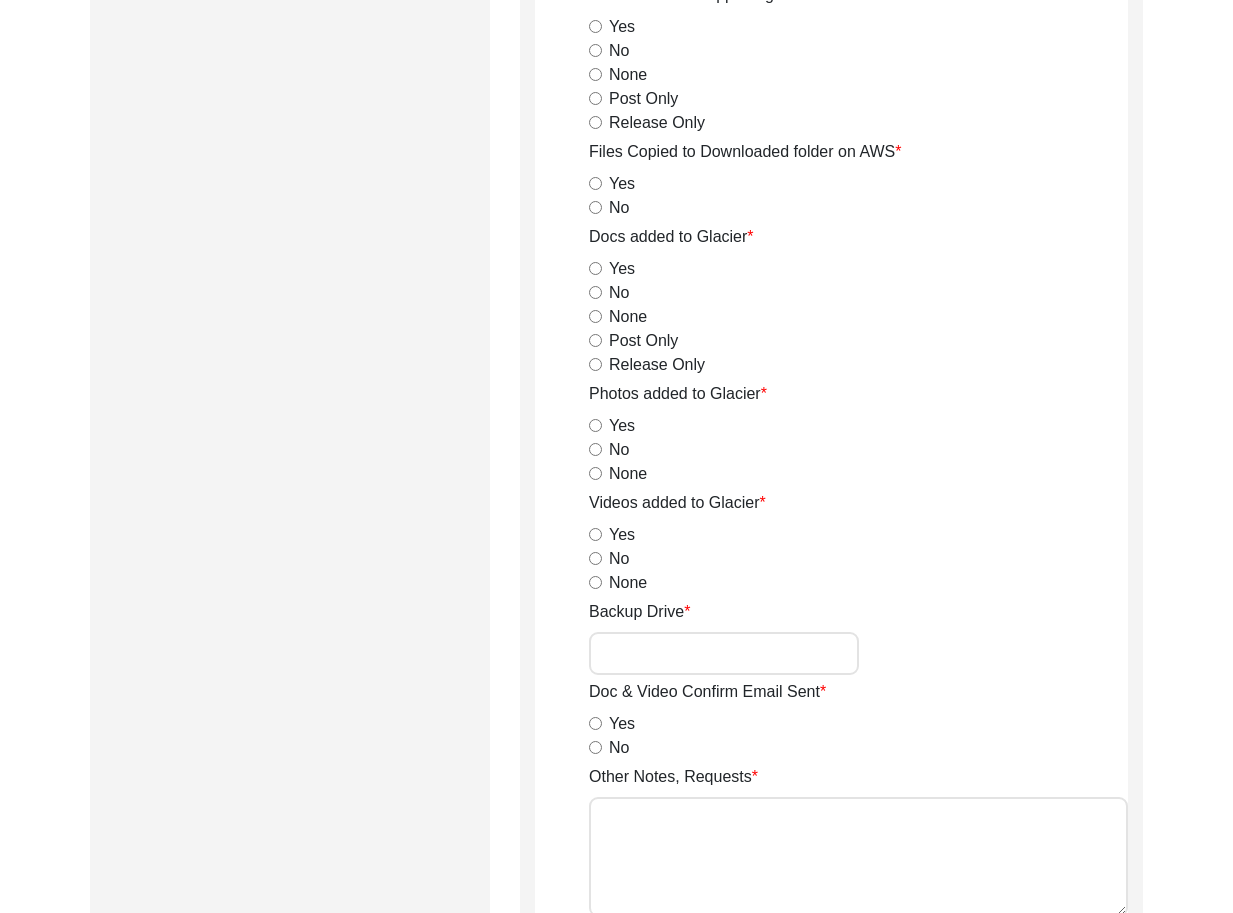 type on "1:10:08" 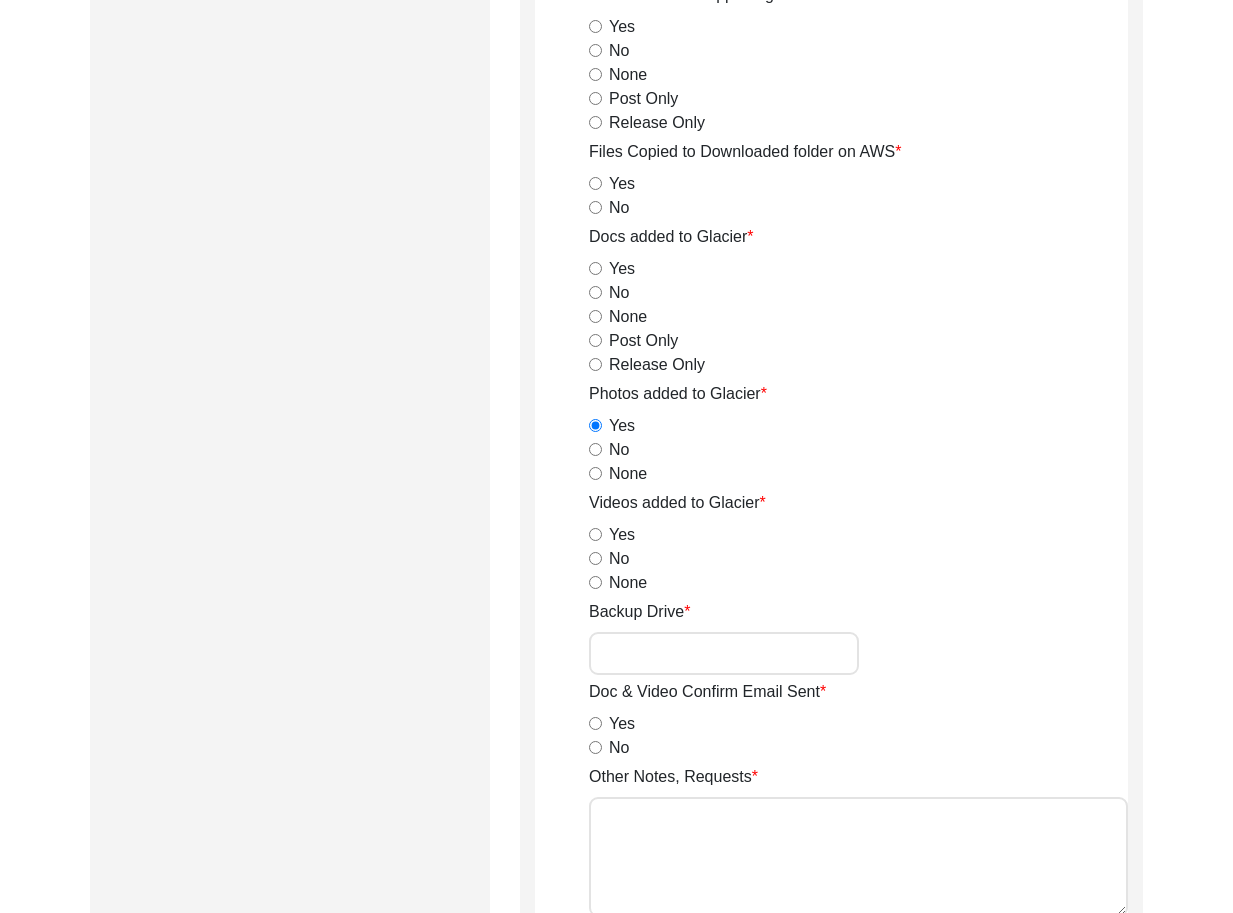 click on "Yes" at bounding box center [595, 534] 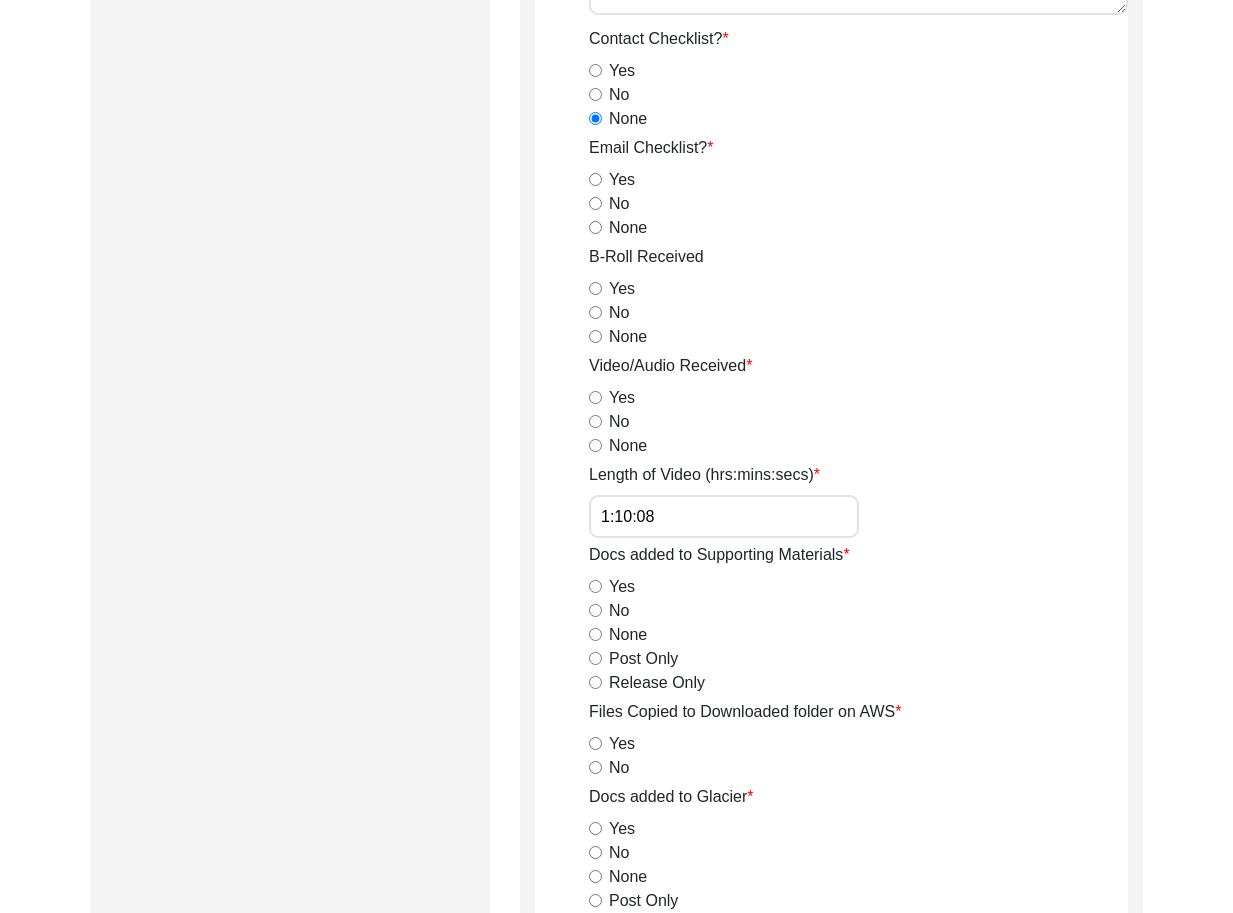 scroll, scrollTop: 1777, scrollLeft: 0, axis: vertical 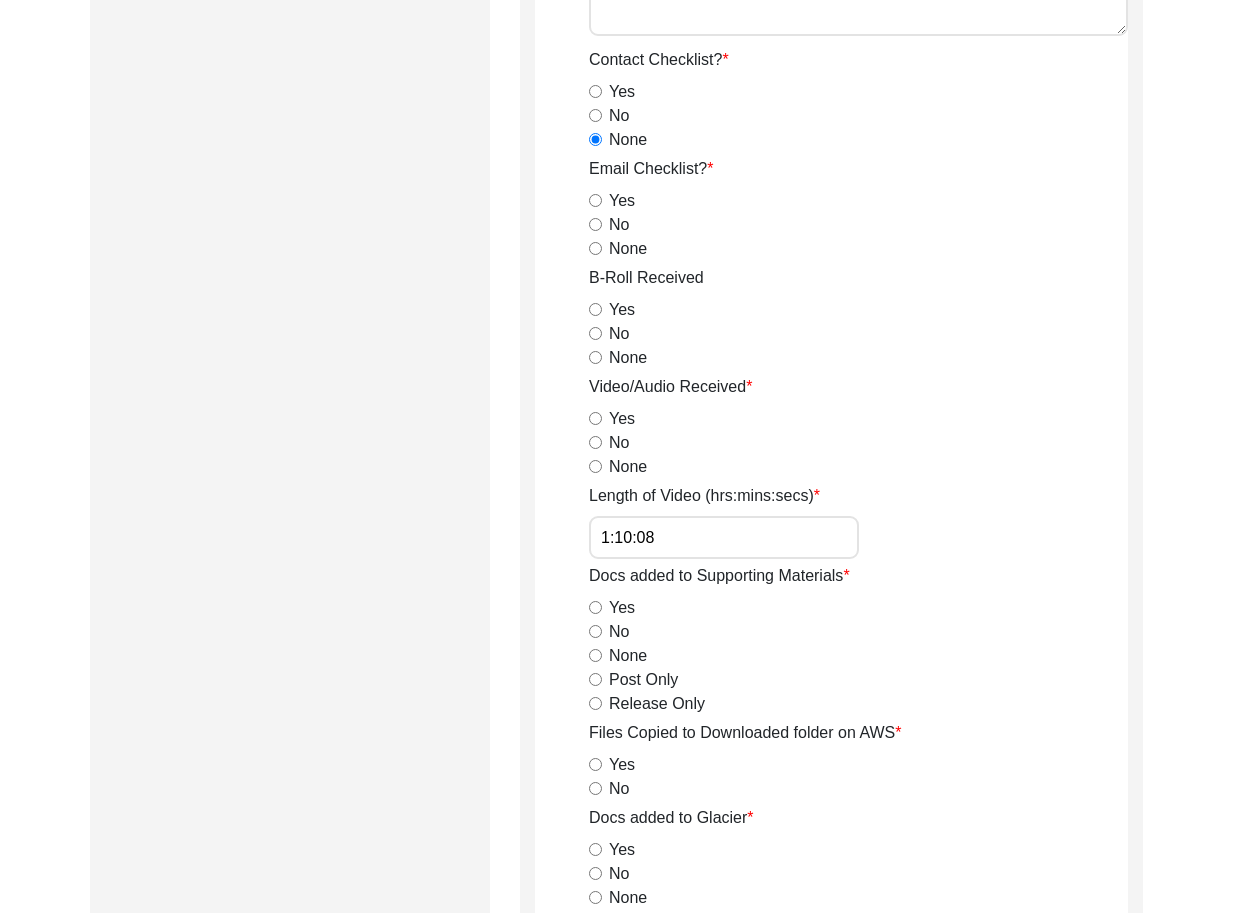 click on "Yes" at bounding box center (595, 309) 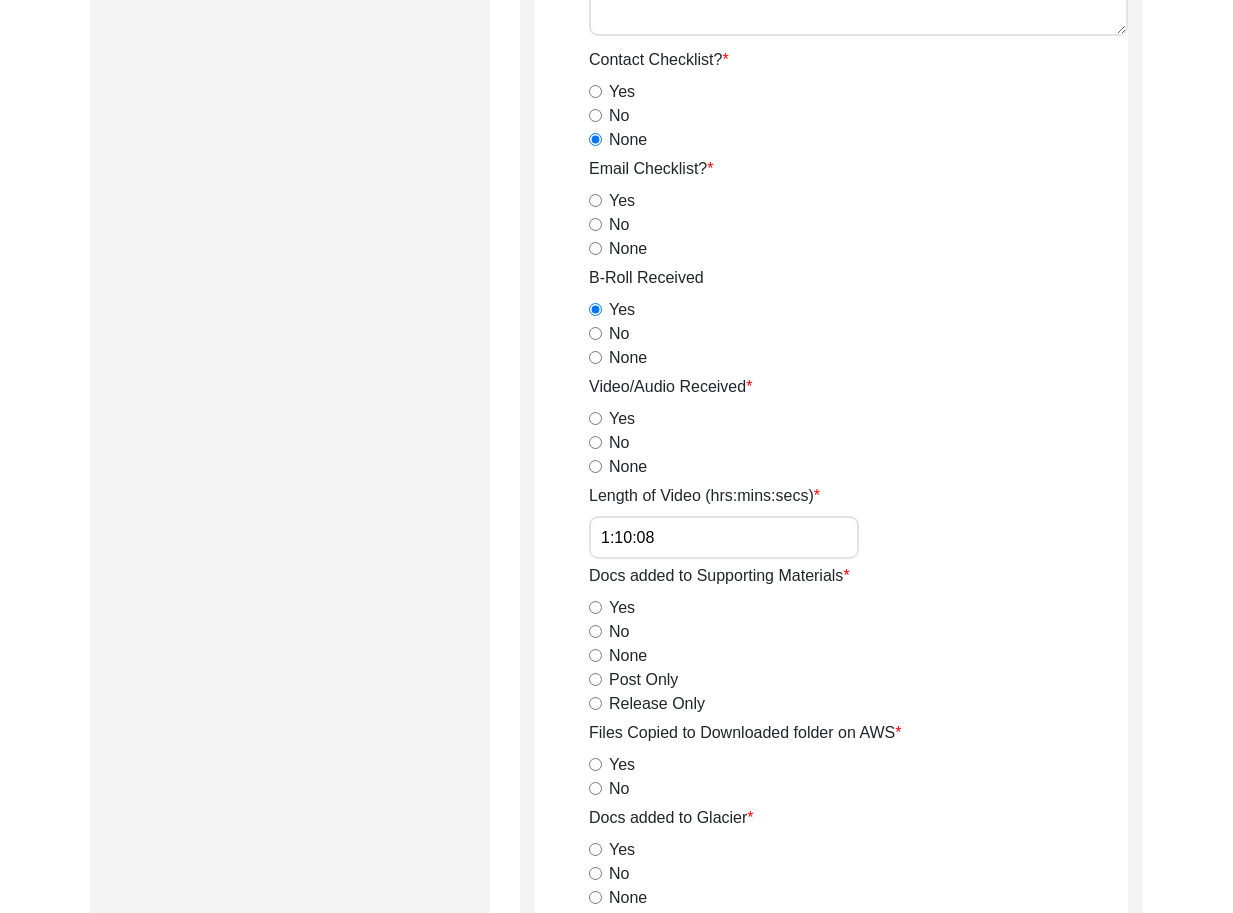 click on "Yes" at bounding box center (595, 418) 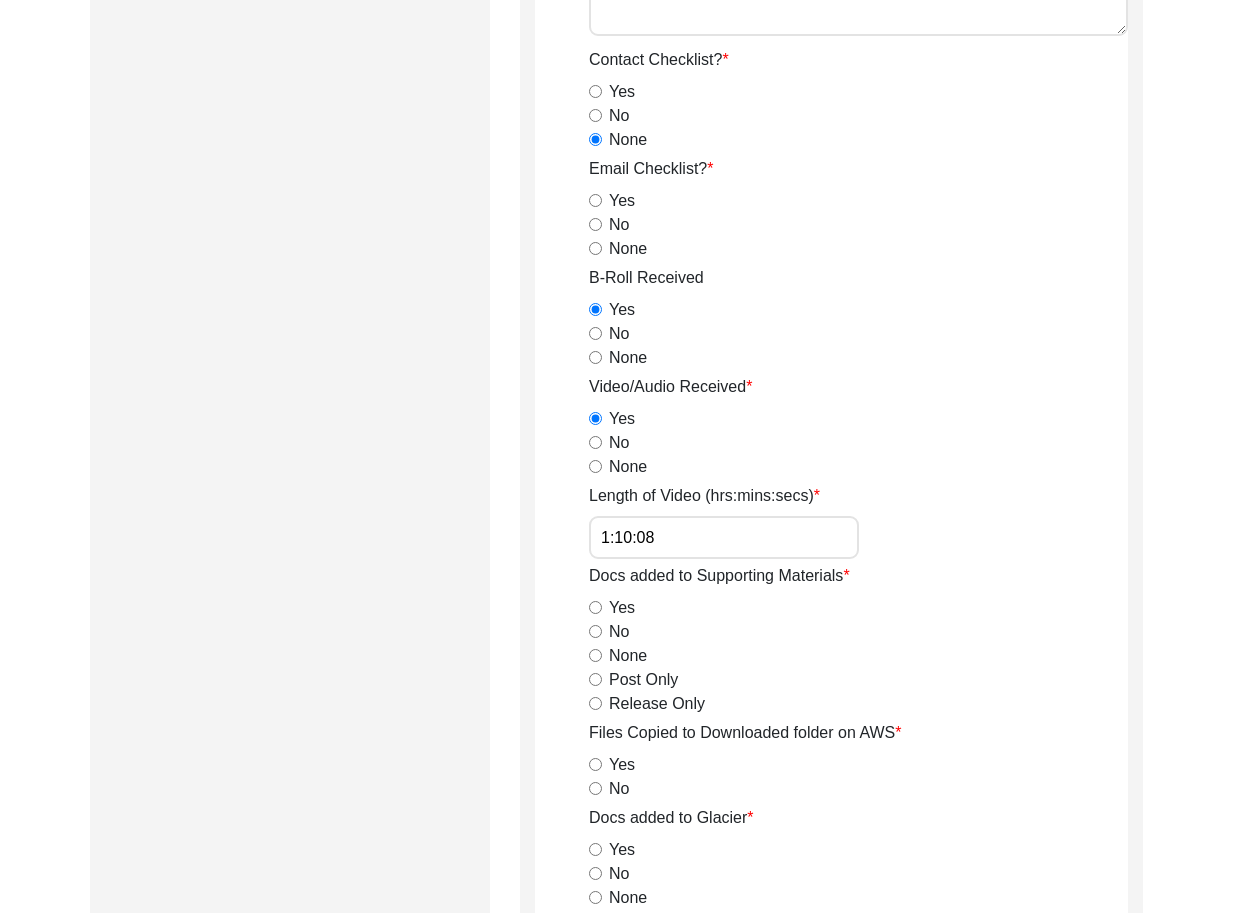 click on "Release Only" at bounding box center [595, 703] 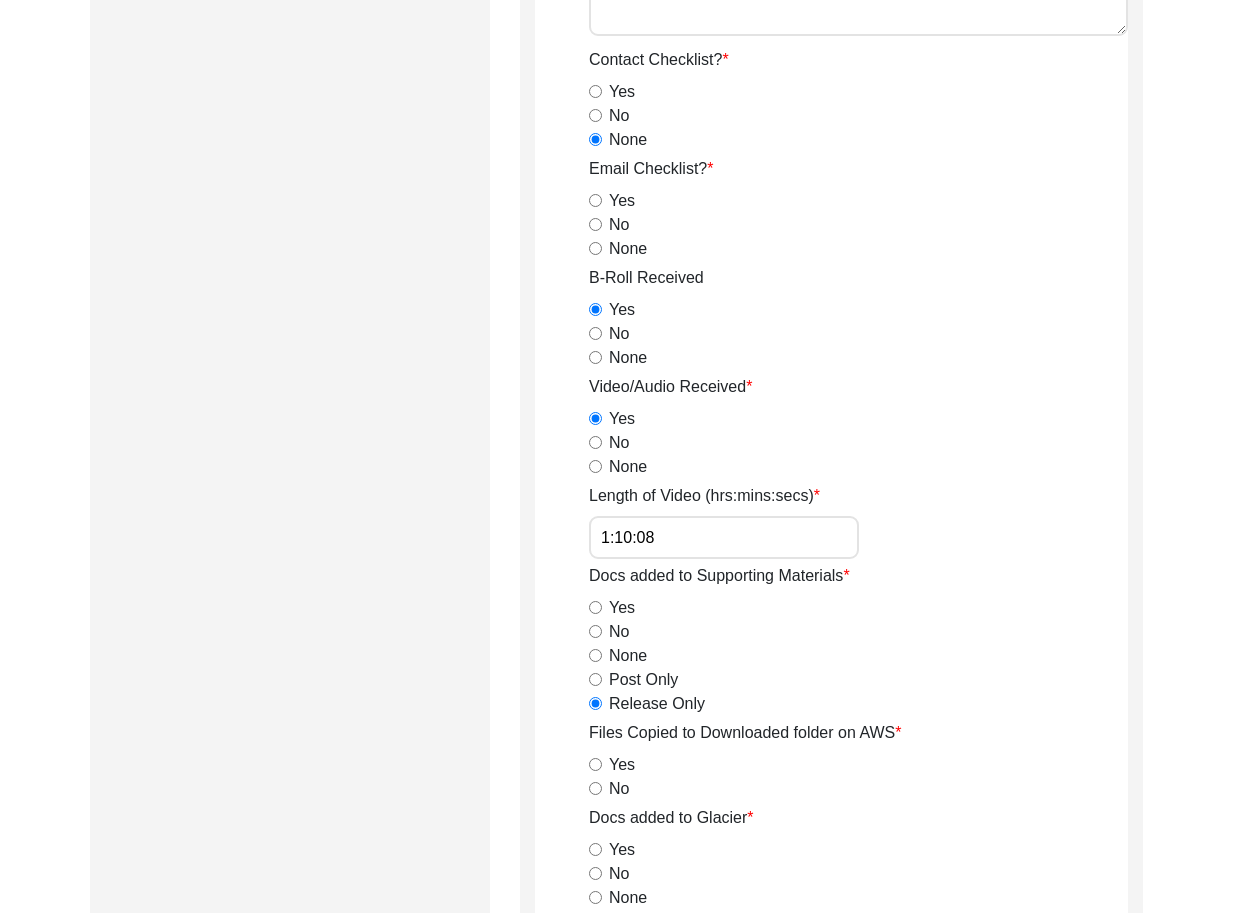 click on "Yes" at bounding box center [595, 764] 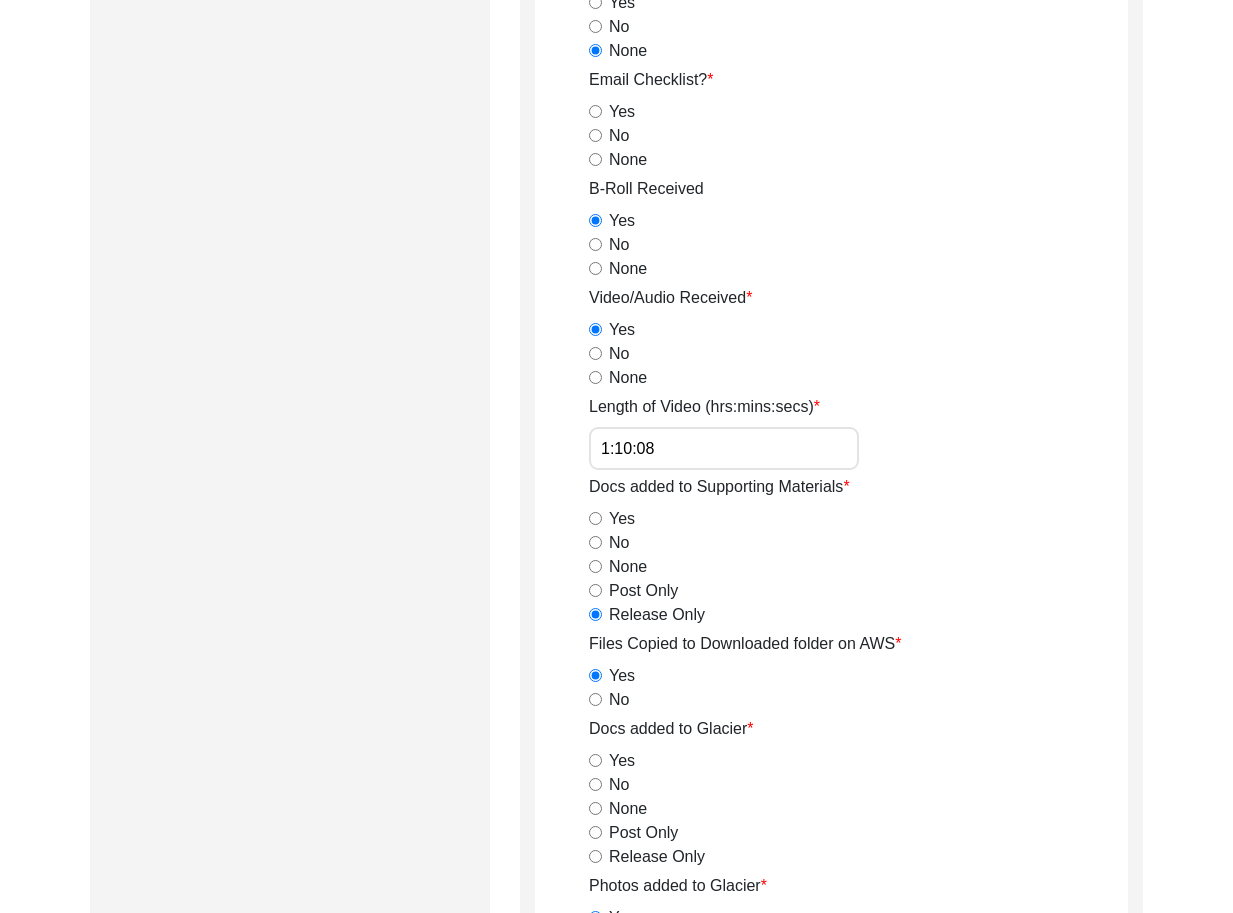 scroll, scrollTop: 1874, scrollLeft: 0, axis: vertical 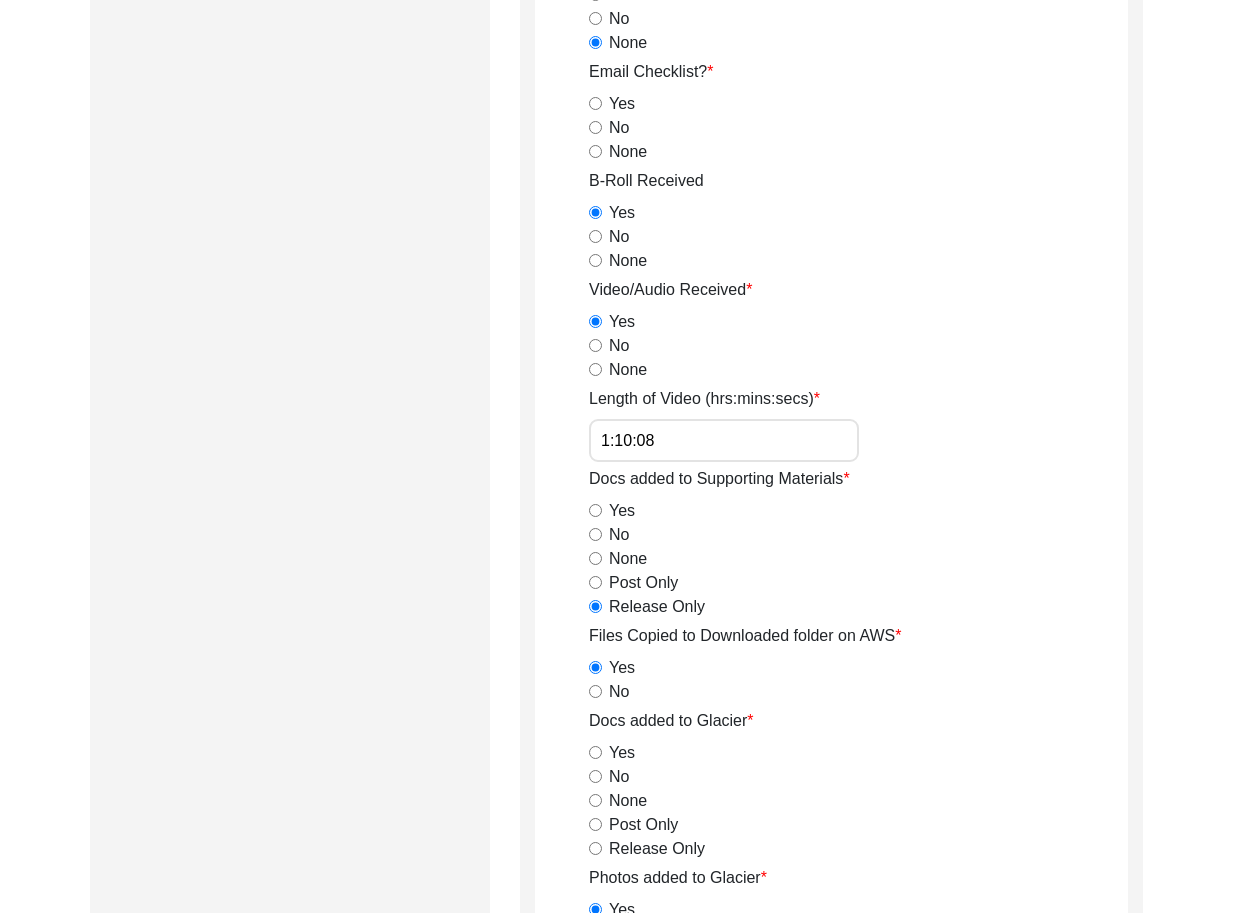 drag, startPoint x: 637, startPoint y: 844, endPoint x: 655, endPoint y: 812, distance: 36.71512 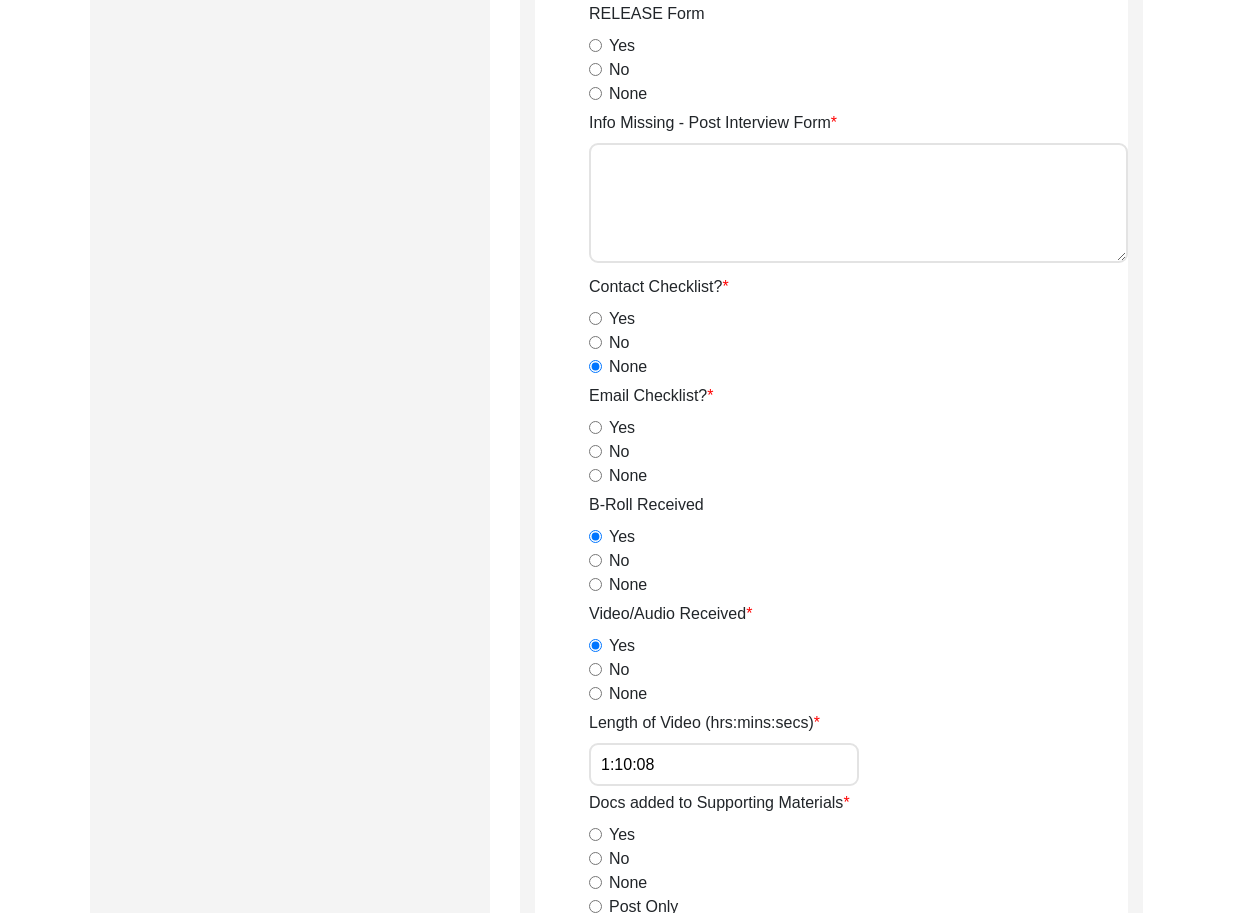 scroll, scrollTop: 1562, scrollLeft: 0, axis: vertical 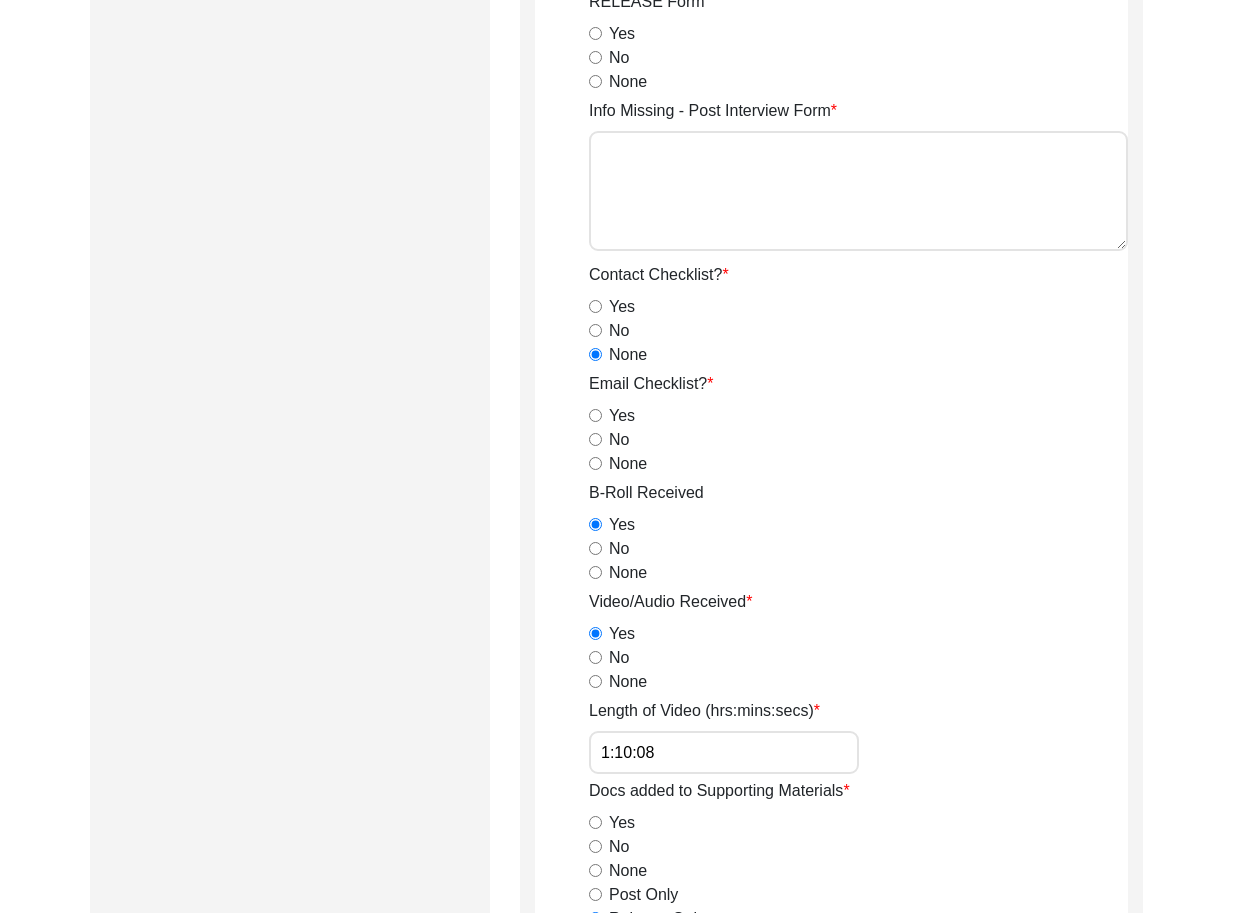 click on "None" at bounding box center [595, 463] 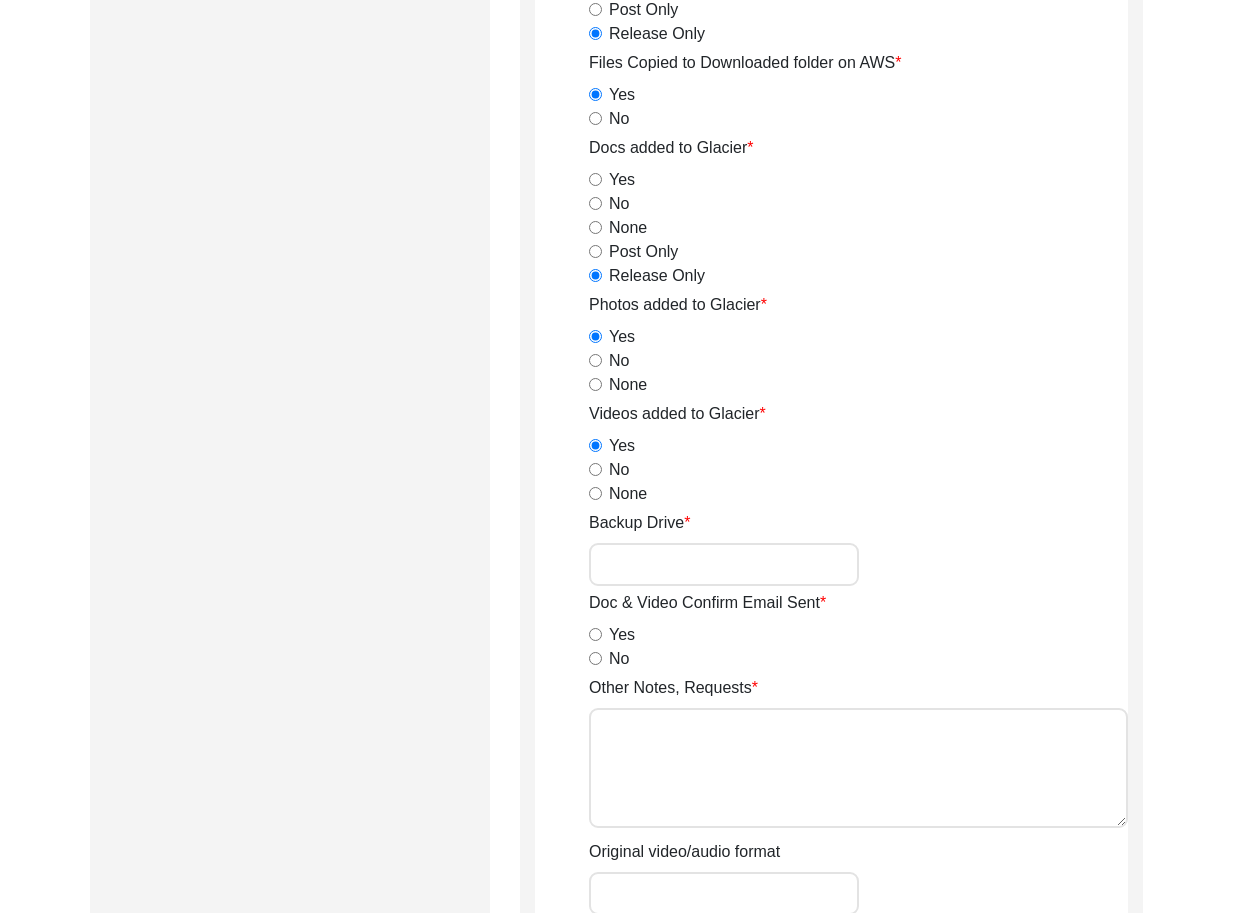 scroll, scrollTop: 2448, scrollLeft: 0, axis: vertical 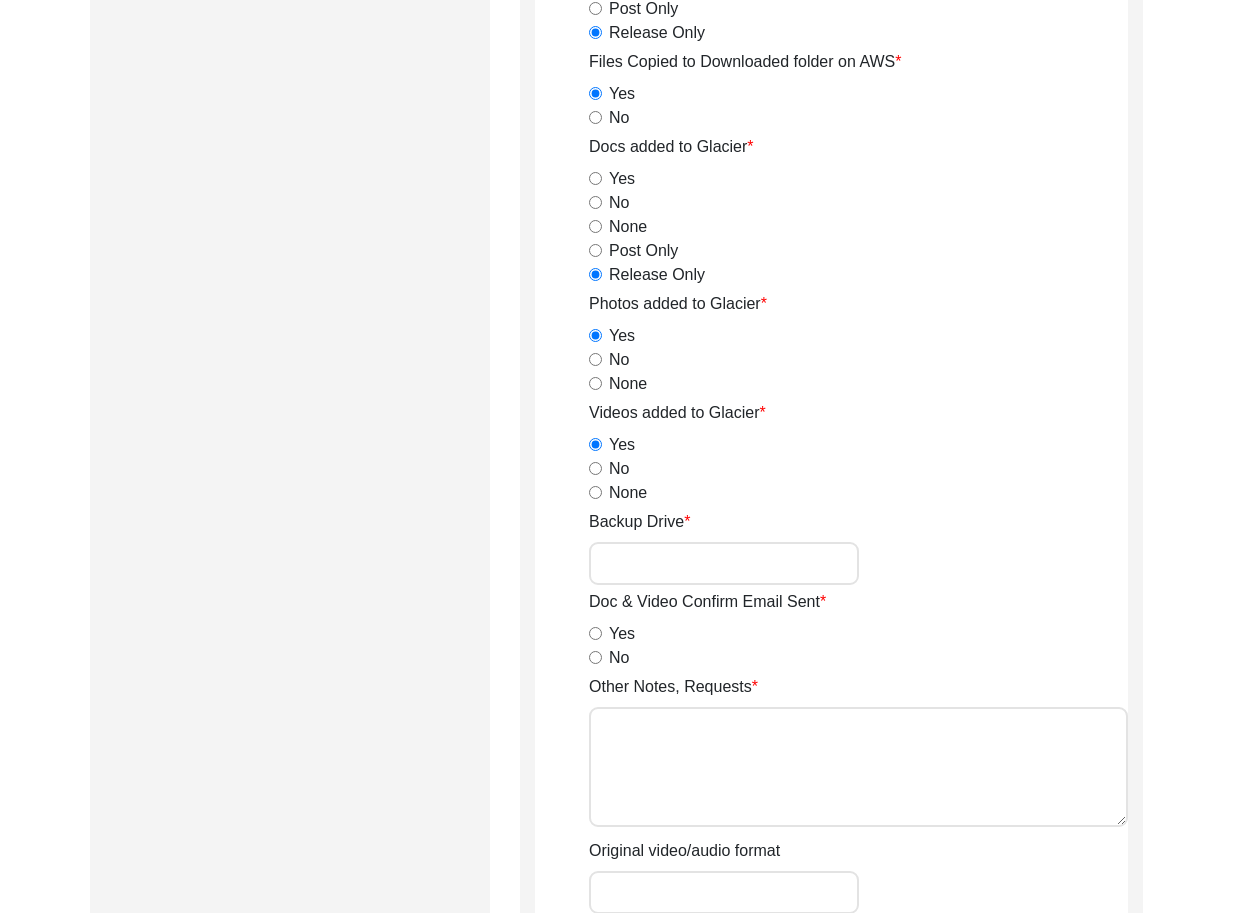 click on "No" 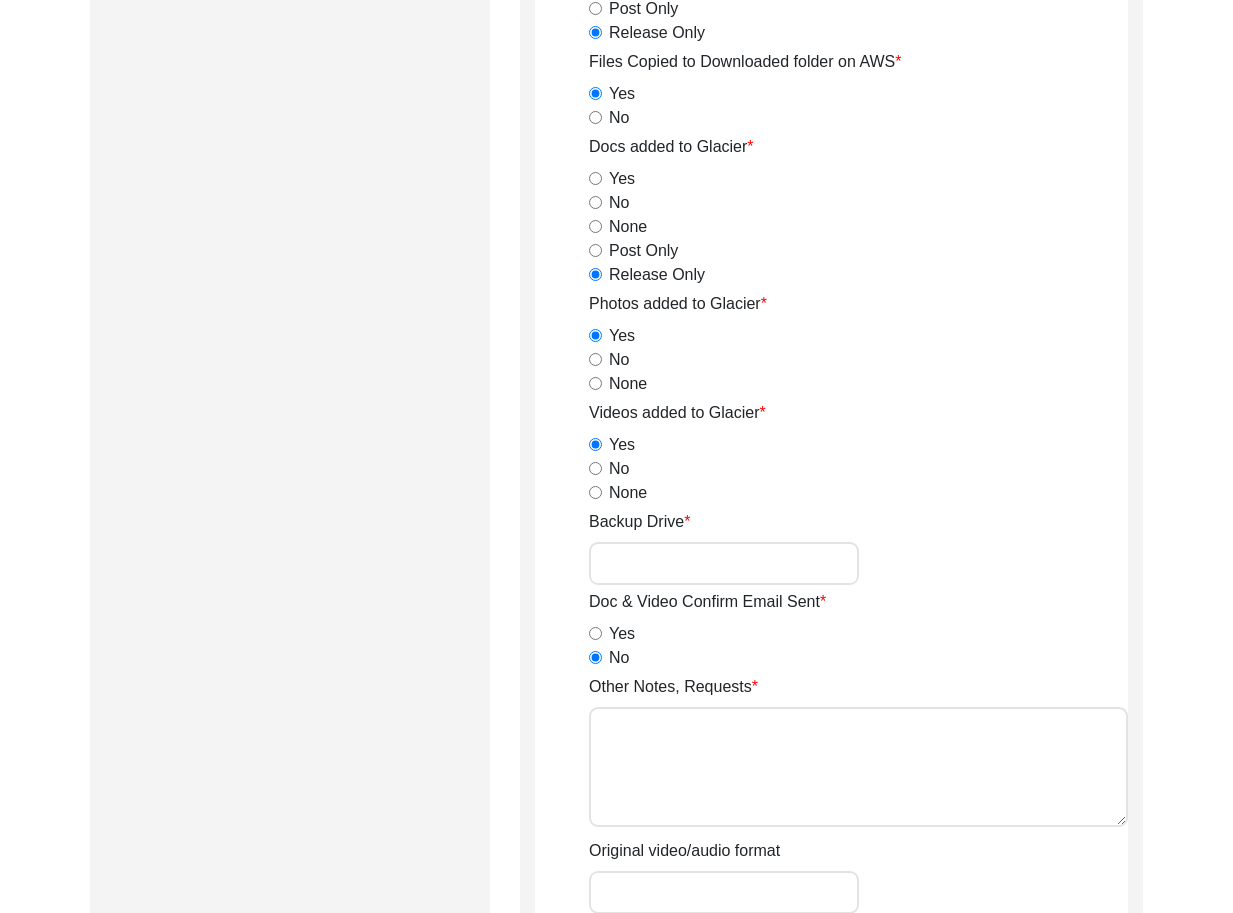 click on "Other Notes, Requests" at bounding box center [858, 767] 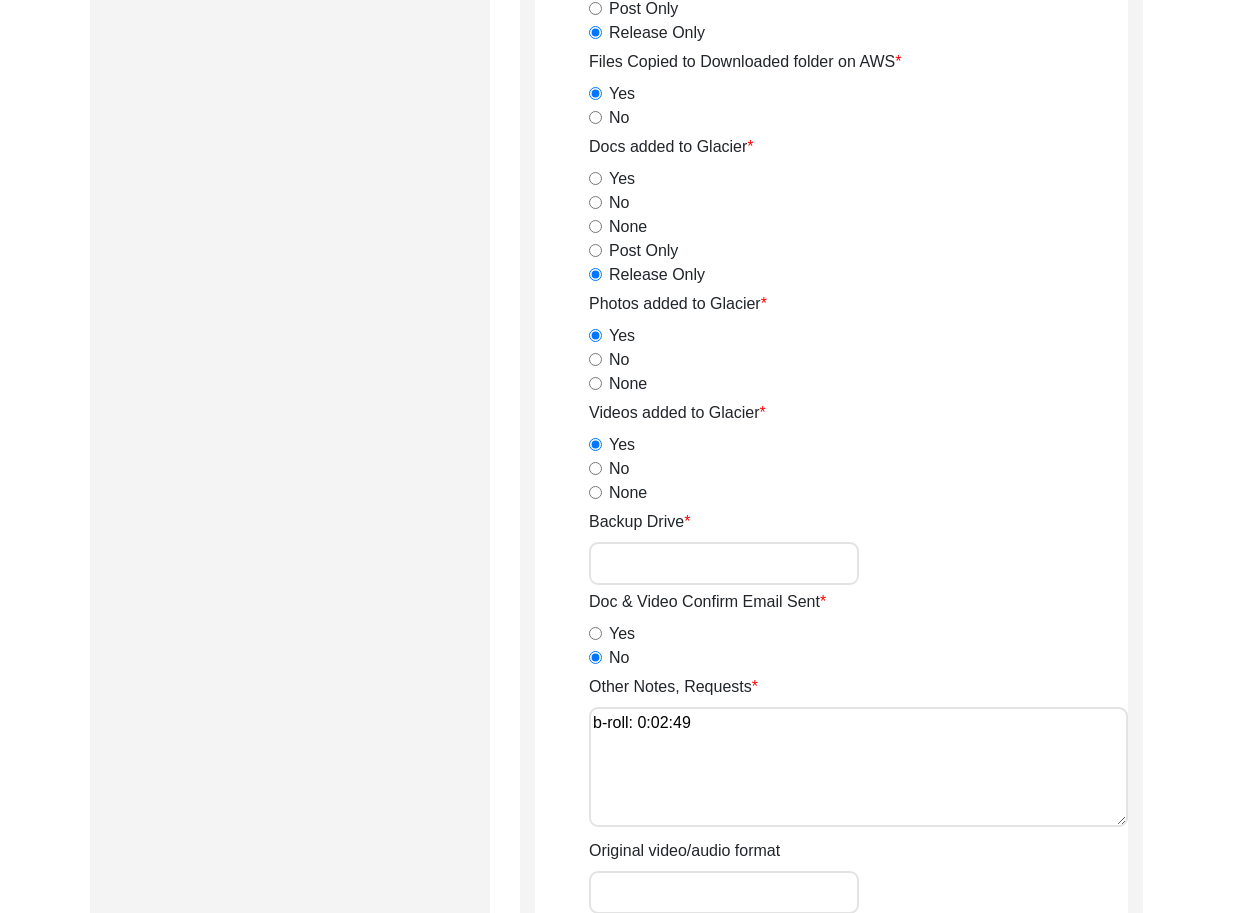 drag, startPoint x: 736, startPoint y: 723, endPoint x: 486, endPoint y: 727, distance: 250.032 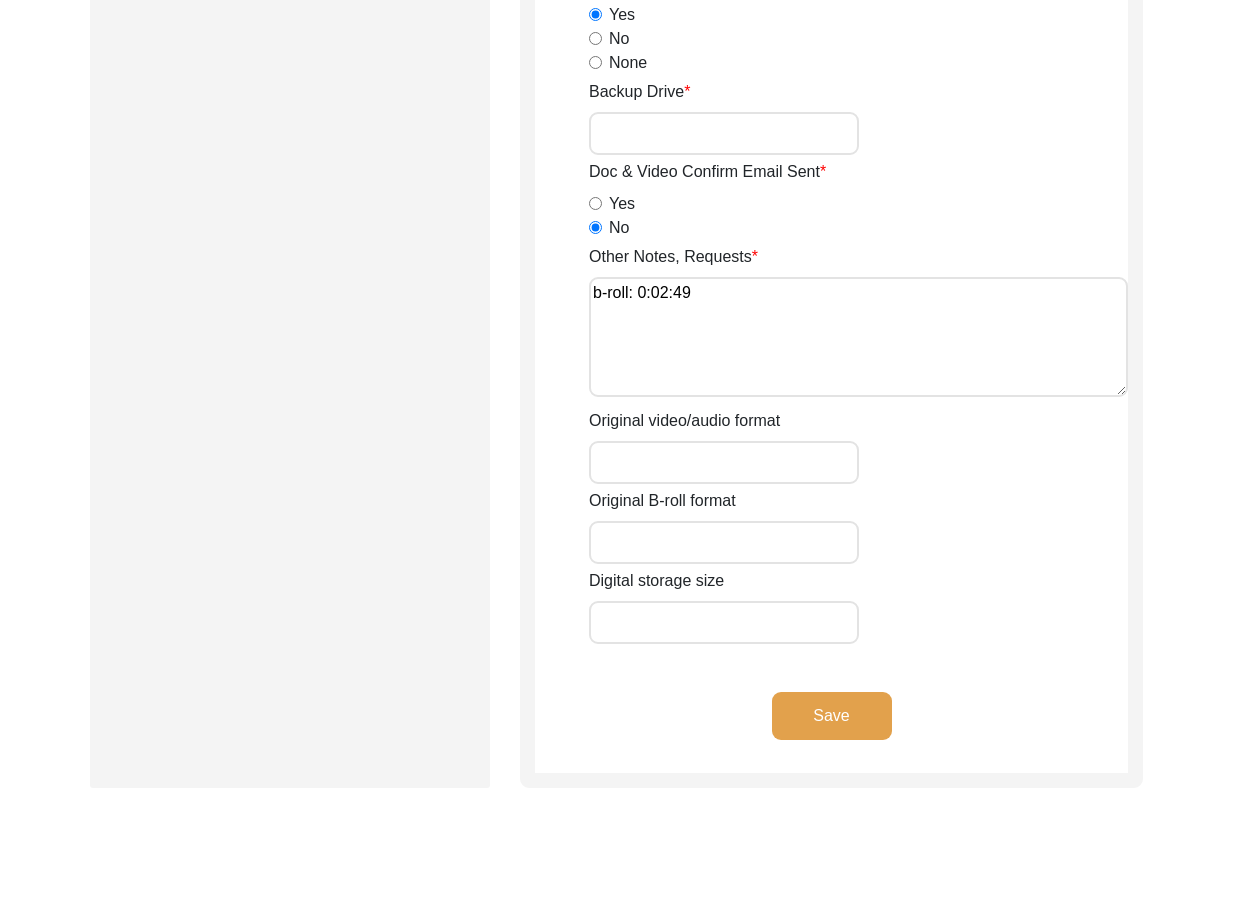 scroll, scrollTop: 2910, scrollLeft: 0, axis: vertical 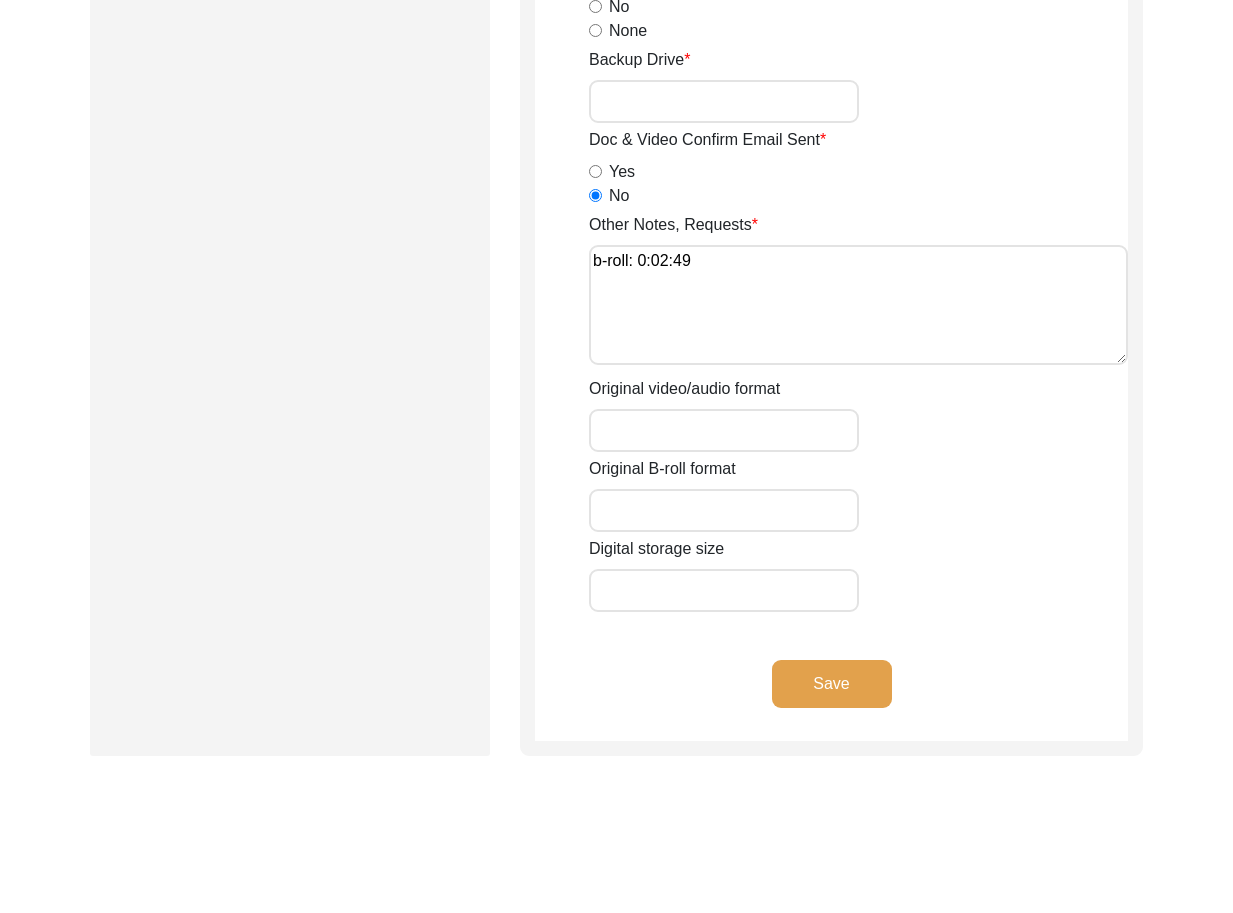 click on "Digital storage size" at bounding box center [724, 590] 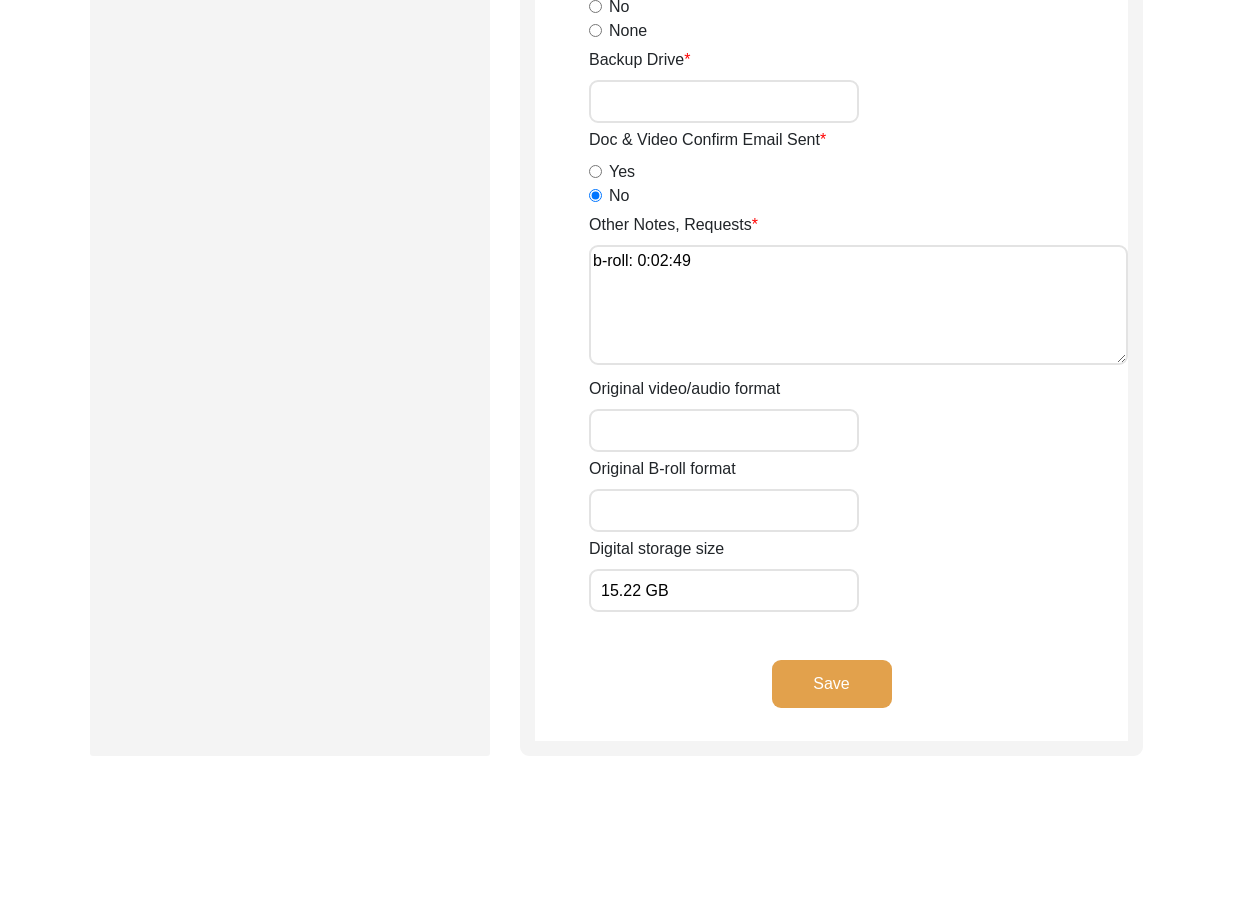 type on "15.22 GB" 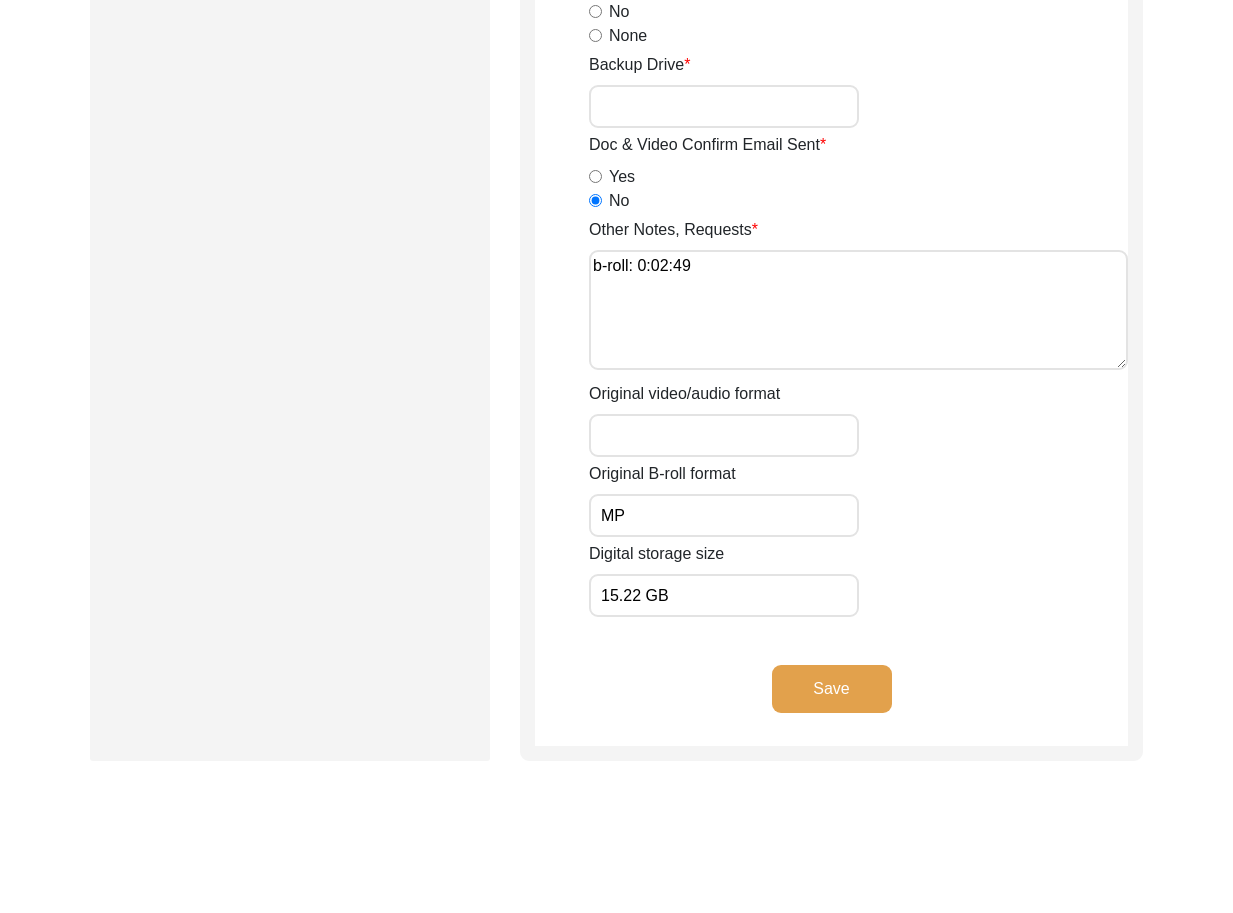 scroll, scrollTop: 2899, scrollLeft: 0, axis: vertical 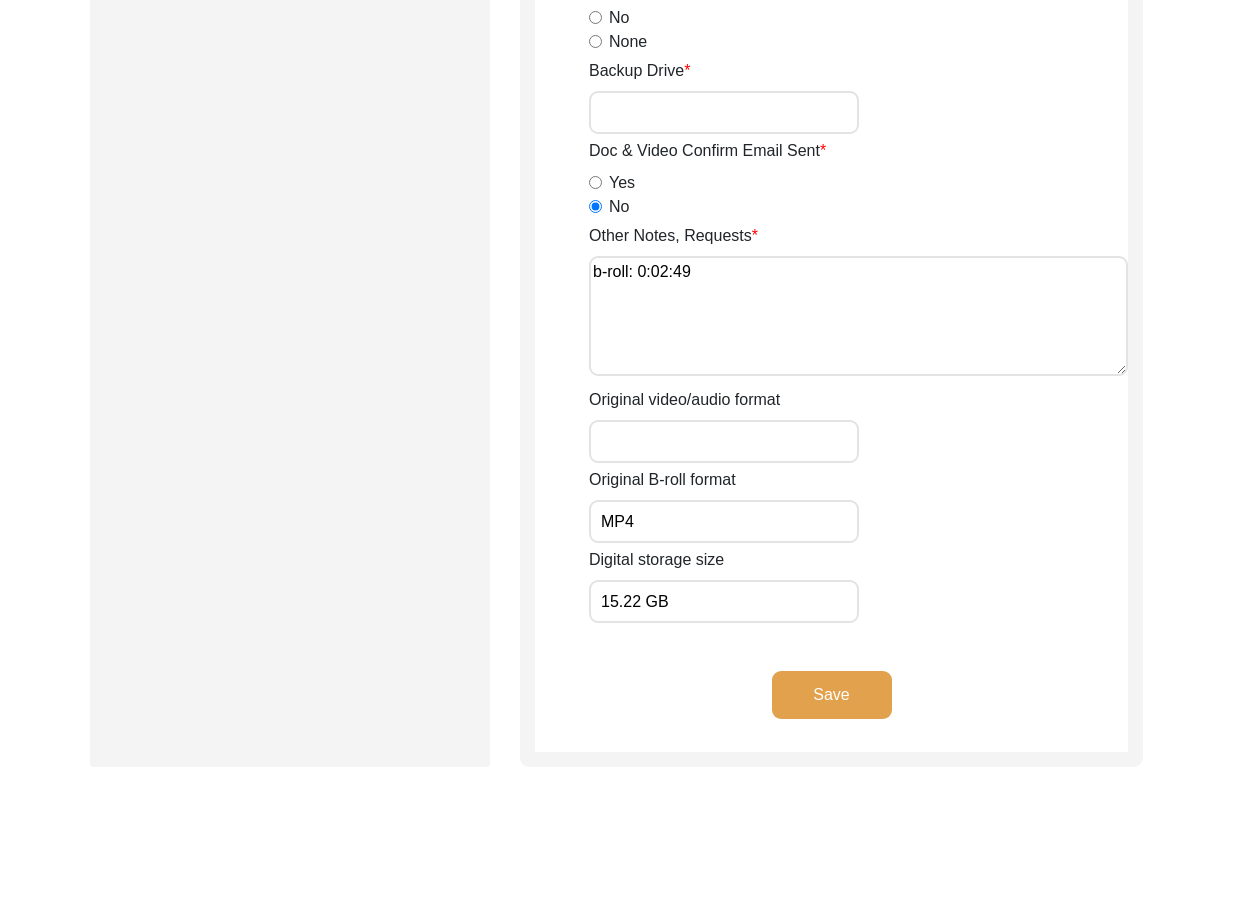 click on "MP4" at bounding box center [724, 521] 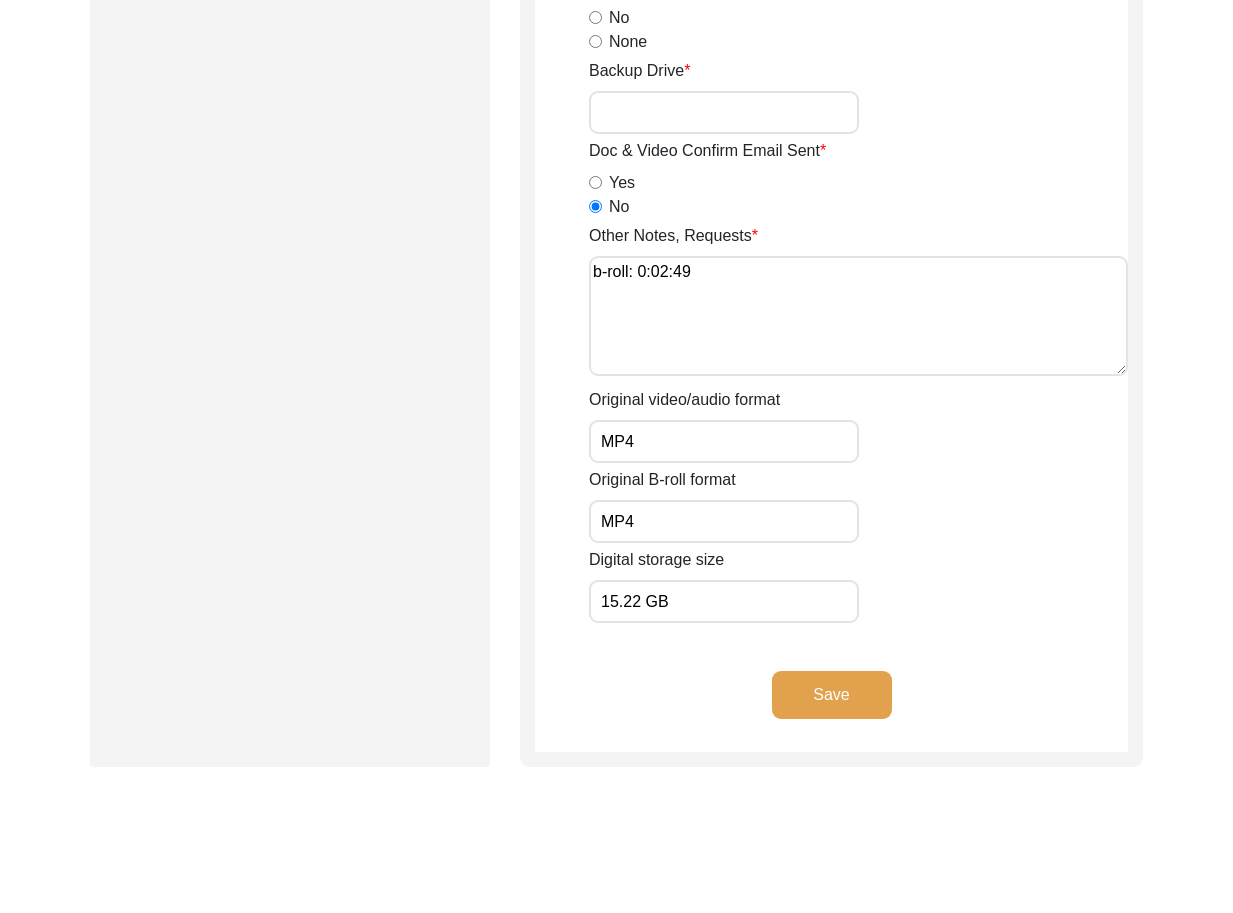 type on "MP4" 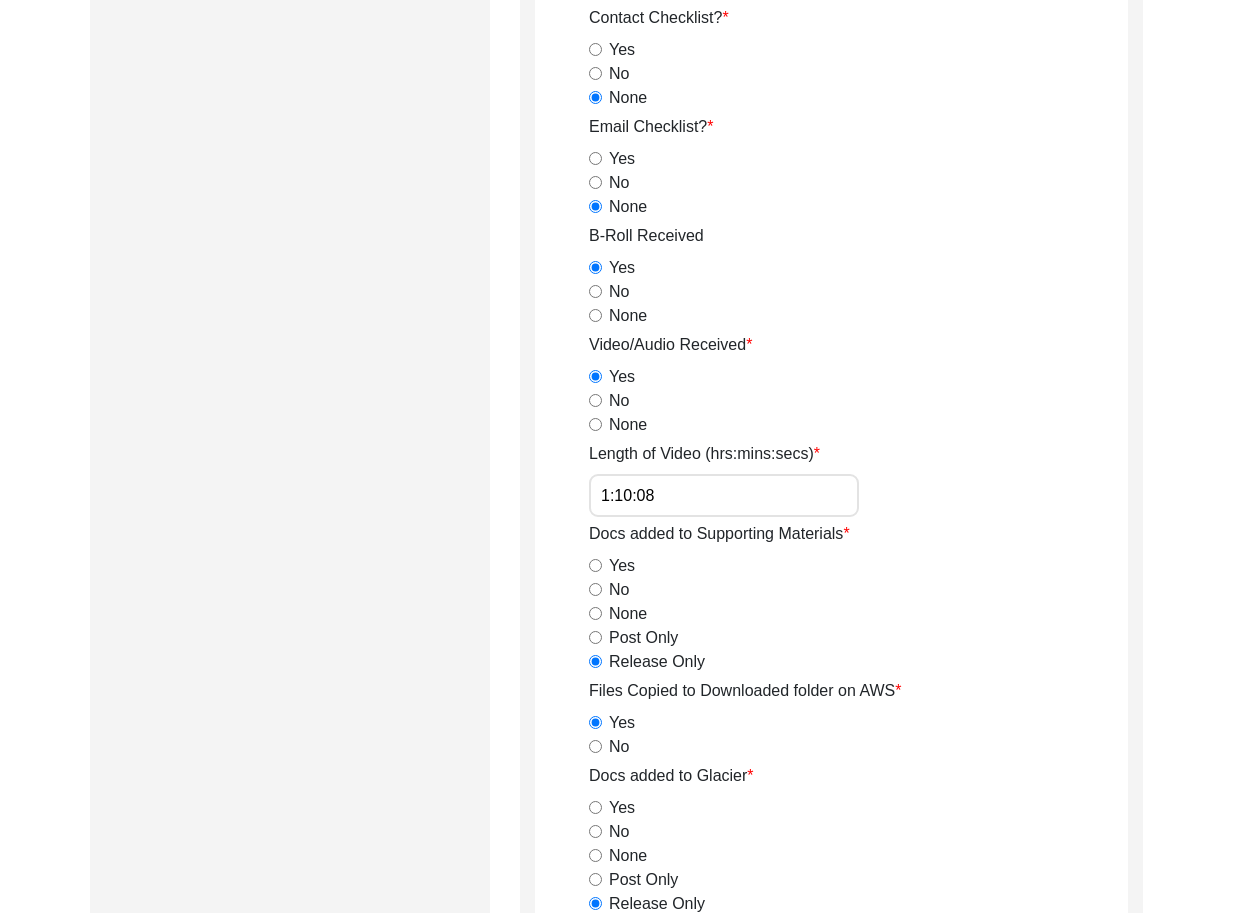 scroll, scrollTop: 1820, scrollLeft: 0, axis: vertical 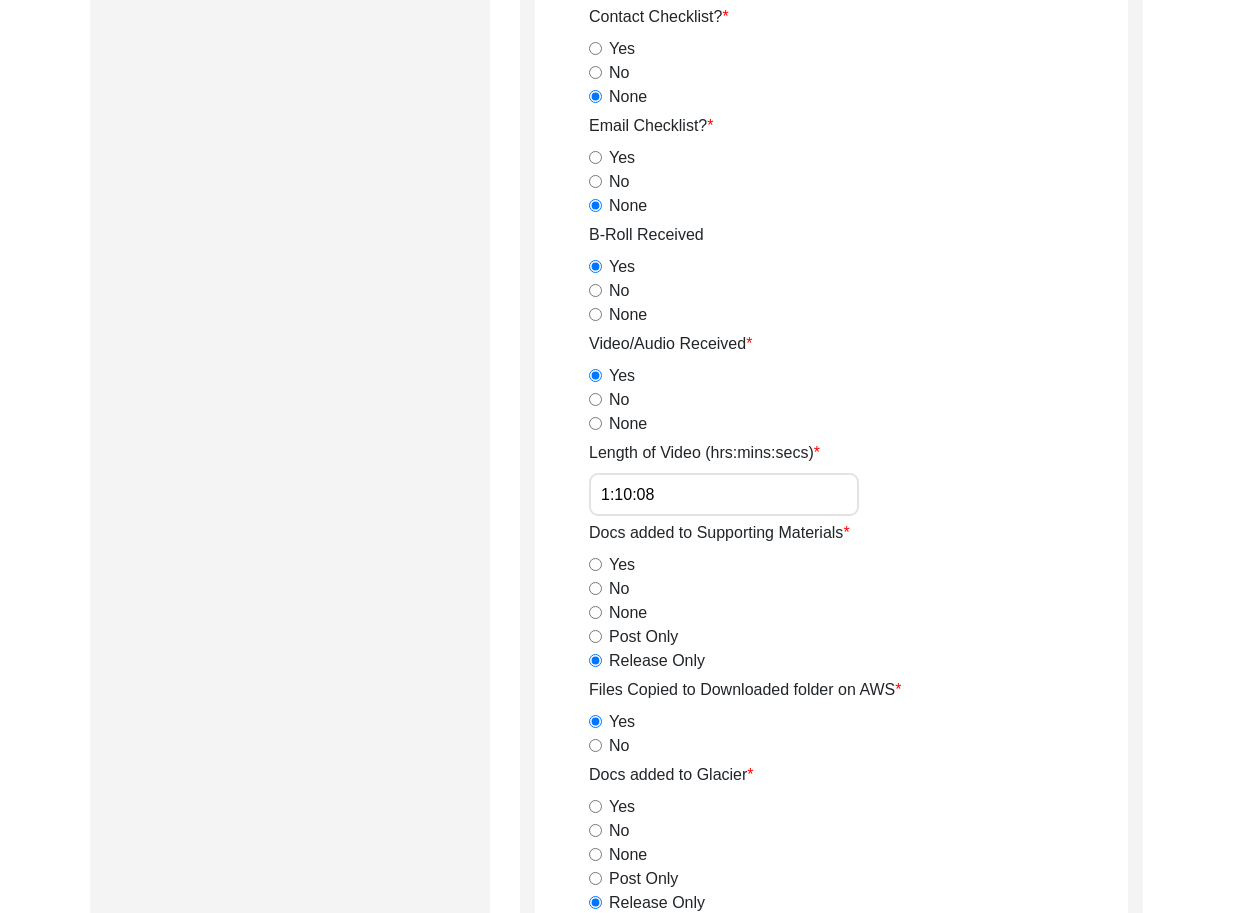 drag, startPoint x: 1048, startPoint y: 550, endPoint x: 1040, endPoint y: 560, distance: 12.806249 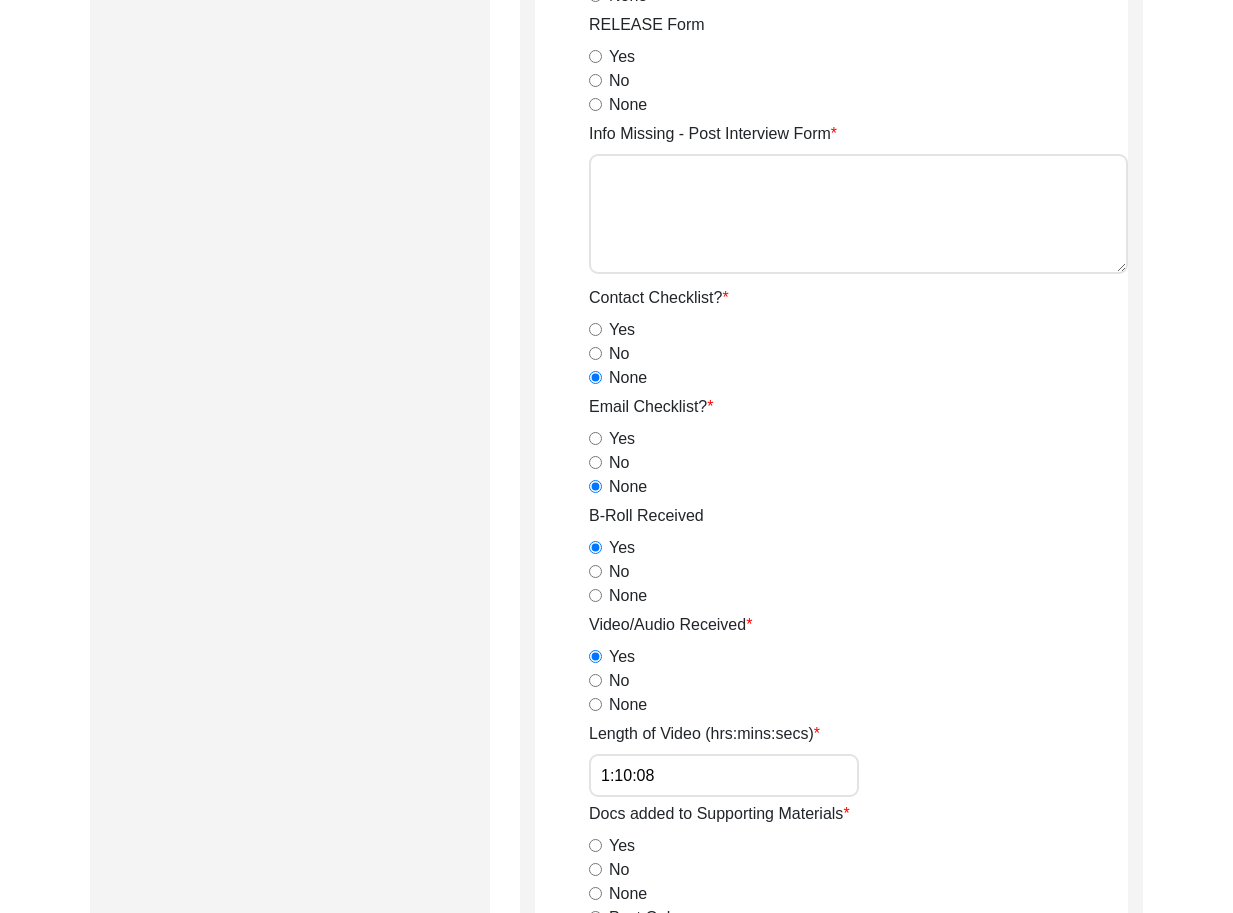 click on "Save" 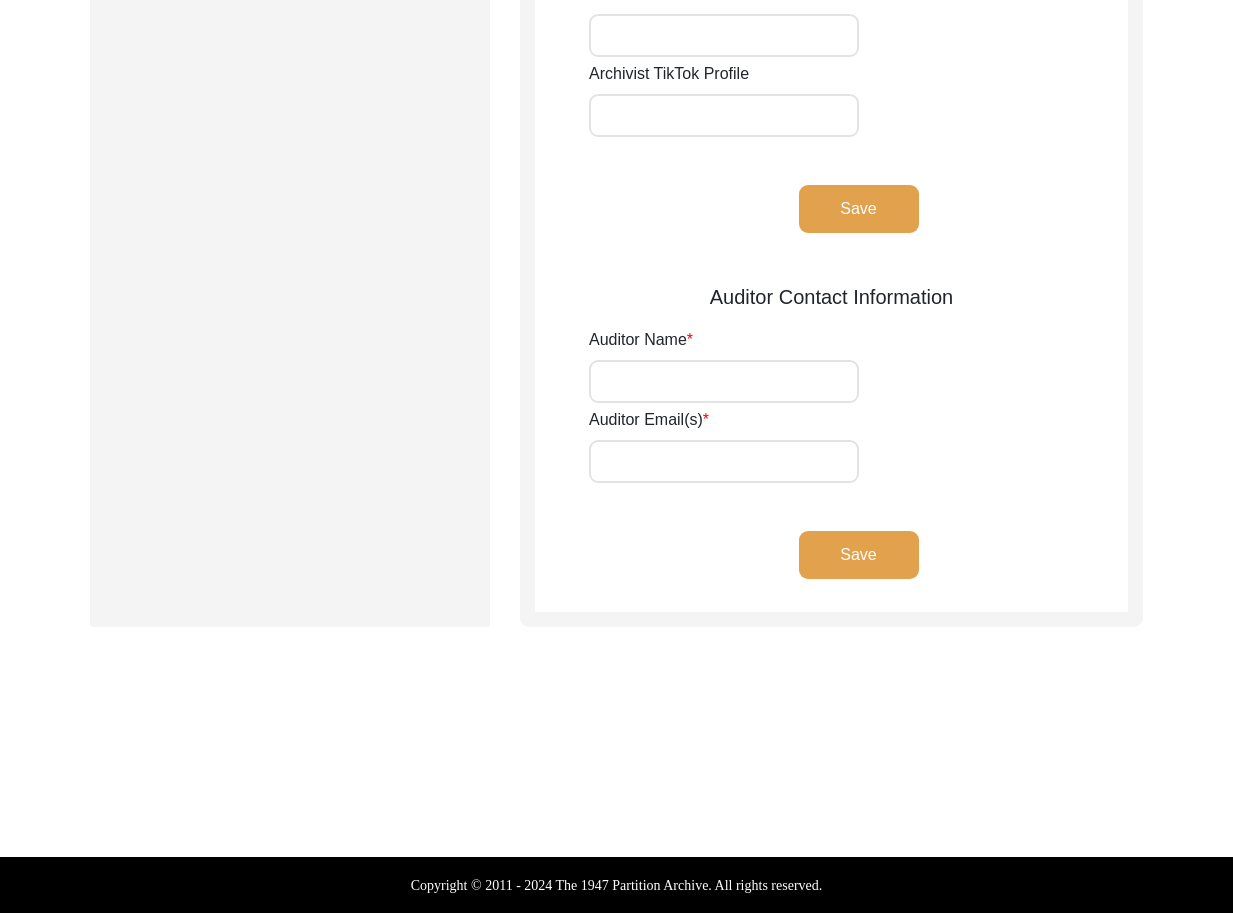 type on "[FIRST] [LAST]" 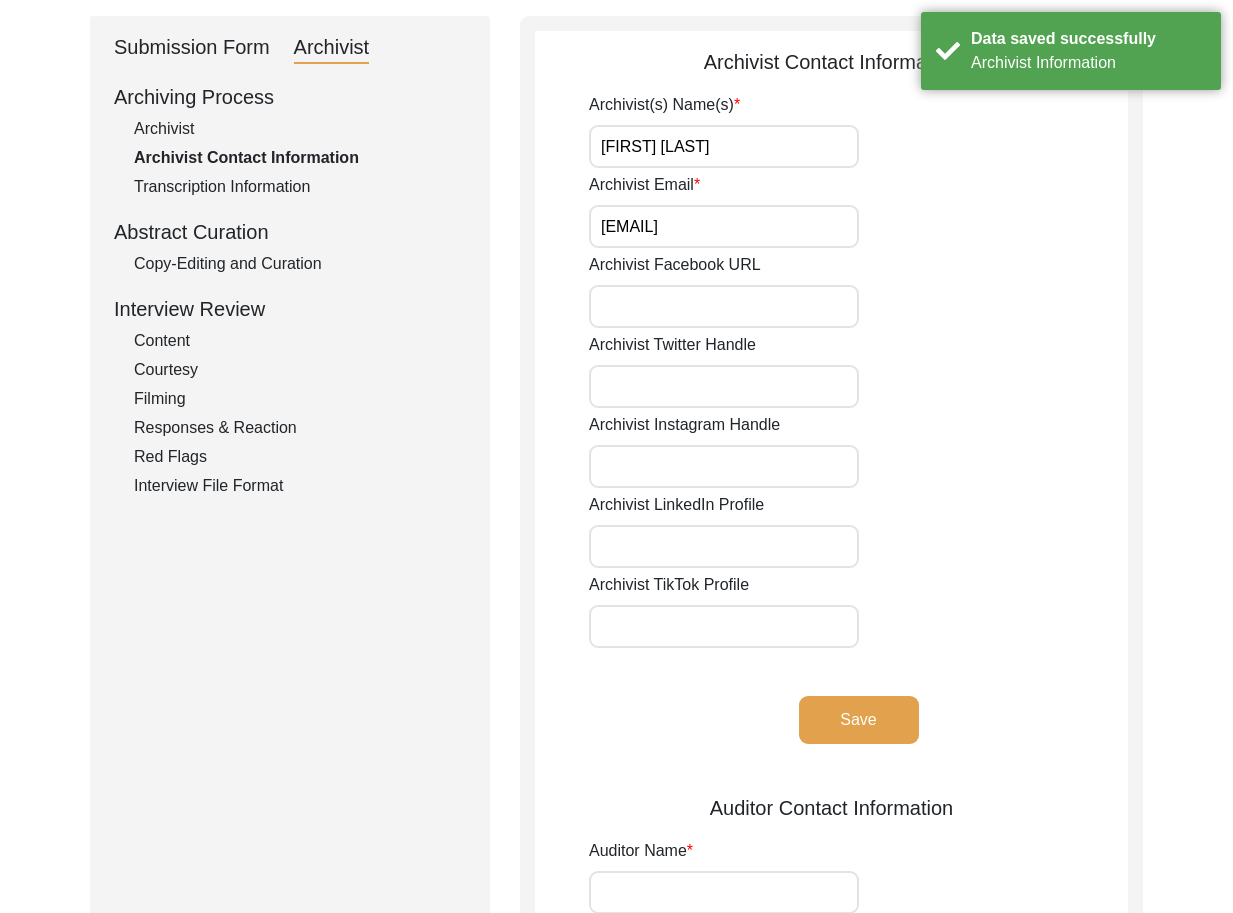 scroll, scrollTop: 0, scrollLeft: 0, axis: both 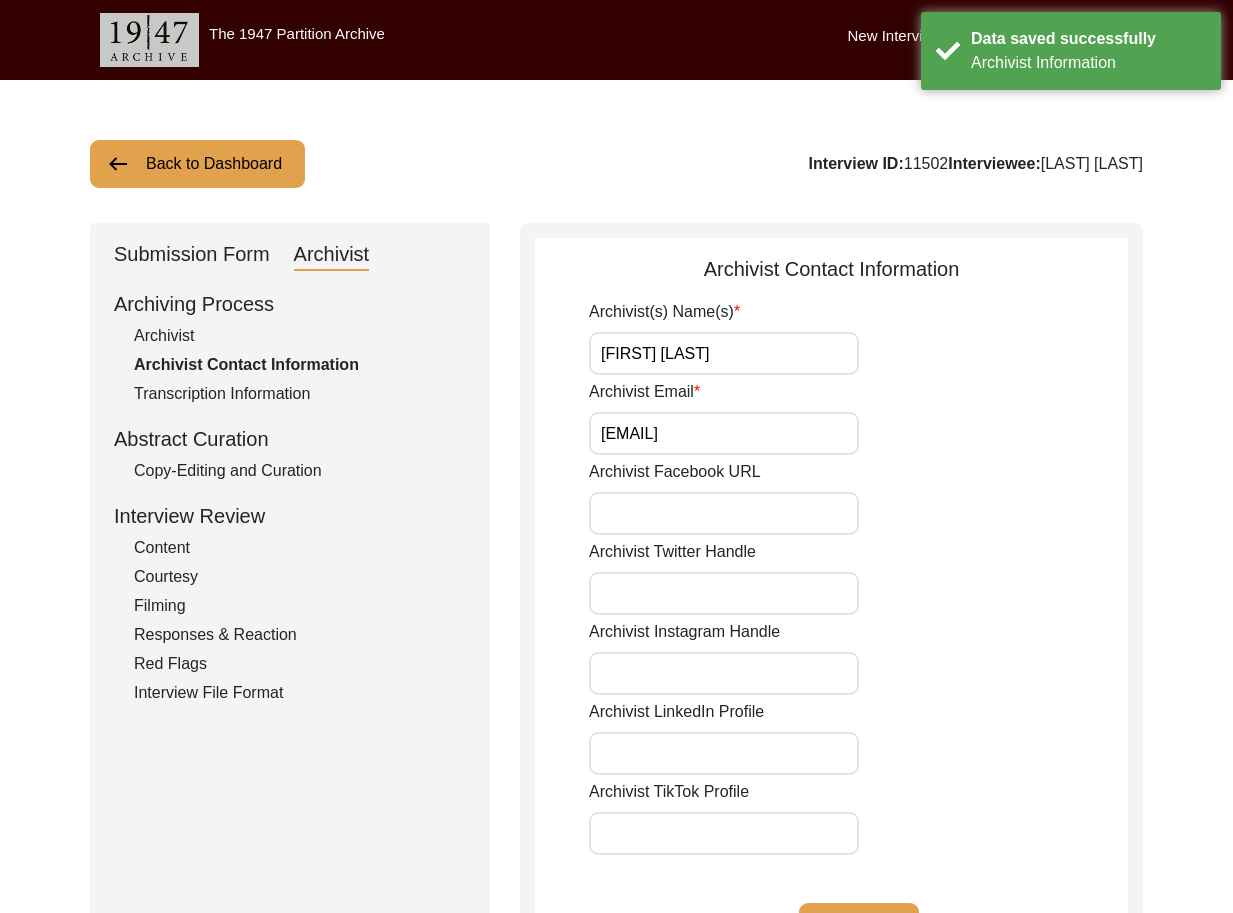 click on "Archivist" 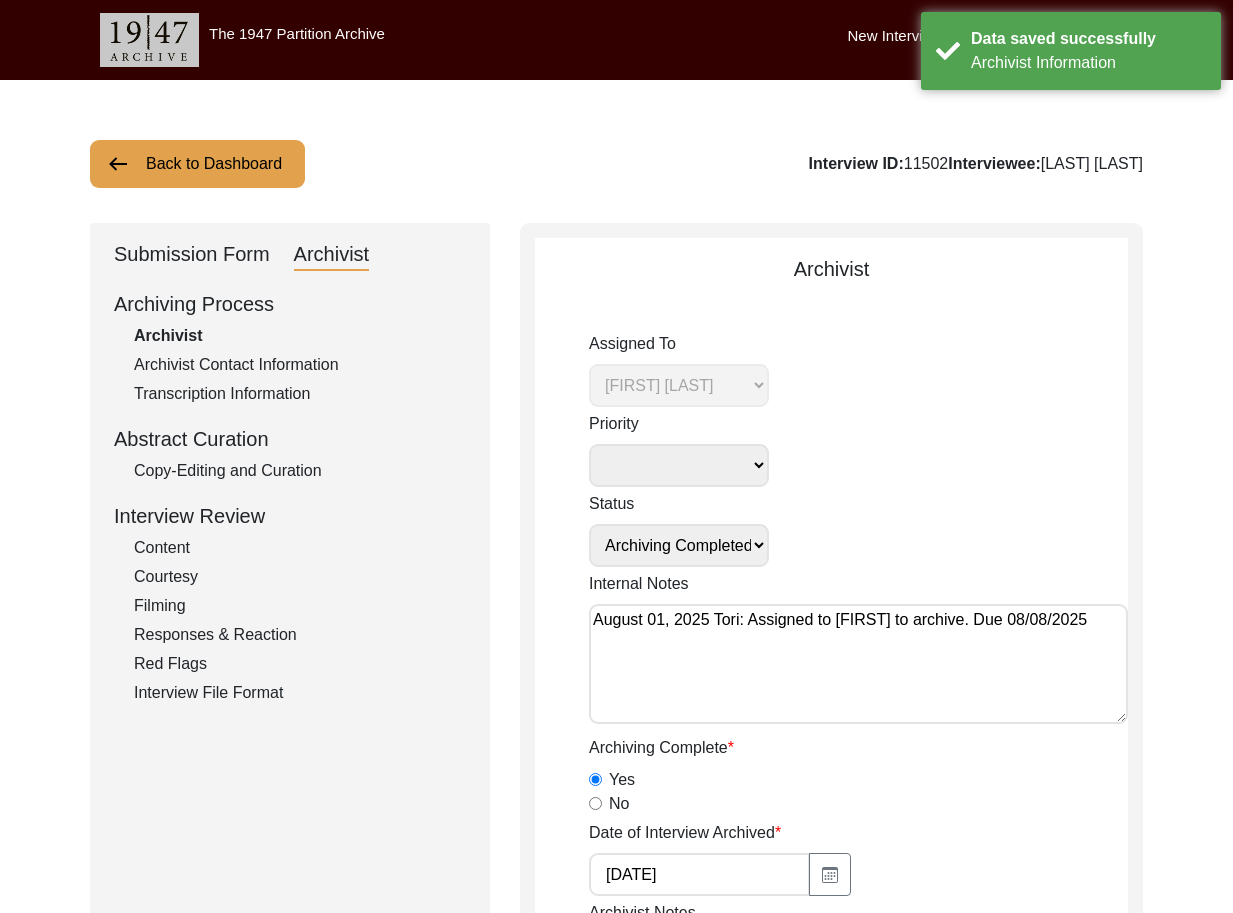 click on "Archivist Contact Information" 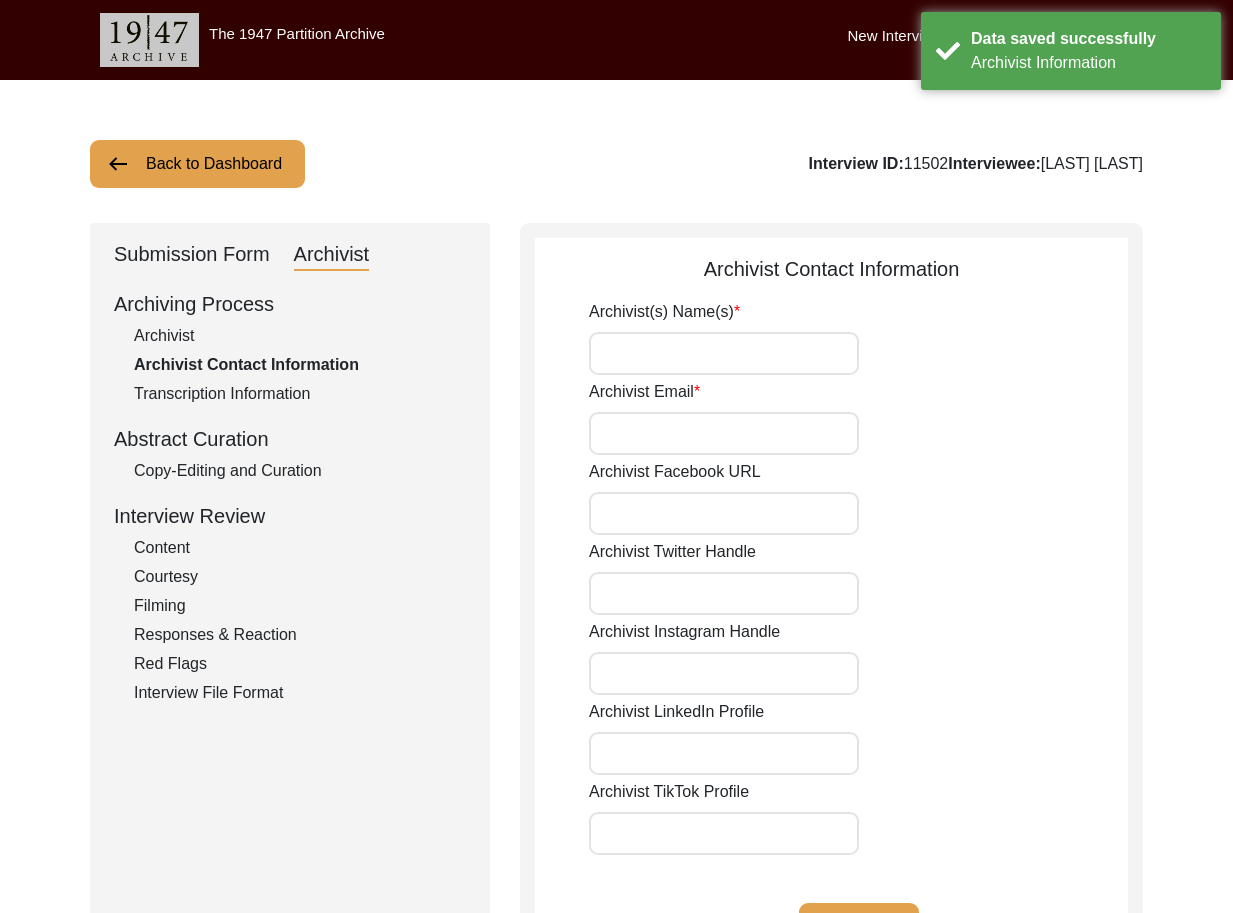 type on "[FIRST] [LAST]" 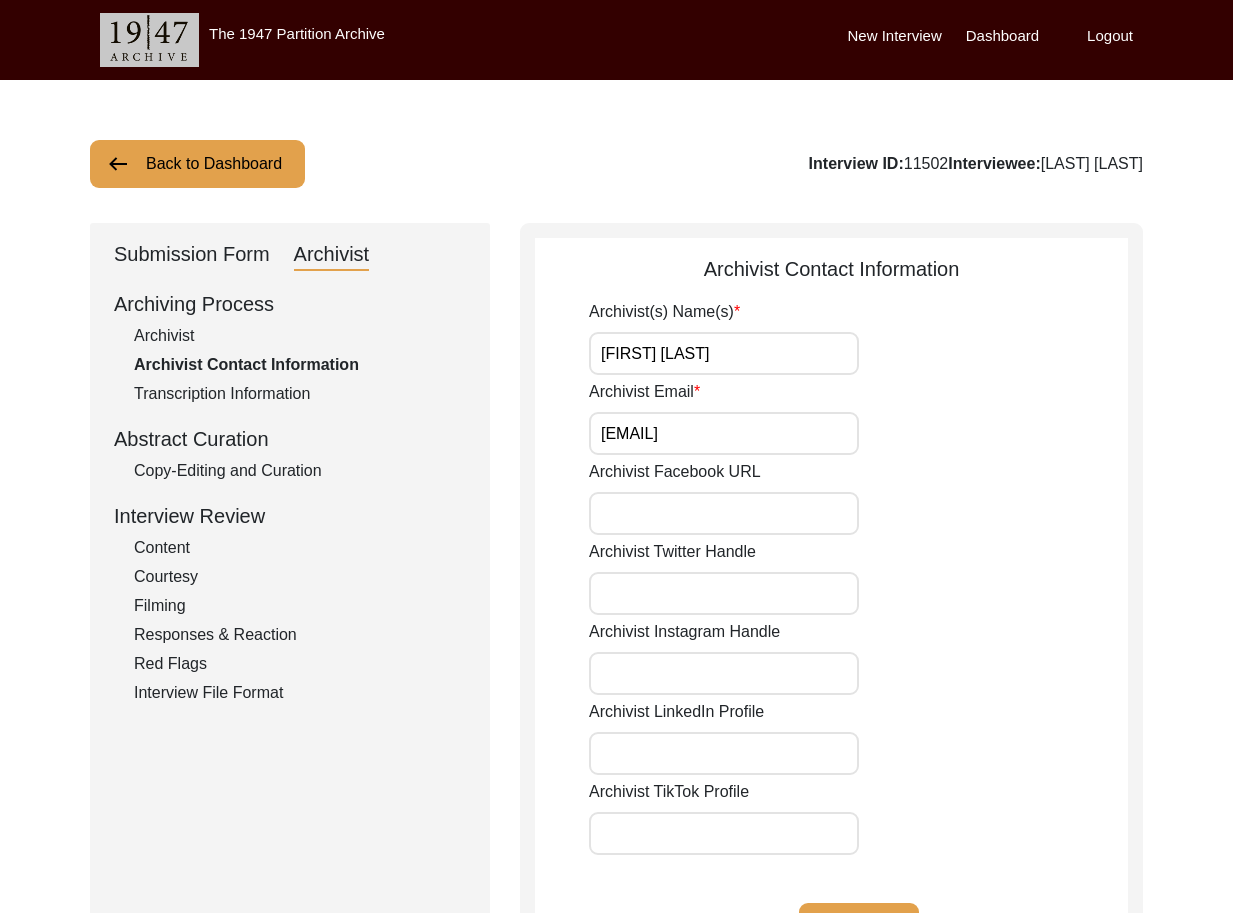 click on "Submission Form" 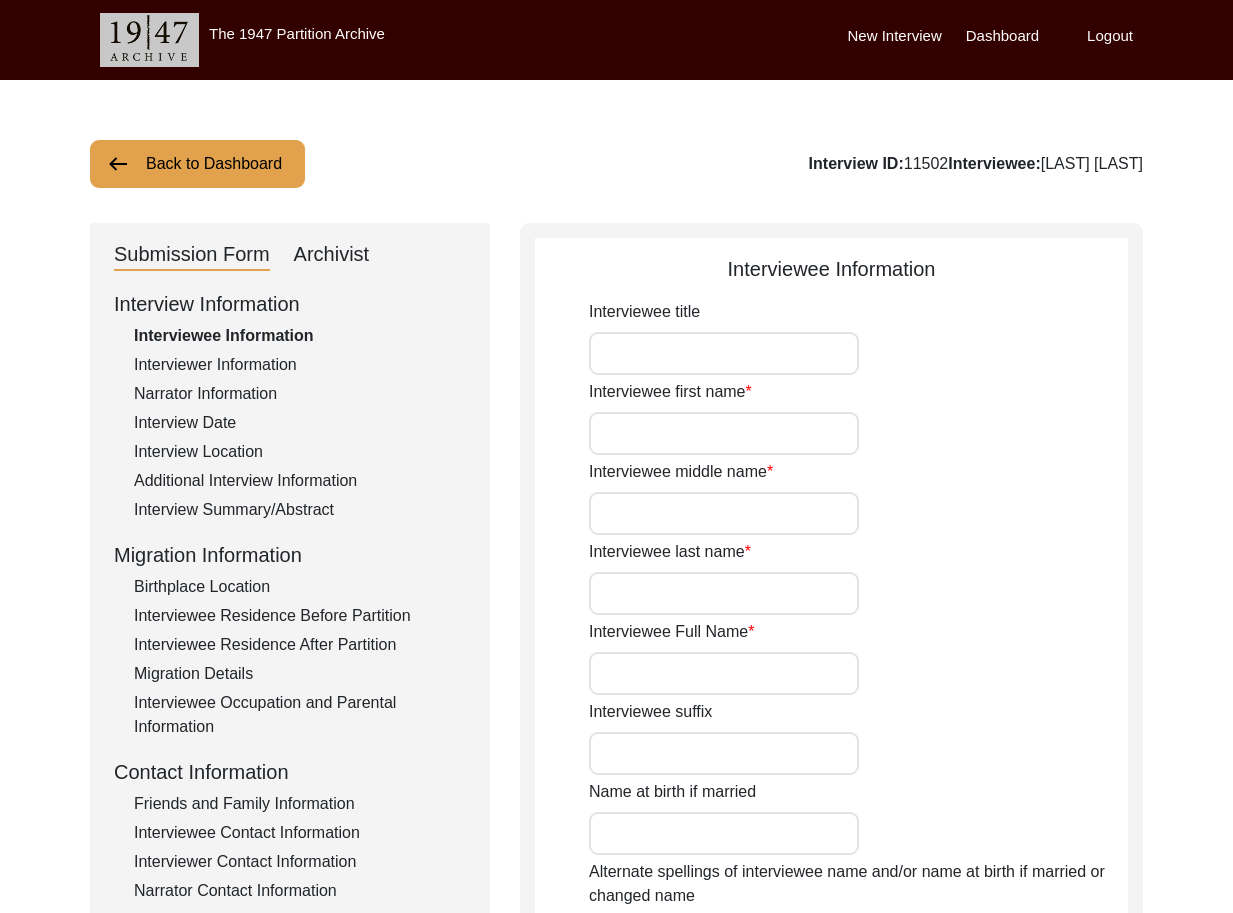 type on "Mr." 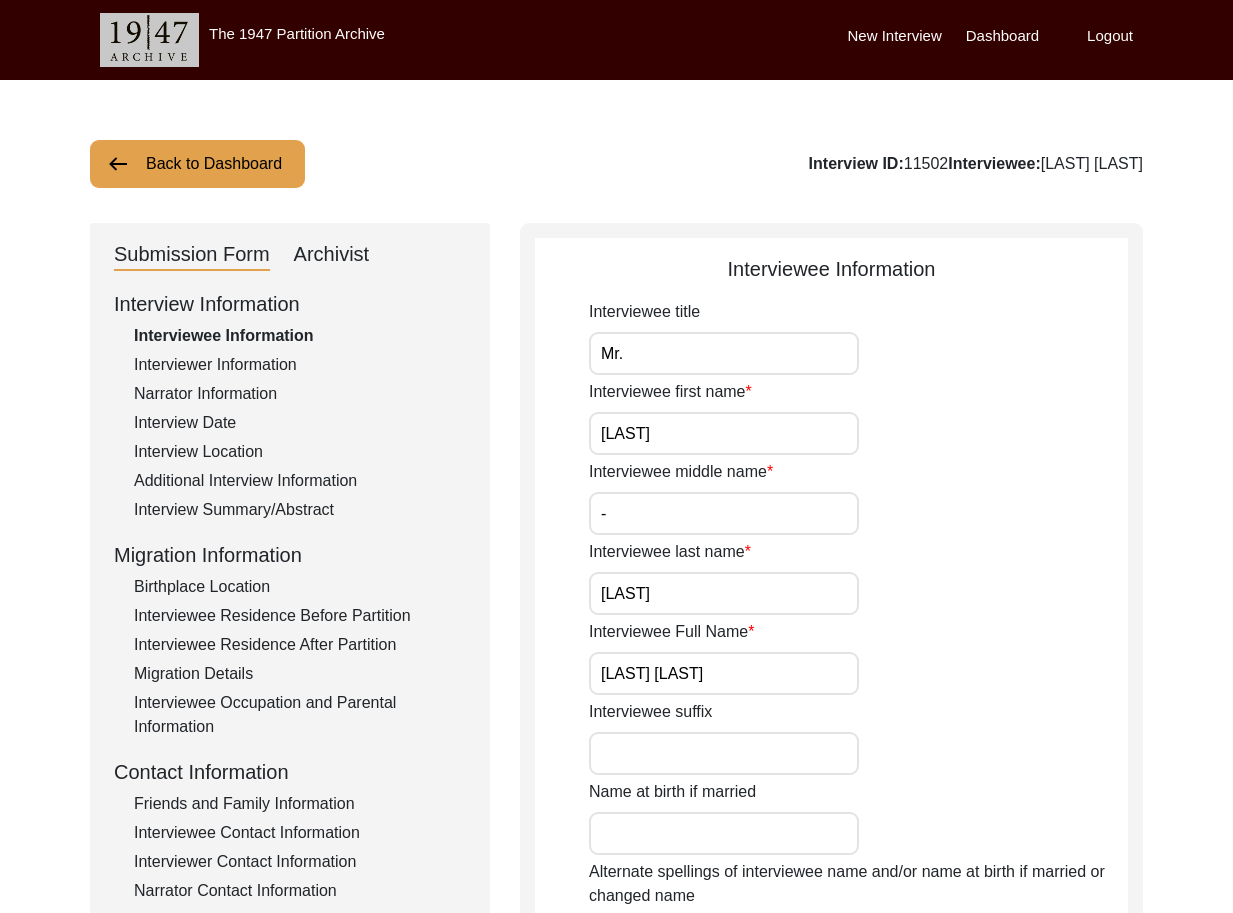 click on "Back to Dashboard" 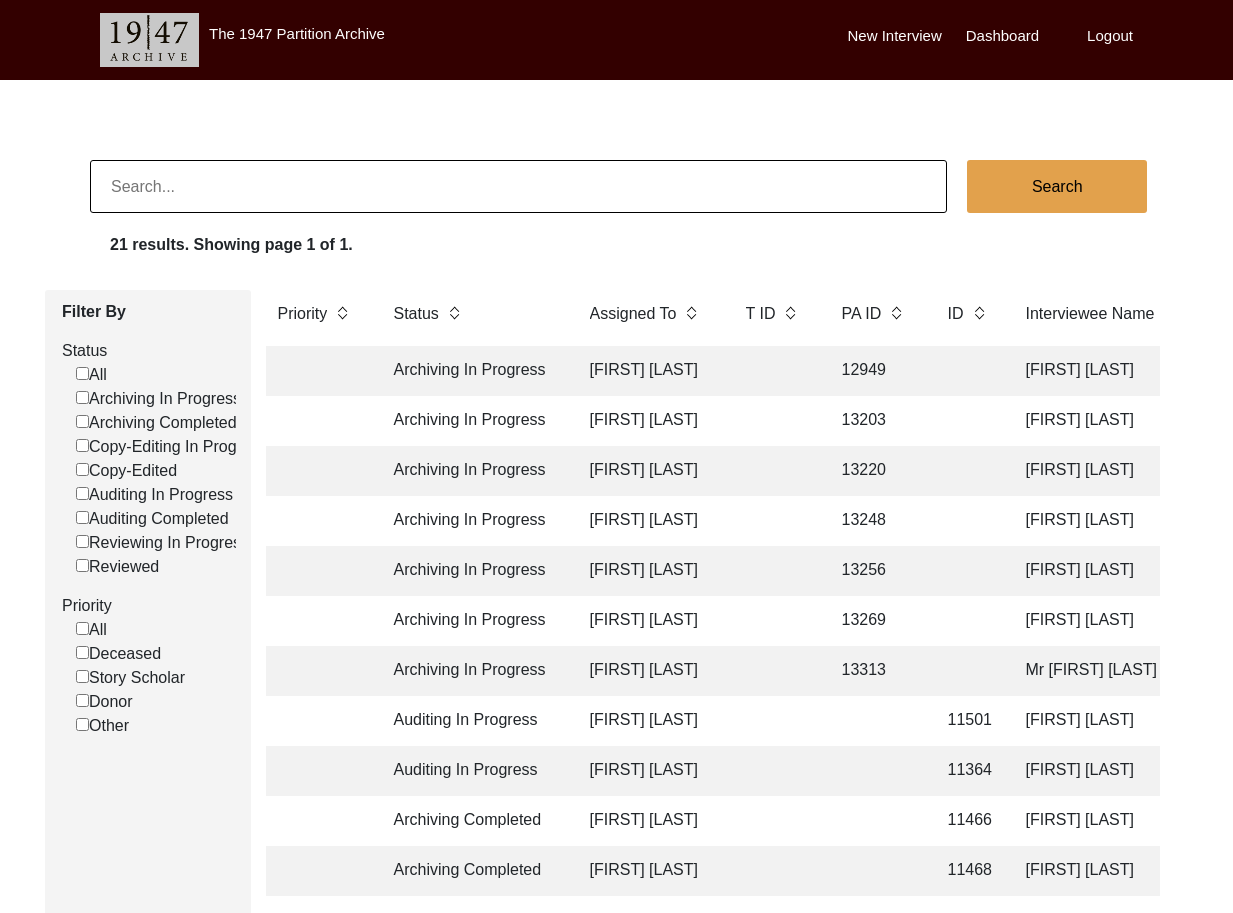 click on "Search 21 results. Showing page 1 of 1. Filter By Status  All   Archiving In Progress   Archiving Completed   Copy-Editing In Progress   Copy-Edited   Auditing In Progress   Auditing Completed   Reviewing In Progress   Reviewed  Priority  All   Deceased   Story Scholar   Donor   Other  Priority Status Assigned To T ID PA ID ID Interviewee Name Interviewer Interview location (City, State/Province, Country) Interview Date Gender of interviewee Interviewee Date of Birth Interviewee Religion Interview Languages "Migrated From (Village/City, State, Country)" "Migrated To (Village/City, State, Country)" POST Form Summary RELEASE Form # Photos of interview Video/Audio Received B-Roll Received Doc & Video confirm email sent Archiving In Progress Alexis Miller 12949 Mohinder Singh Sahni Azadeh Changrani-Rastogi Mumbai, Maharashtra, India 10/19/2024 Male 11/04/1937 Sikhism English, Hindi Talagang, Punjab, Pakistan Dehradun, Uttarakhand, India Archiving In Progress Alexis Miller 13203 Kishan Rao Deene Medha Agarwal Male" 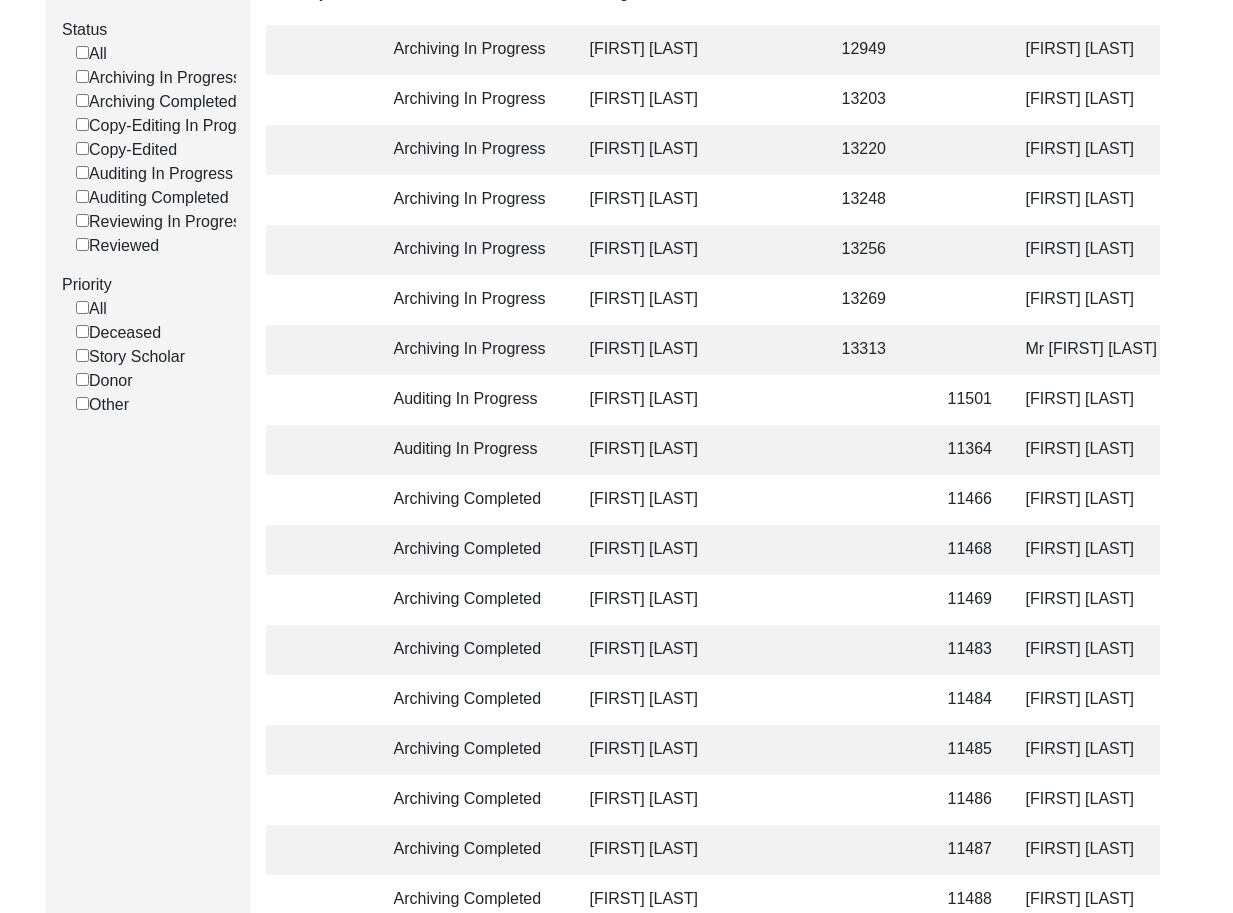 scroll, scrollTop: 433, scrollLeft: 0, axis: vertical 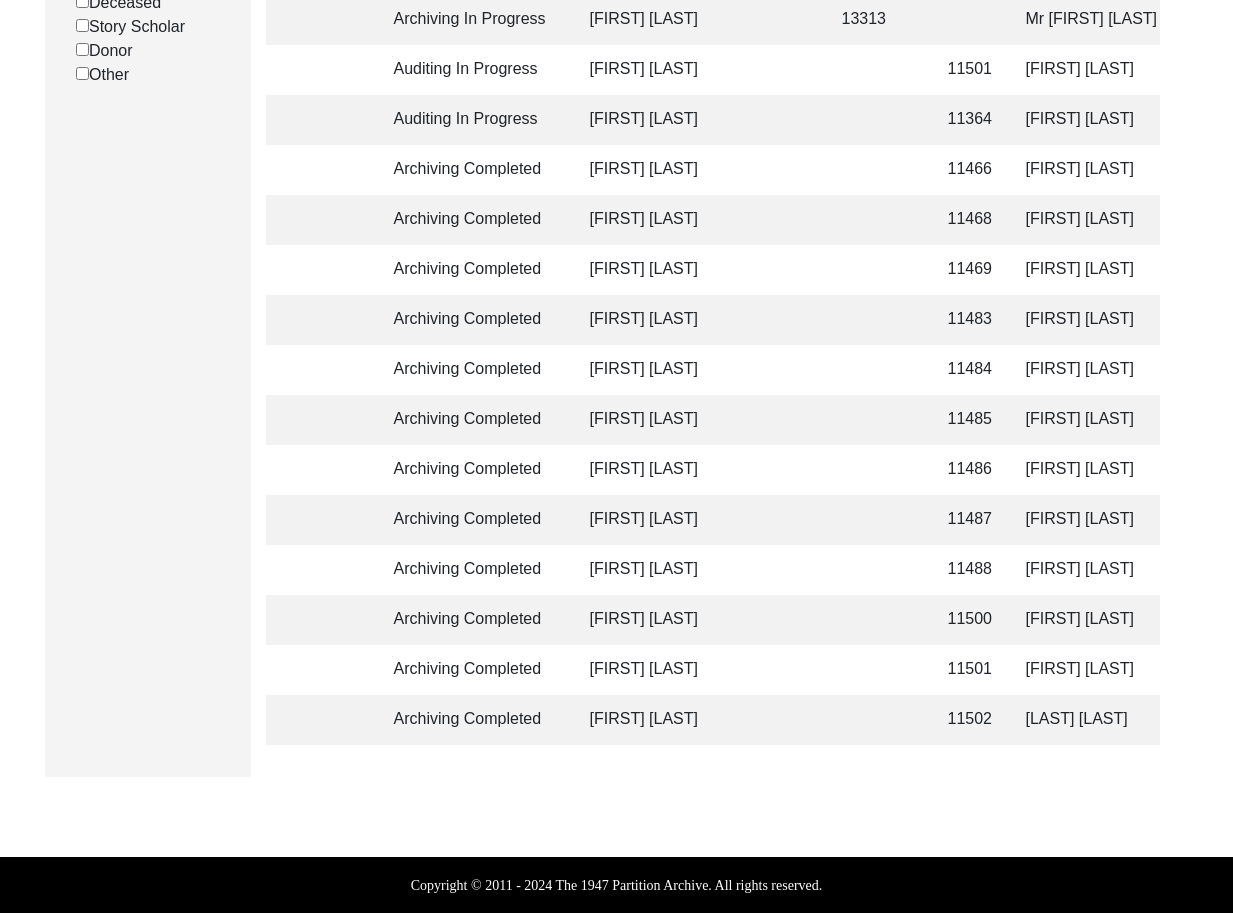 click on "11502" 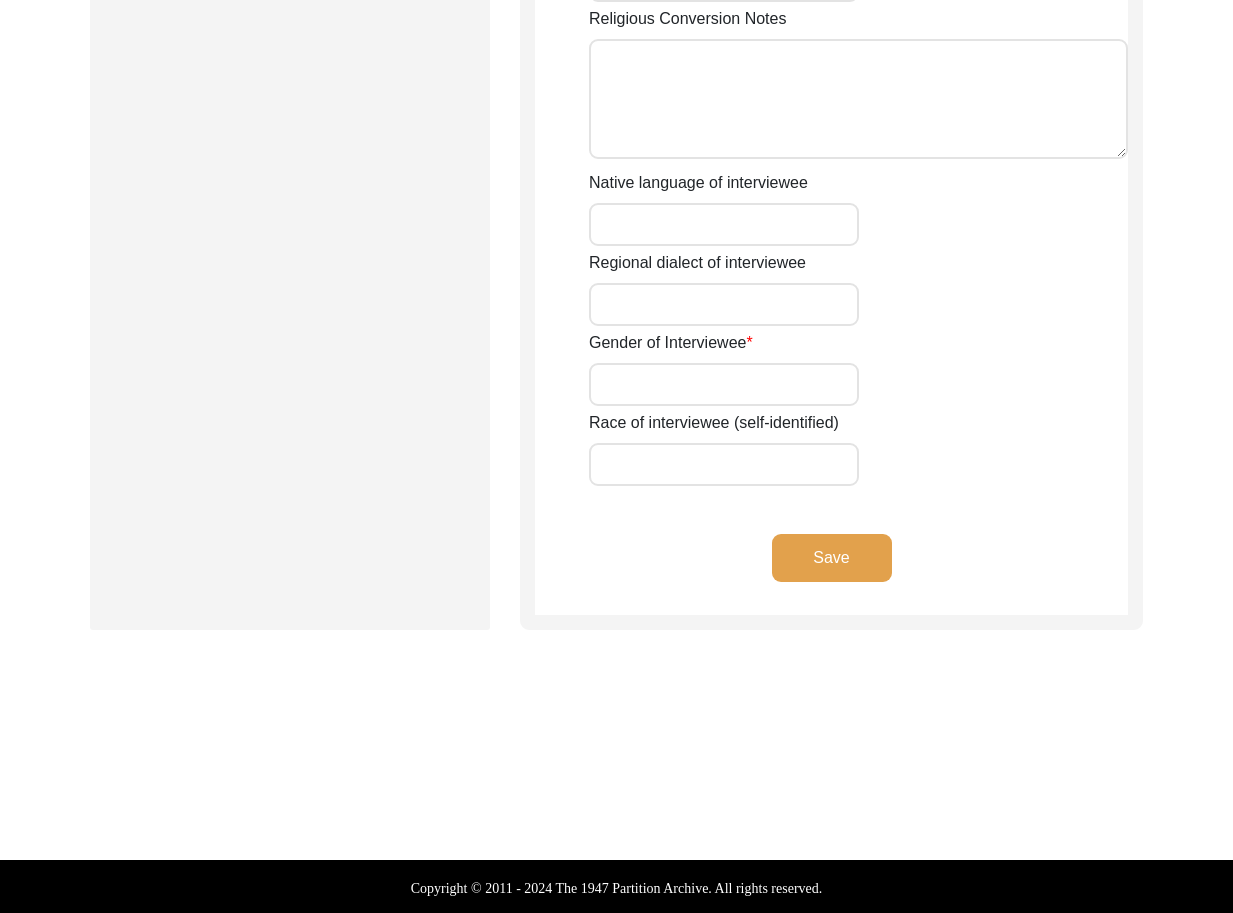 type on "Mr." 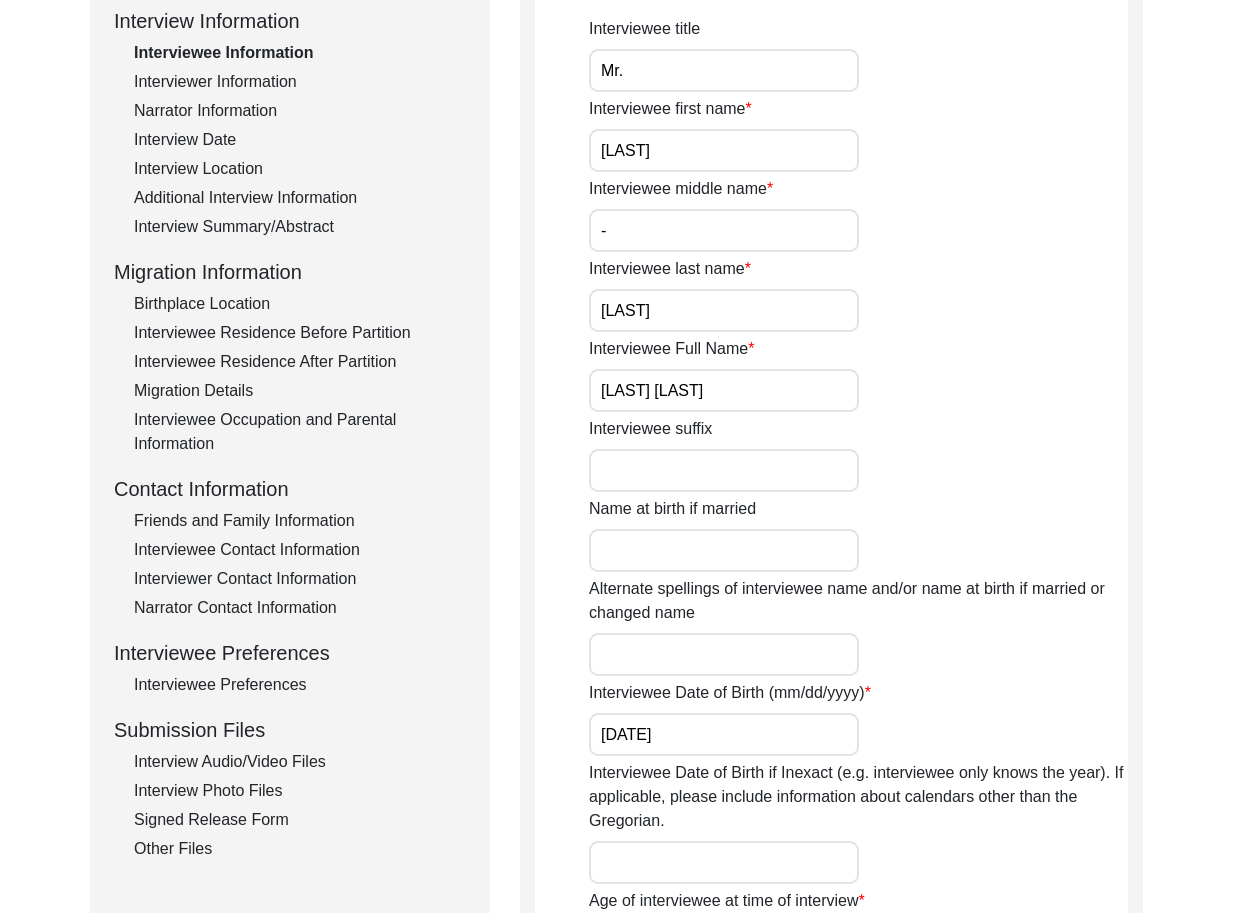scroll, scrollTop: 335, scrollLeft: 0, axis: vertical 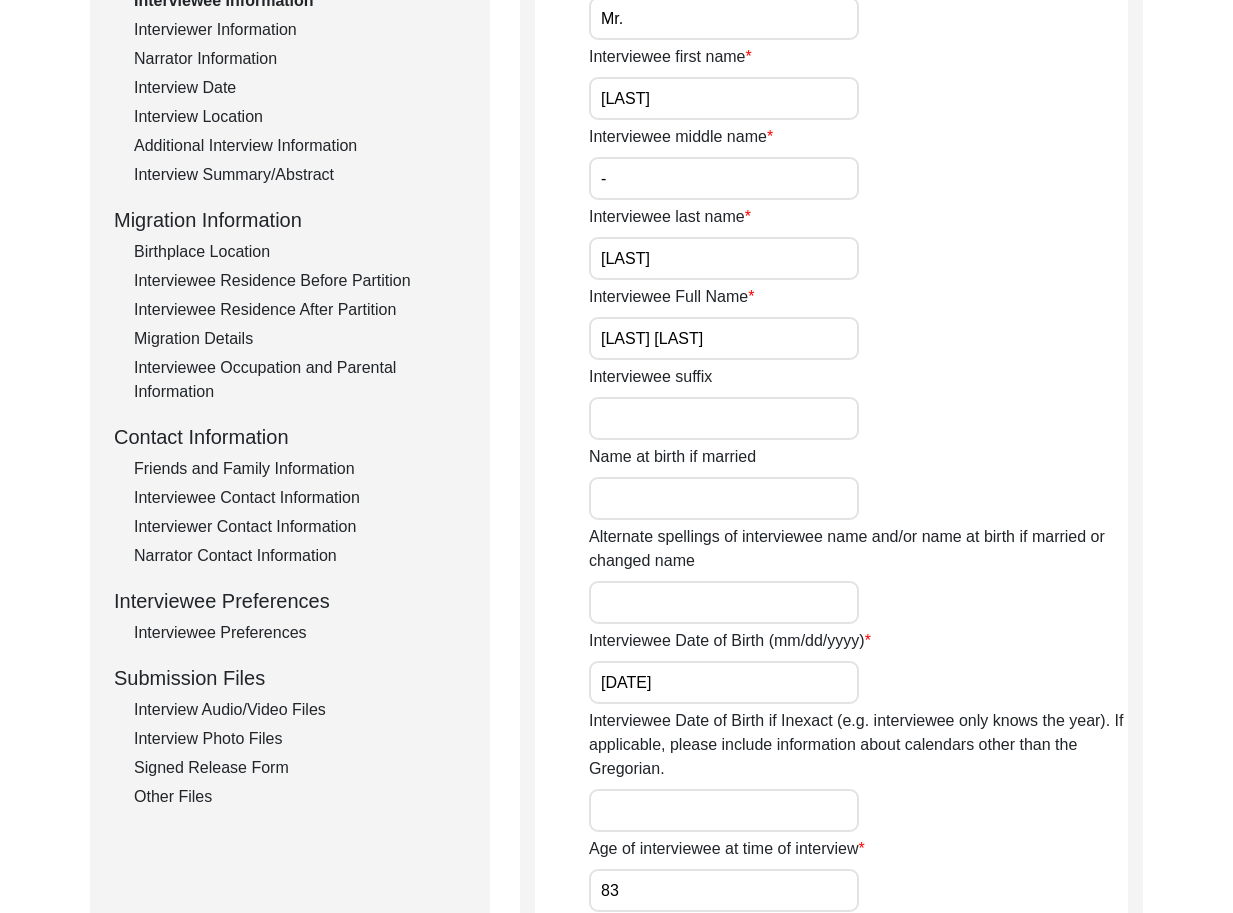 click on "Interview Audio/Video Files" 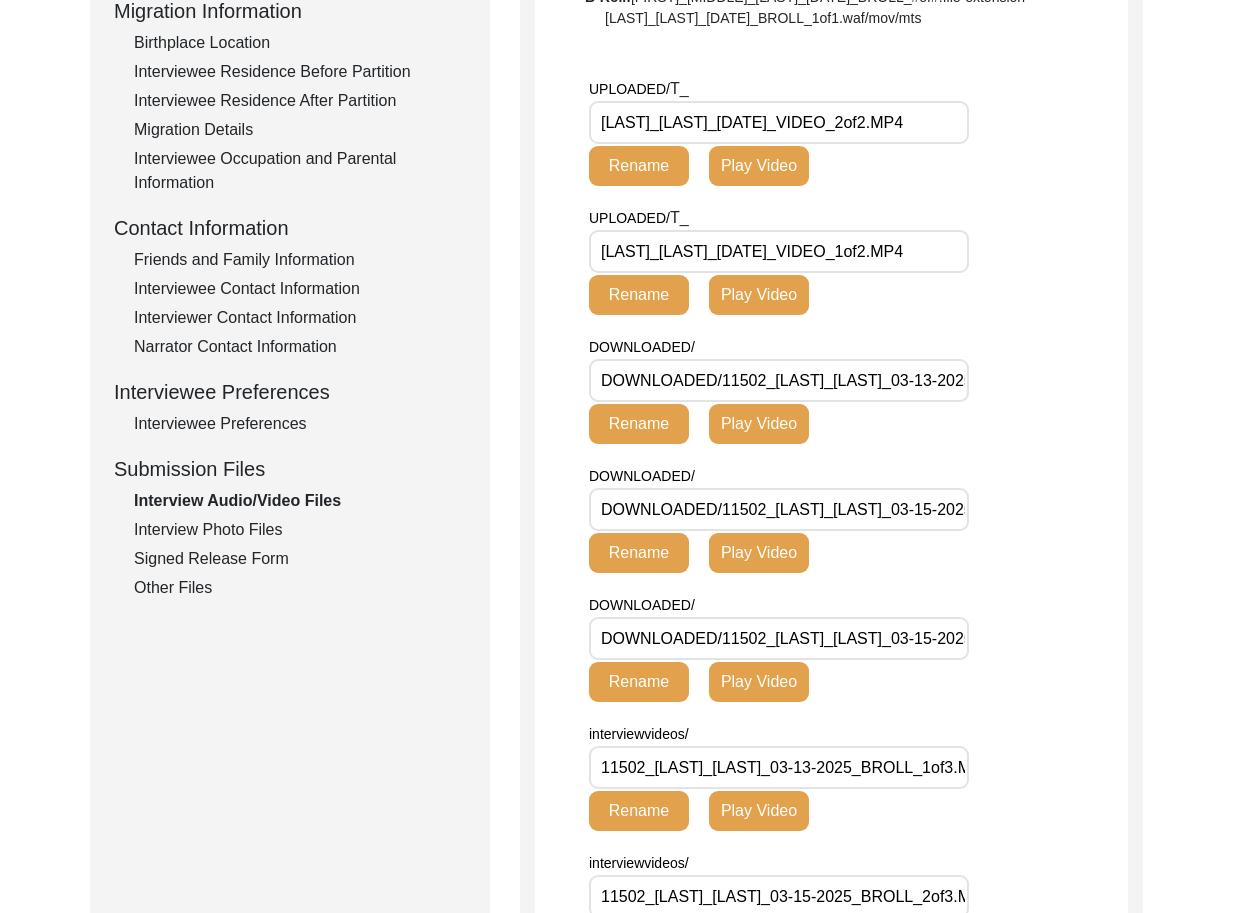 scroll, scrollTop: 541, scrollLeft: 0, axis: vertical 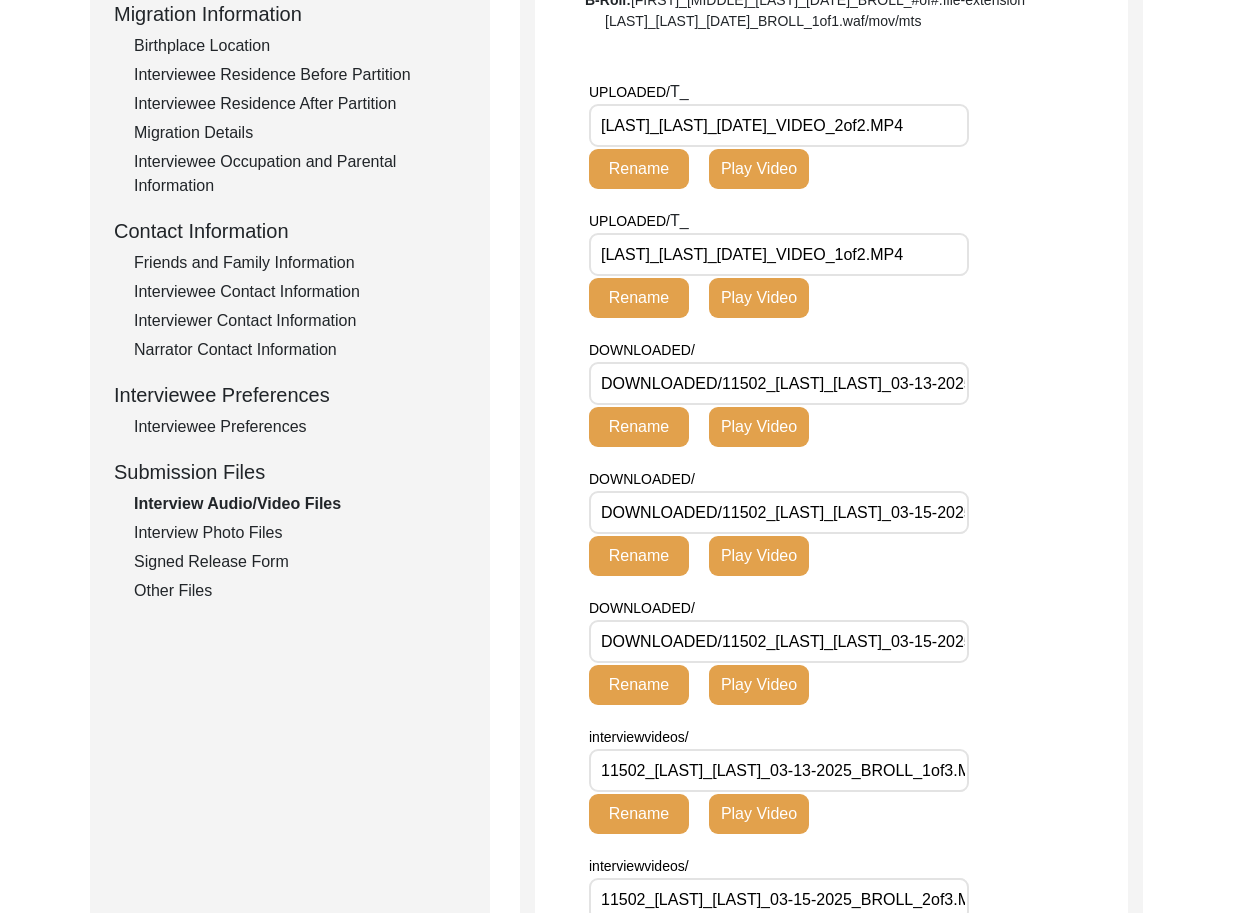 click on "Interview Photo Files" 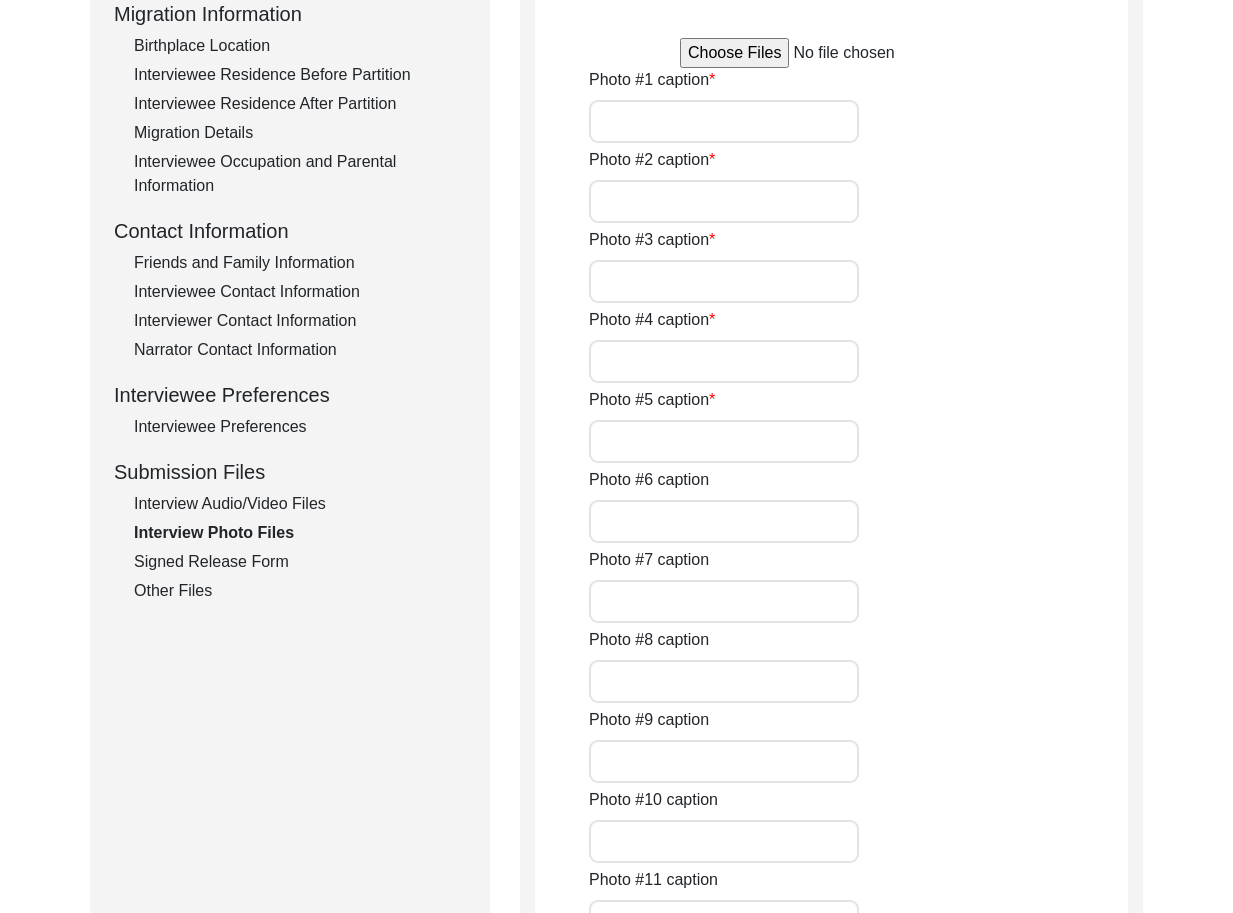 type on "[LAST] [LAST] at [LOCATION] with [GROUP] members." 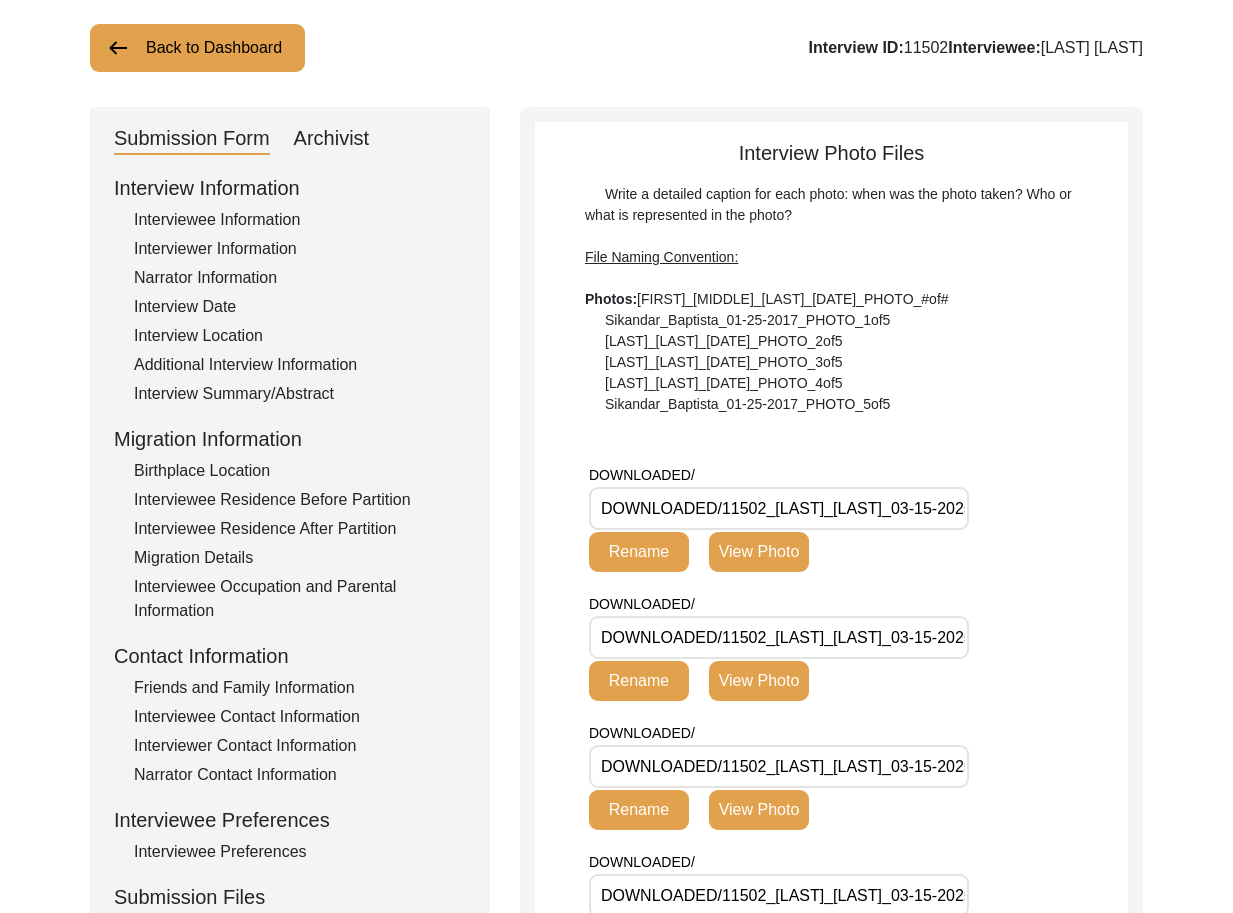 scroll, scrollTop: 0, scrollLeft: 0, axis: both 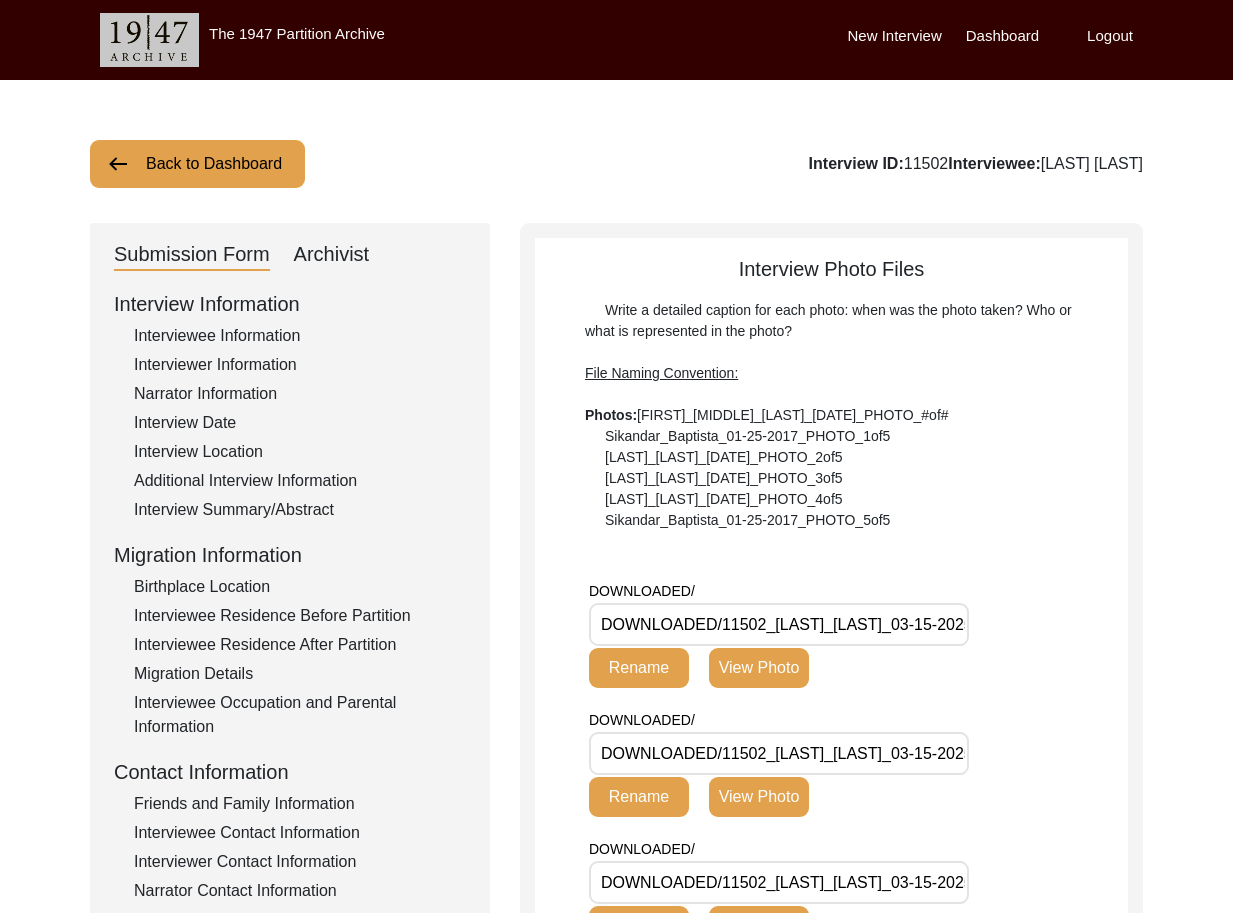click on "Archivist" 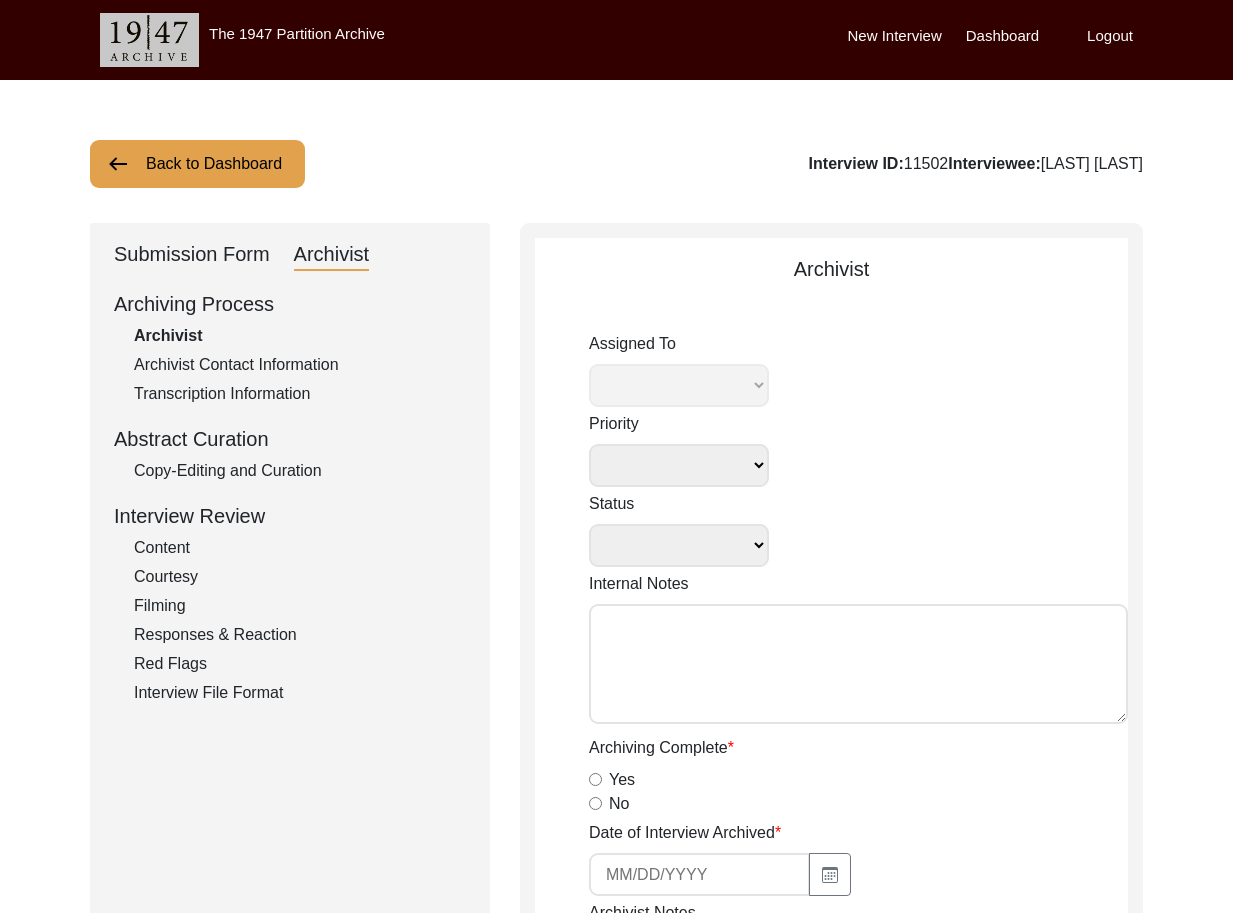 select 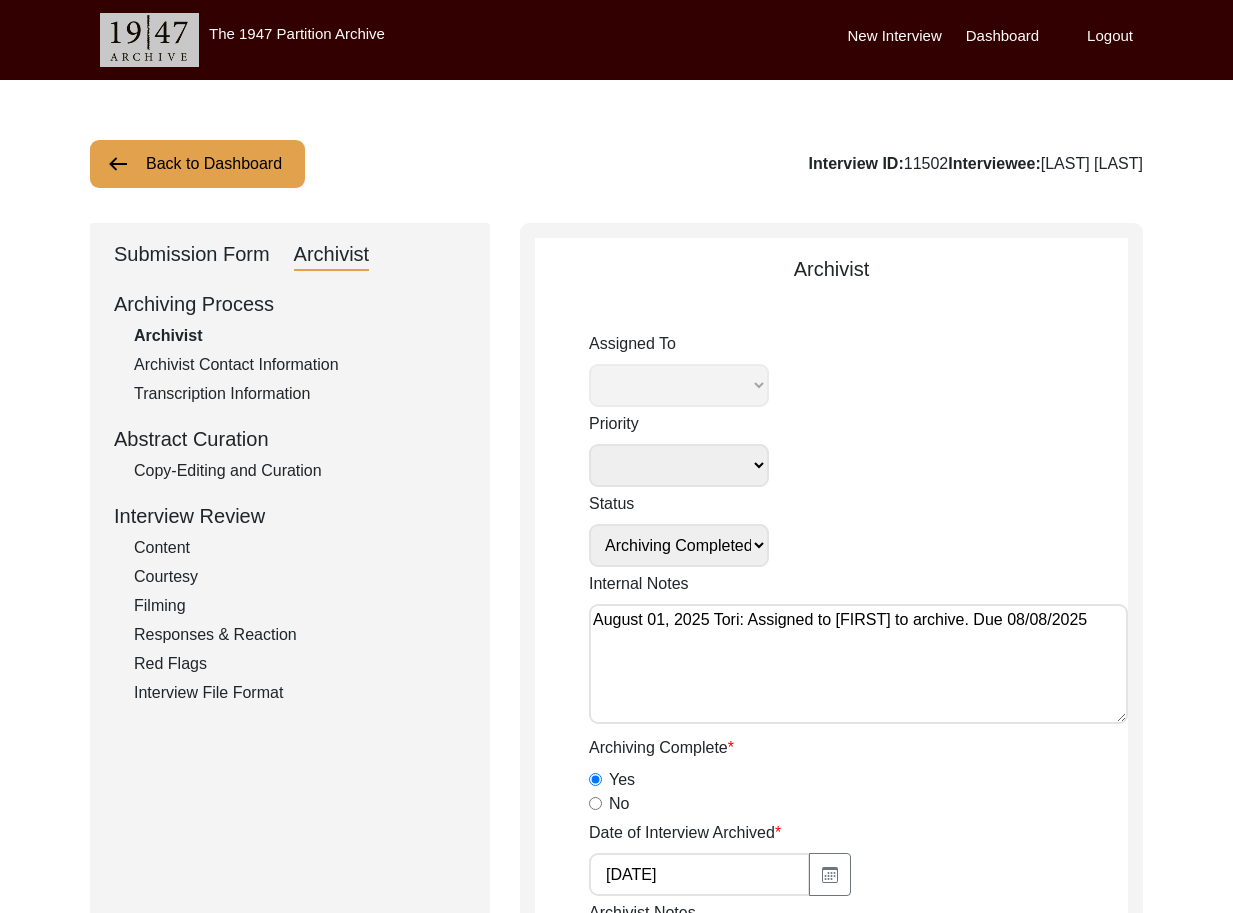 select on "508" 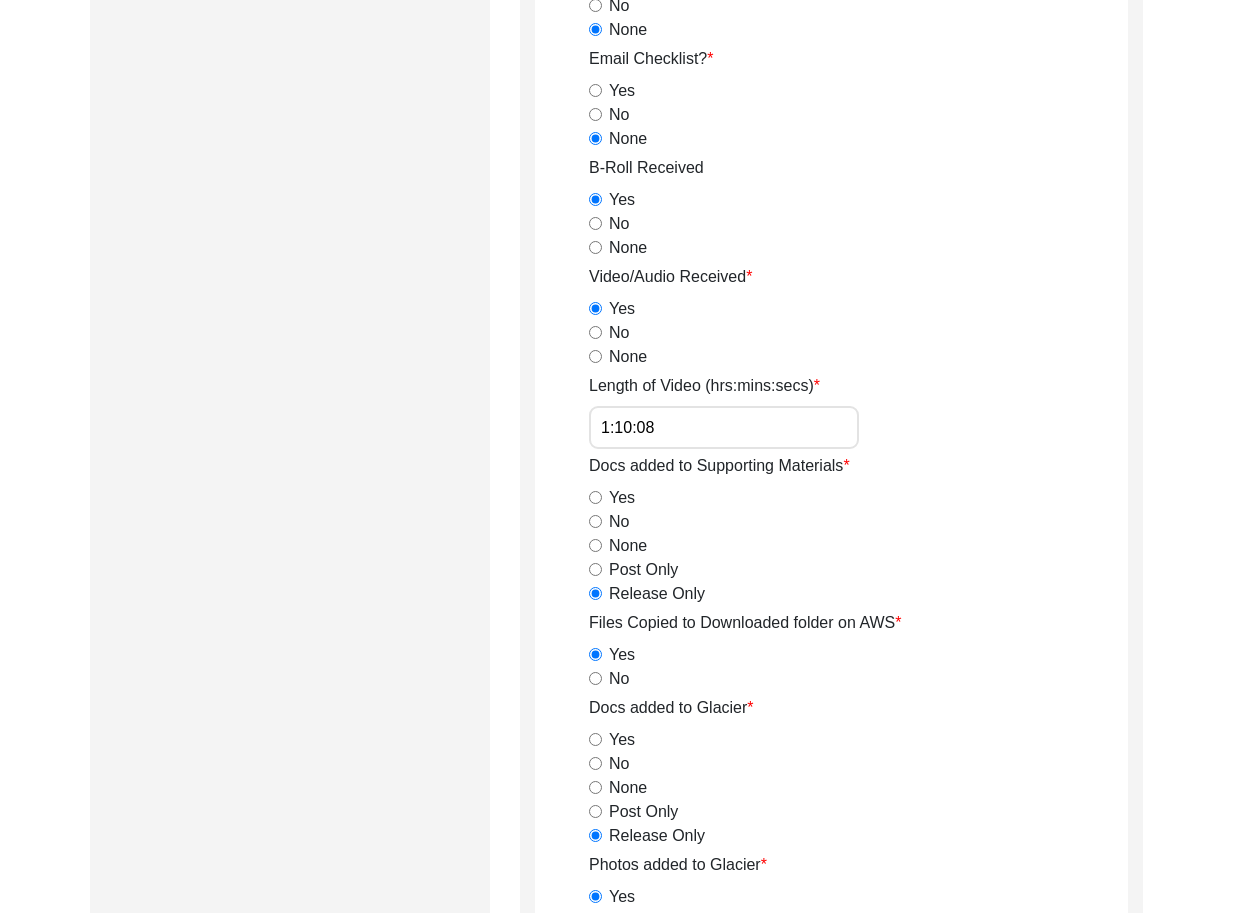 scroll, scrollTop: 1888, scrollLeft: 0, axis: vertical 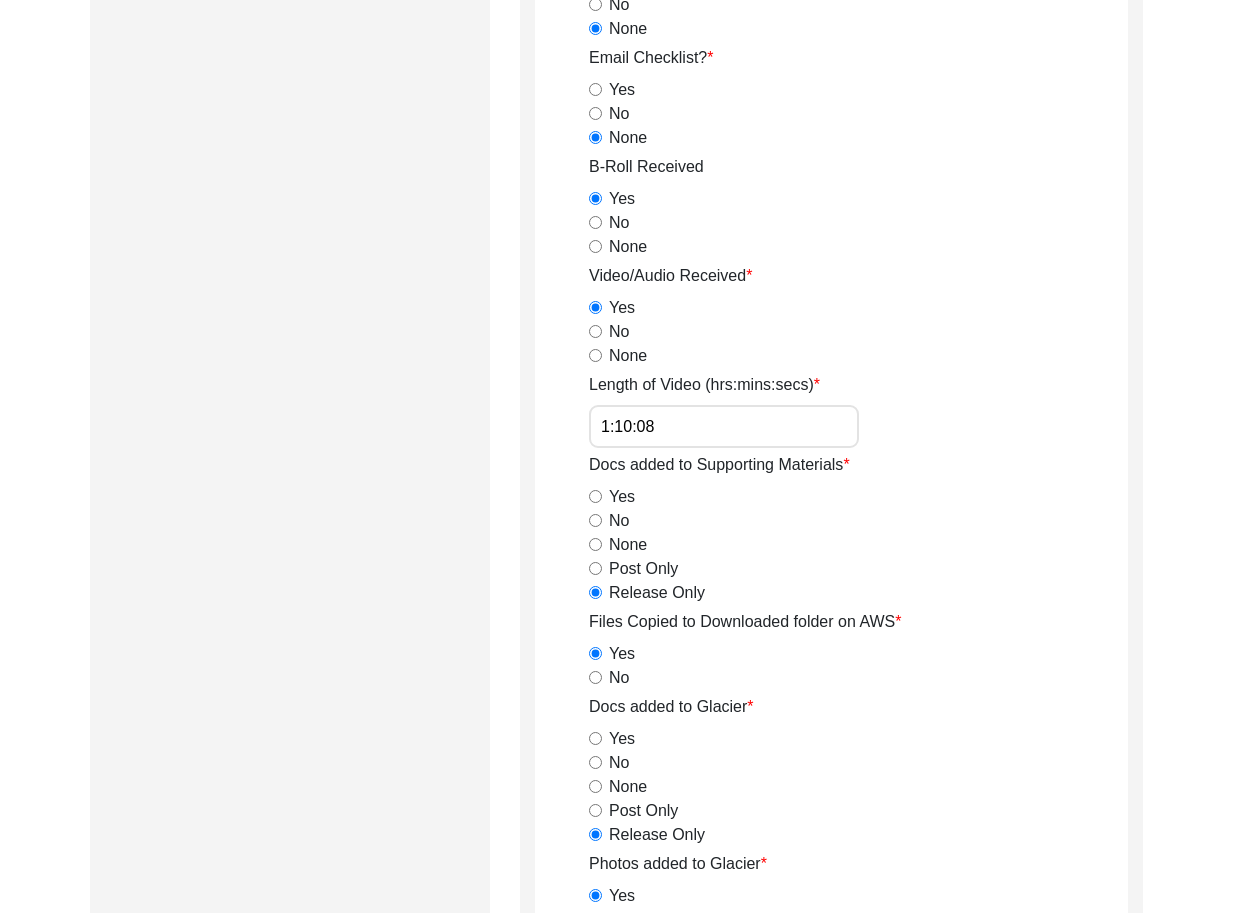 click on "No" at bounding box center [595, 677] 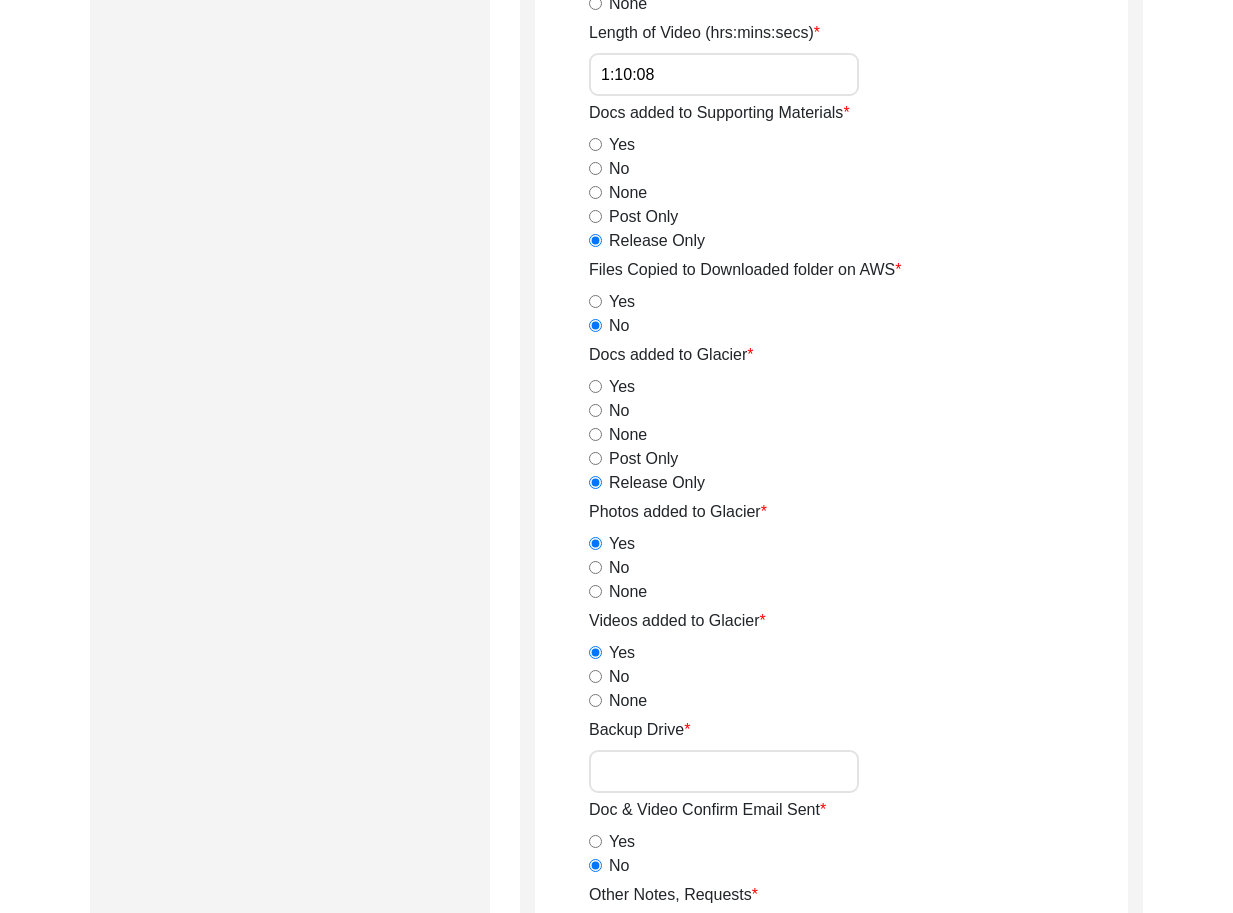 scroll, scrollTop: 2263, scrollLeft: 0, axis: vertical 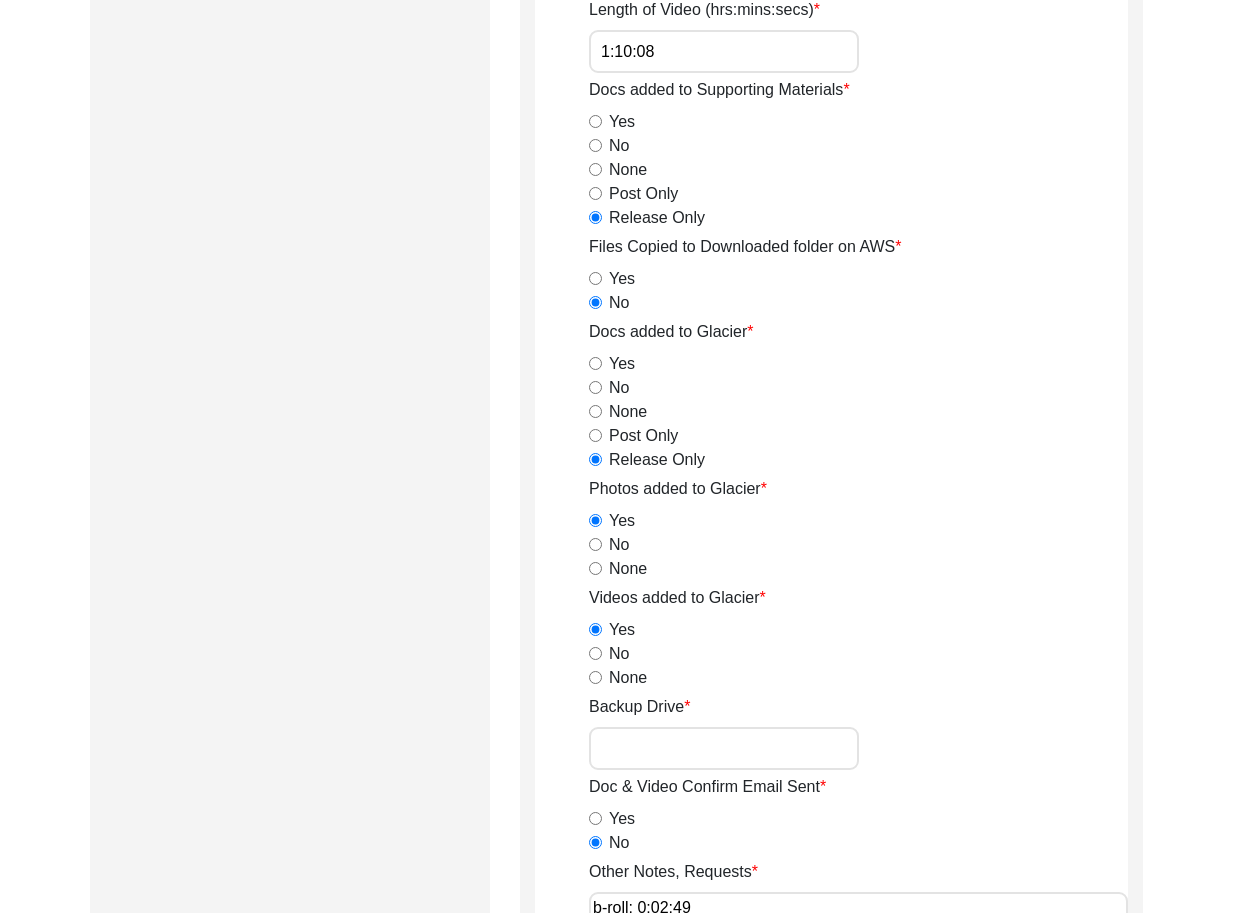 click on "None" 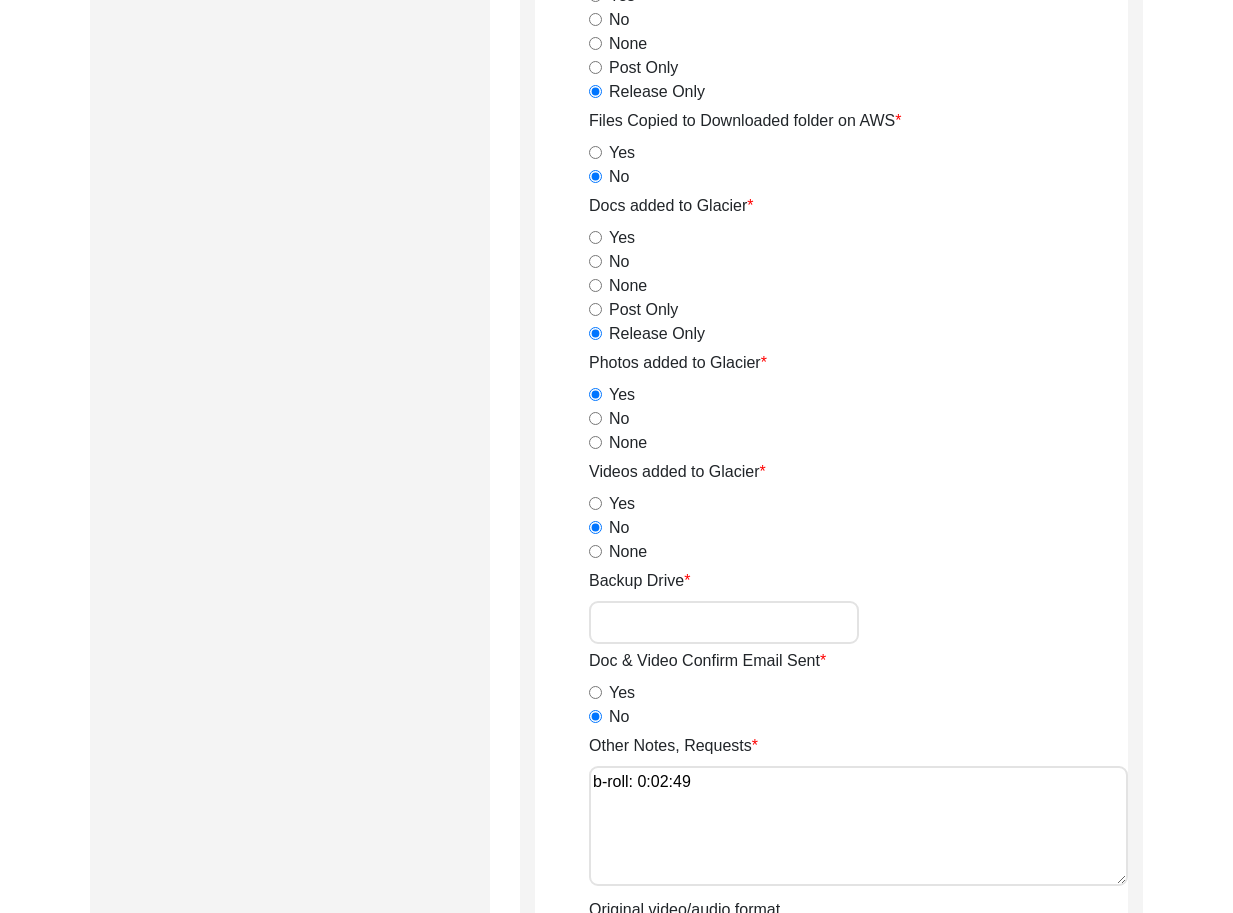 scroll, scrollTop: 2418, scrollLeft: 0, axis: vertical 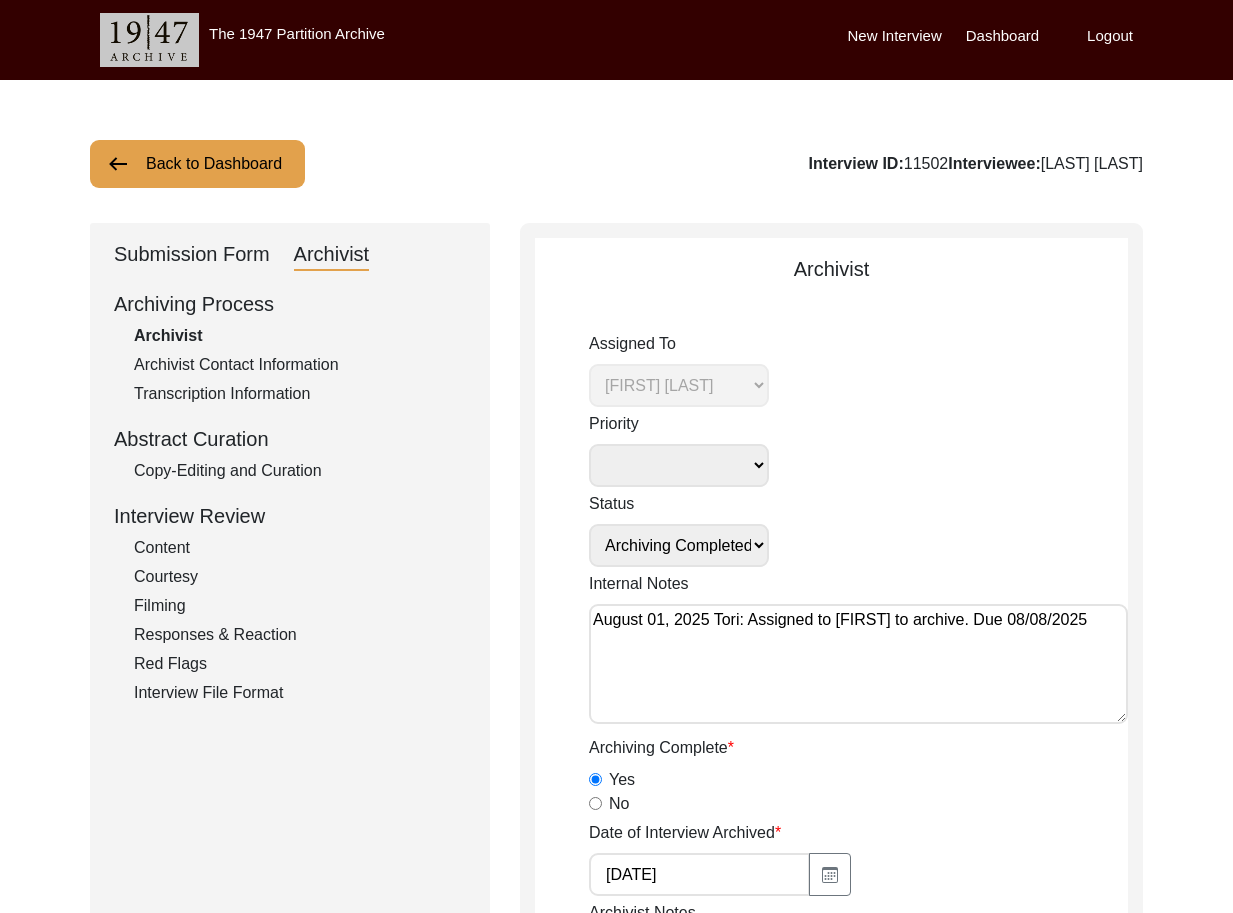 drag, startPoint x: 1112, startPoint y: 49, endPoint x: 1004, endPoint y: 33, distance: 109.17875 